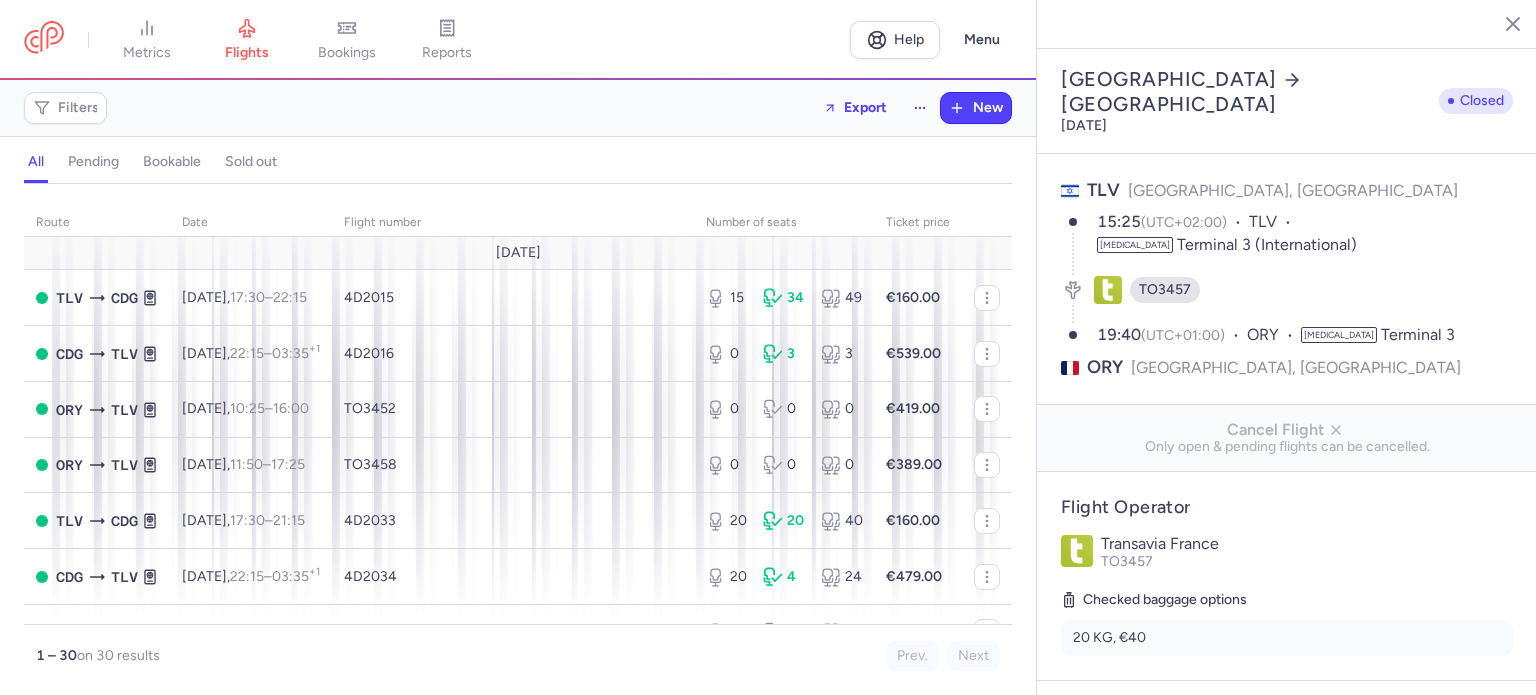 select on "hours" 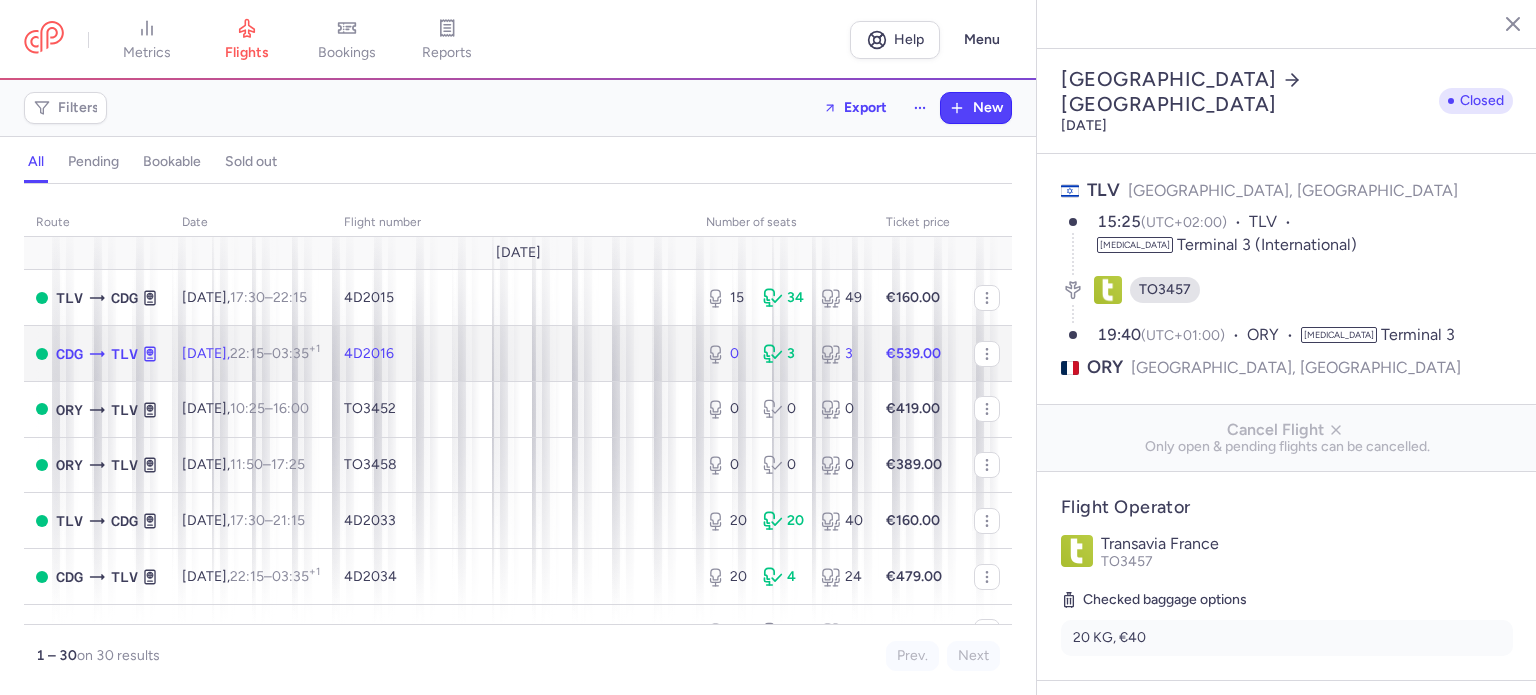 click on "4D2016" at bounding box center (513, 354) 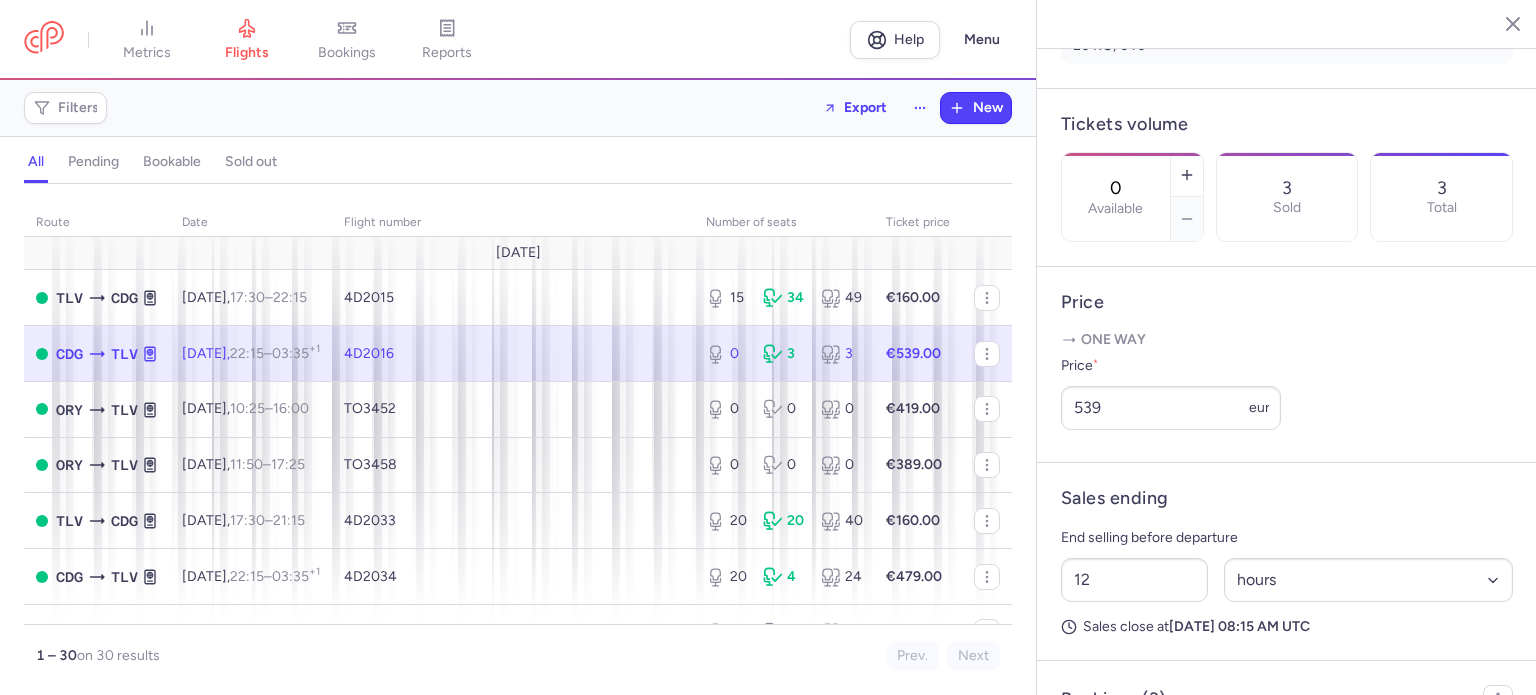 scroll, scrollTop: 600, scrollLeft: 0, axis: vertical 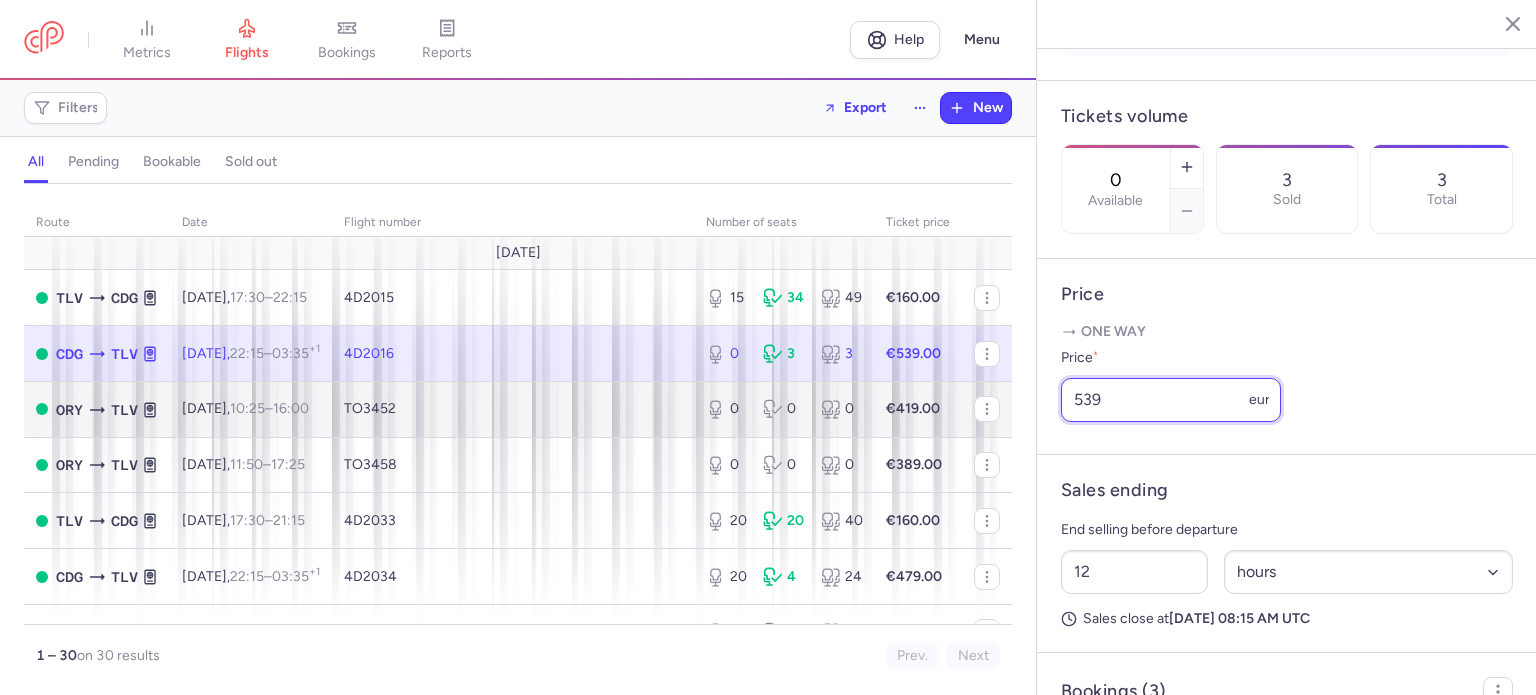 drag, startPoint x: 1124, startPoint y: 430, endPoint x: 932, endPoint y: 430, distance: 192 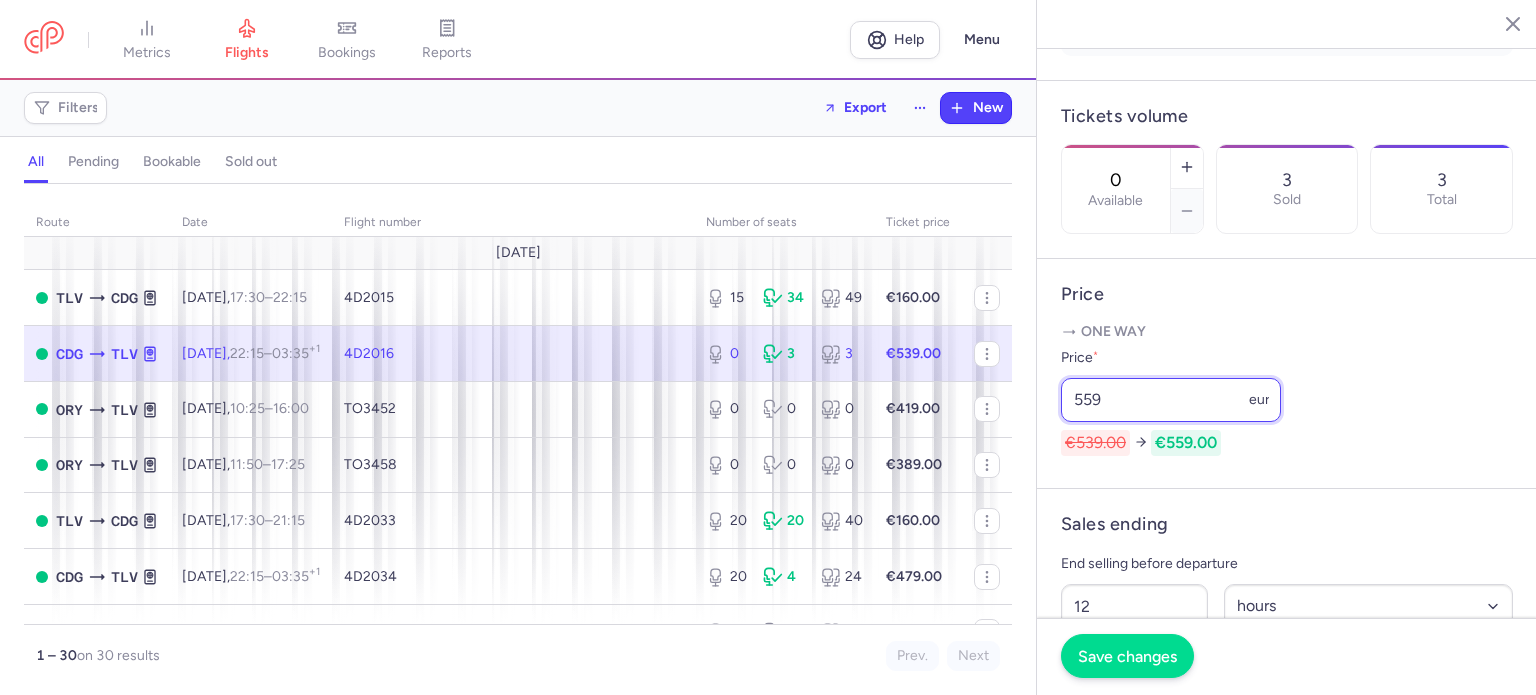 type on "559" 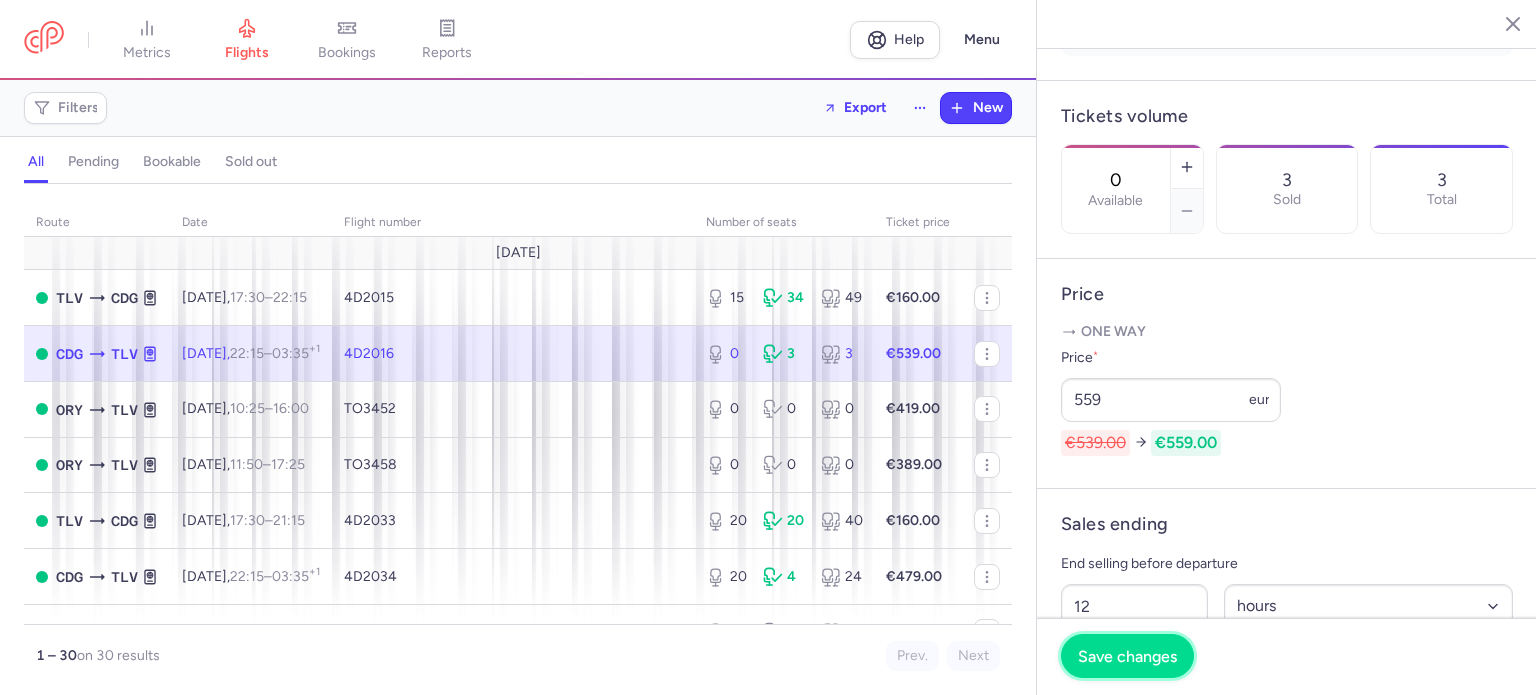 drag, startPoint x: 1116, startPoint y: 657, endPoint x: 1132, endPoint y: 620, distance: 40.311287 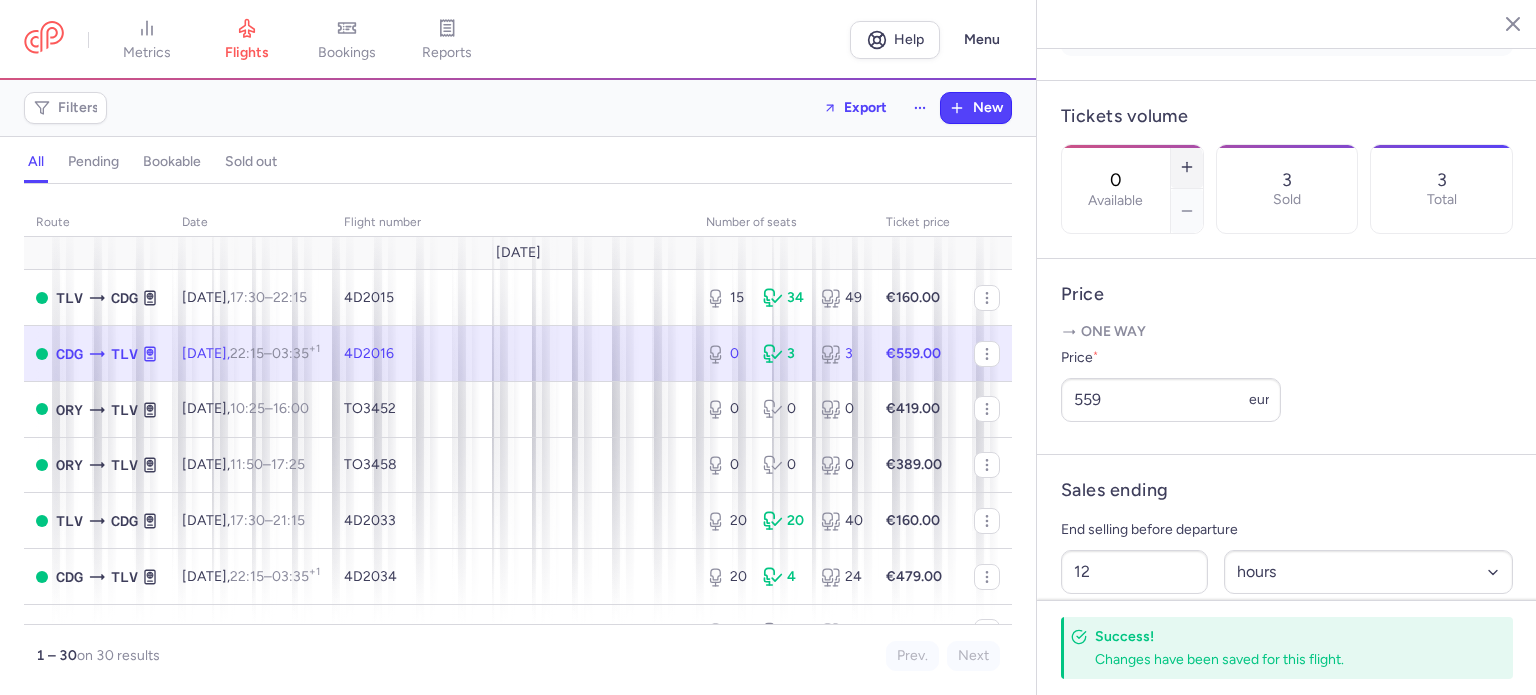 click 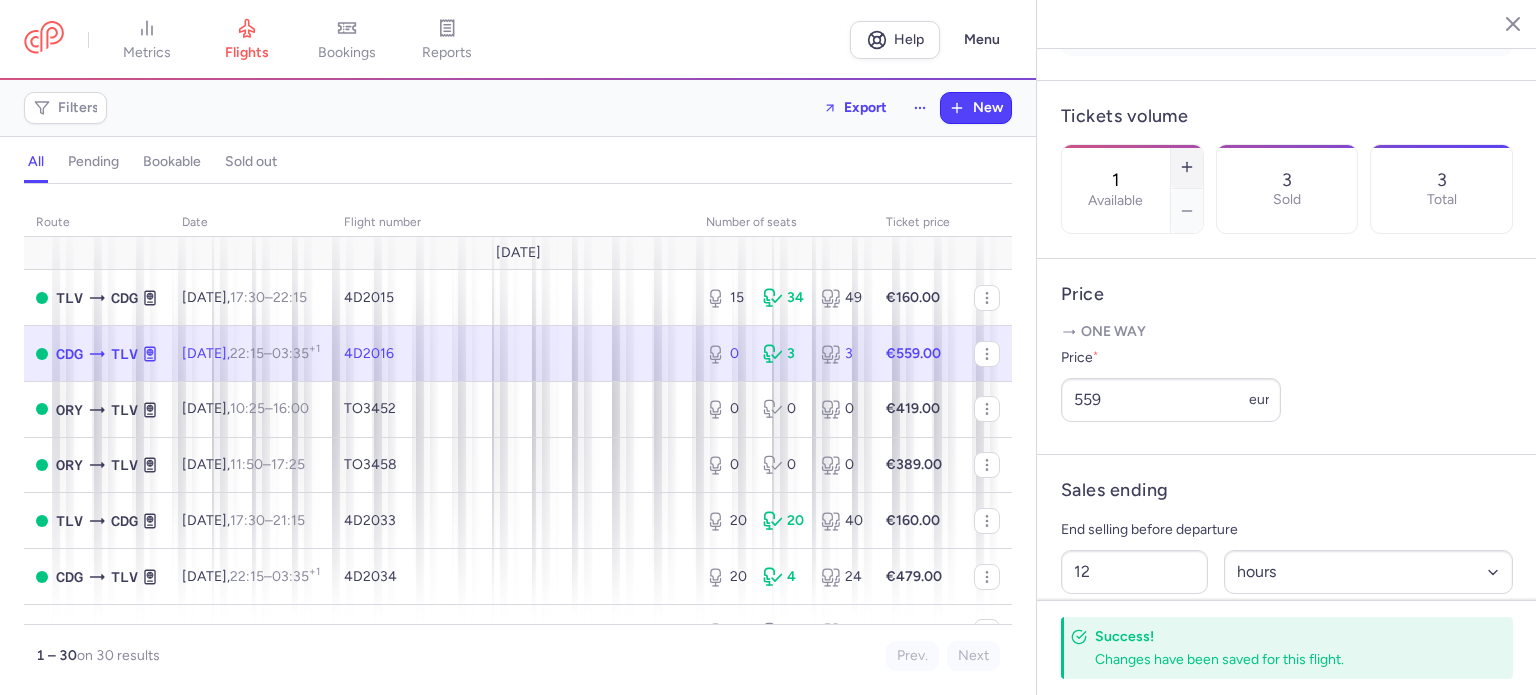 click 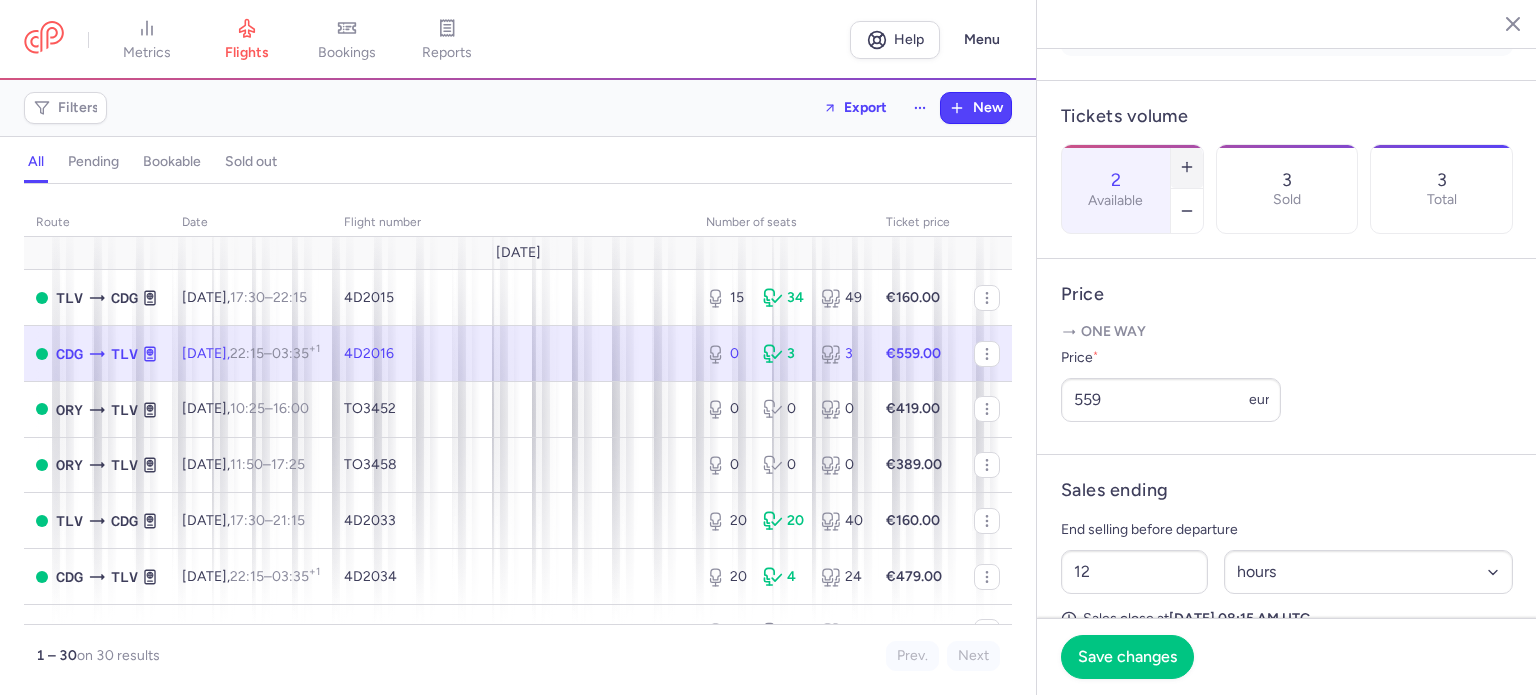 click 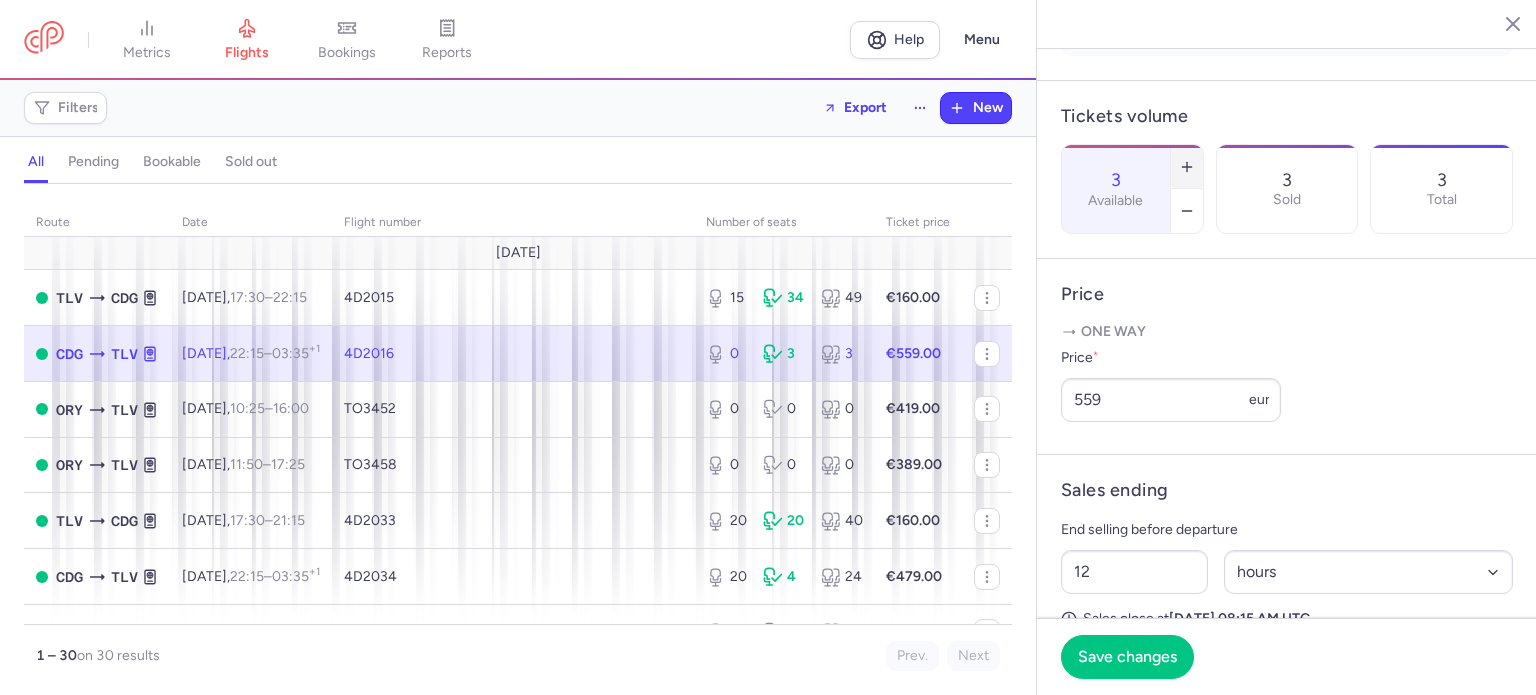 click 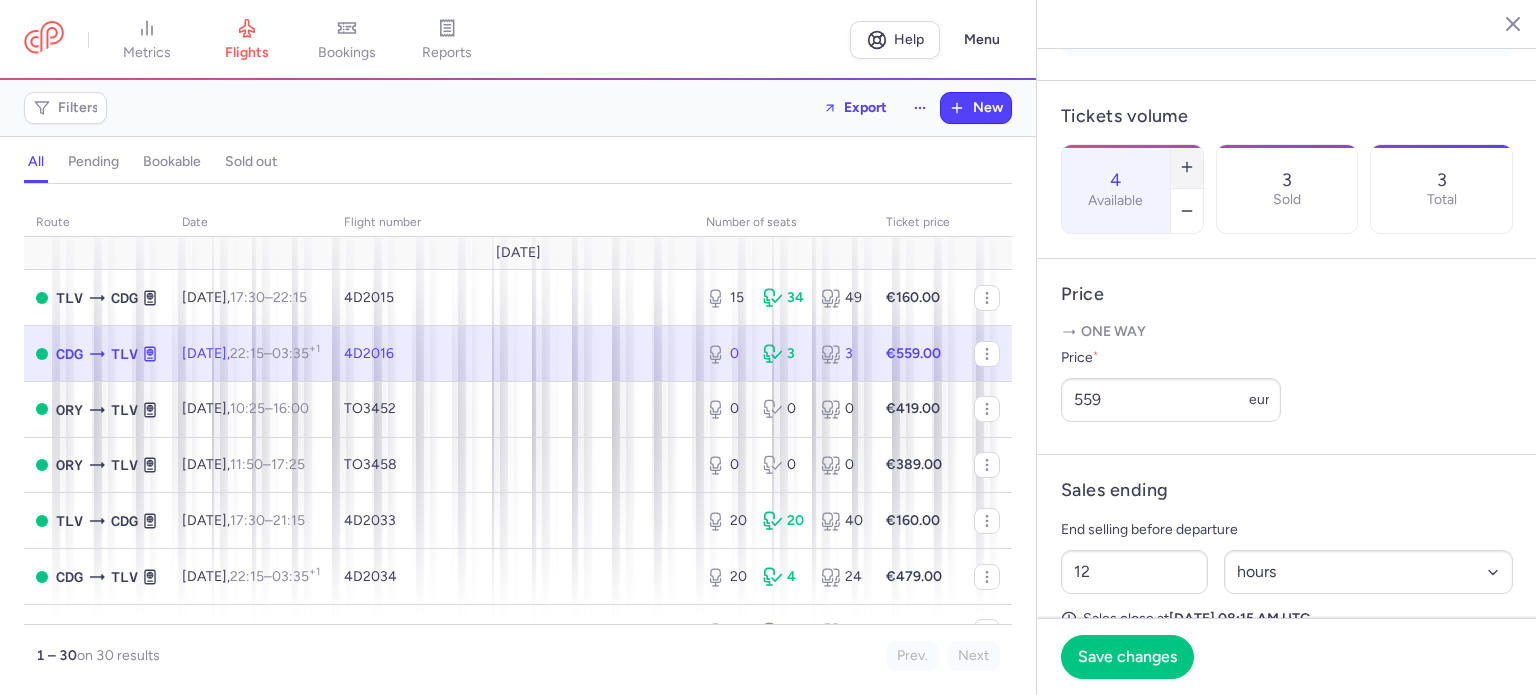 click 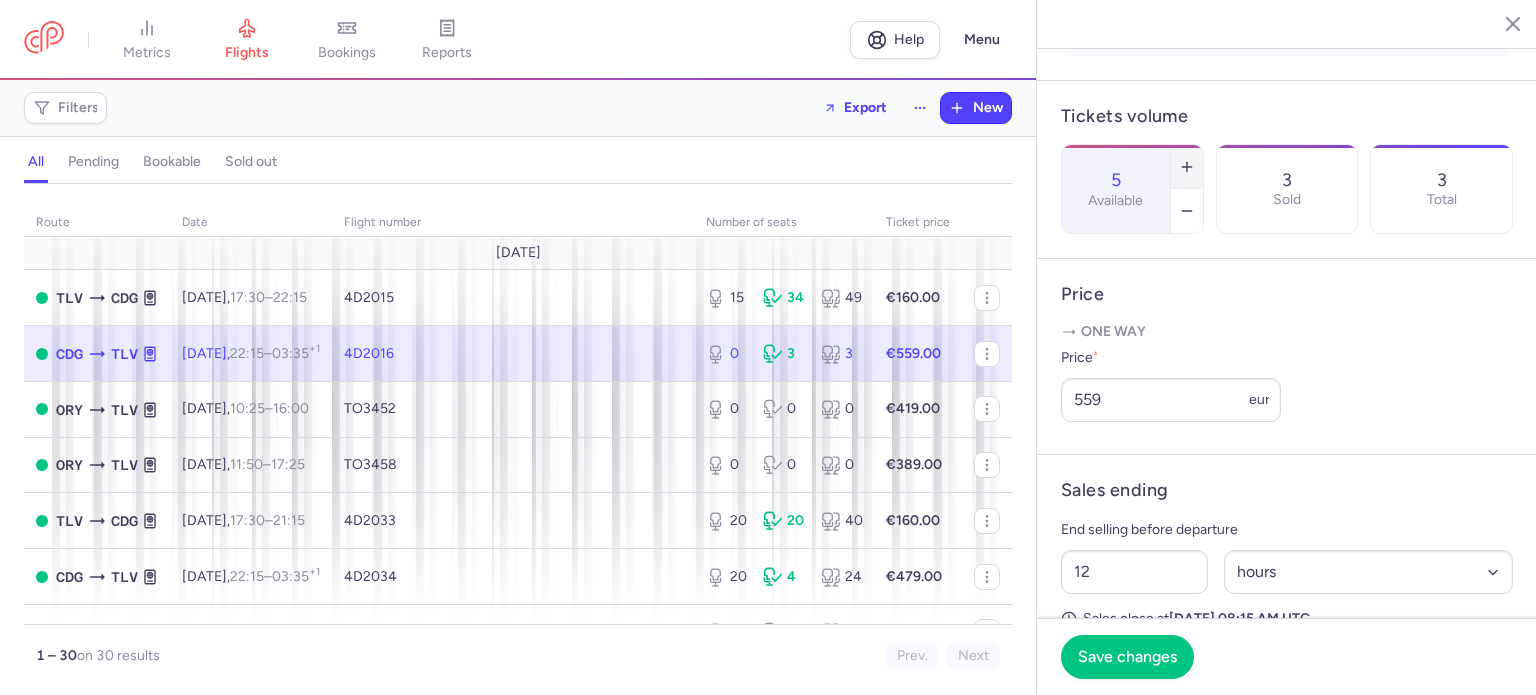click 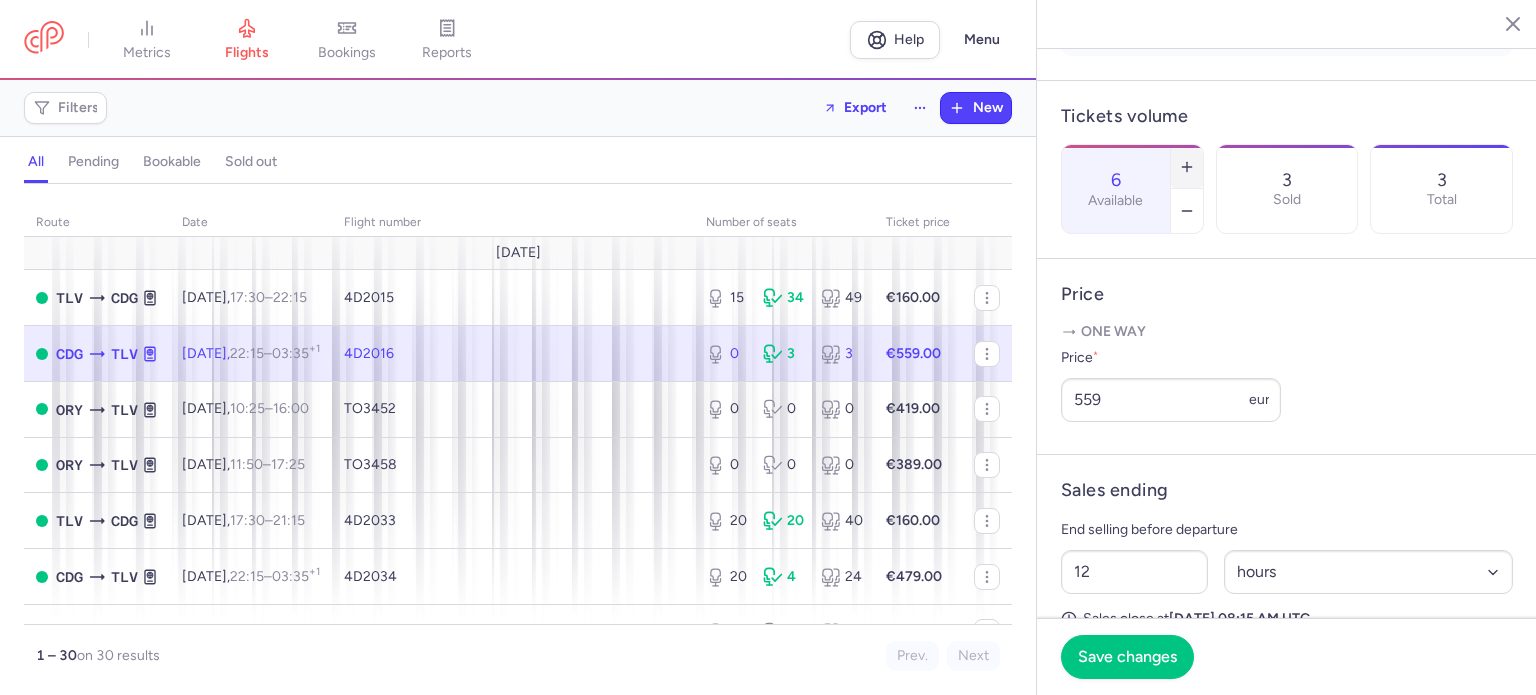 click 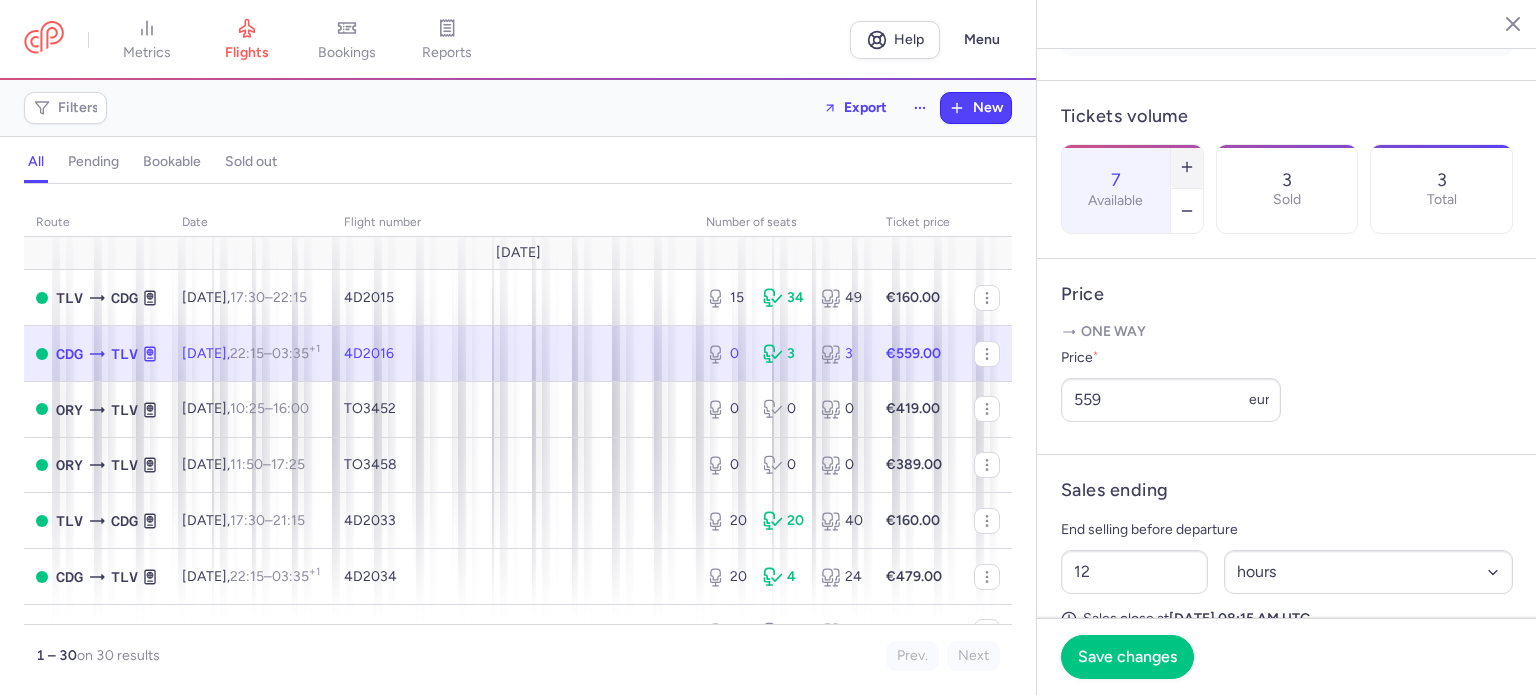 click 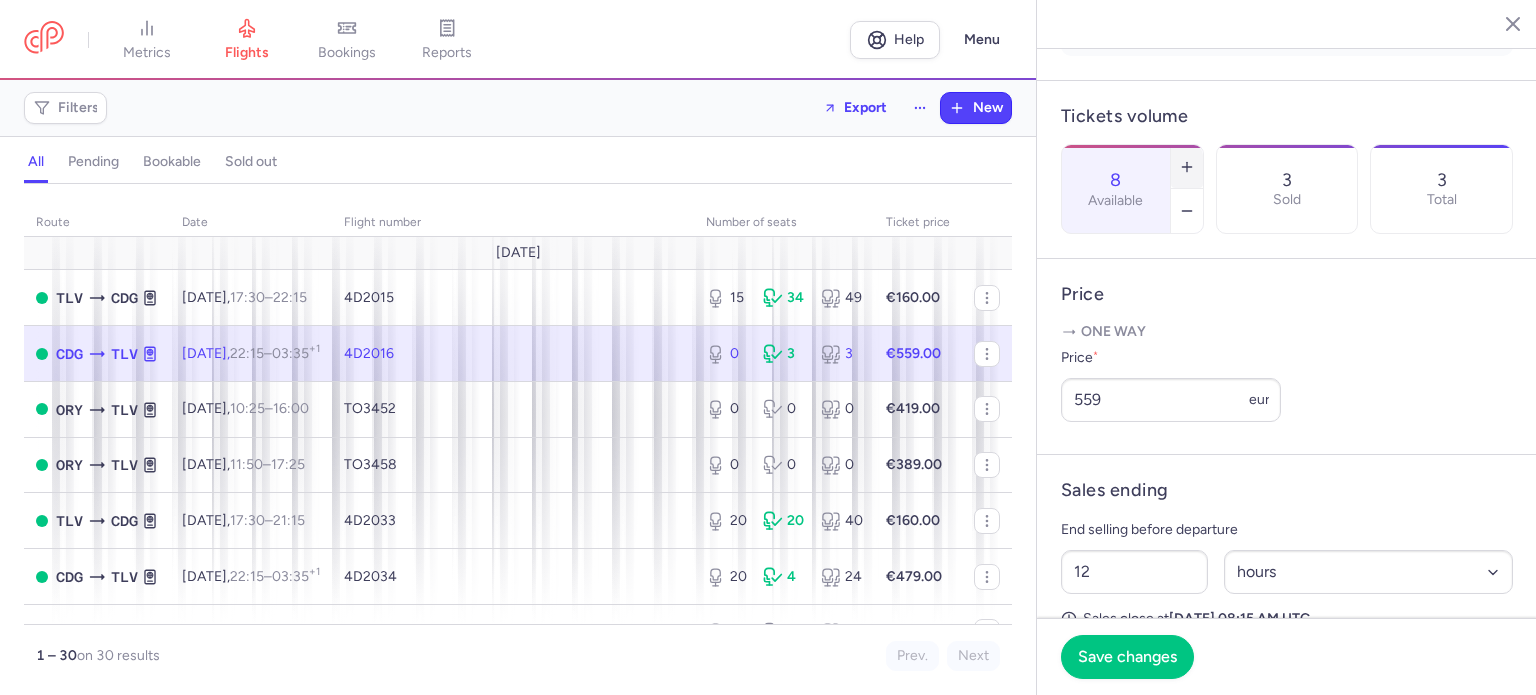 click 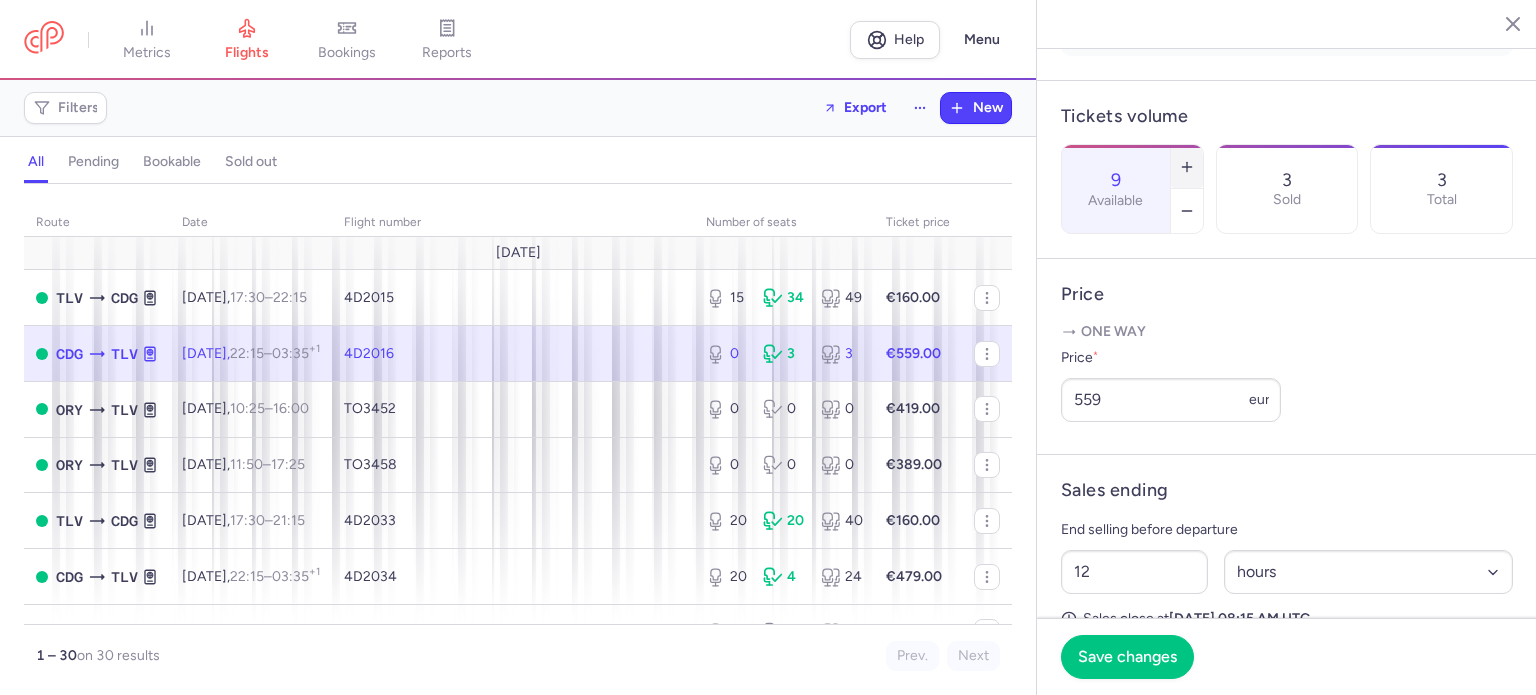 click 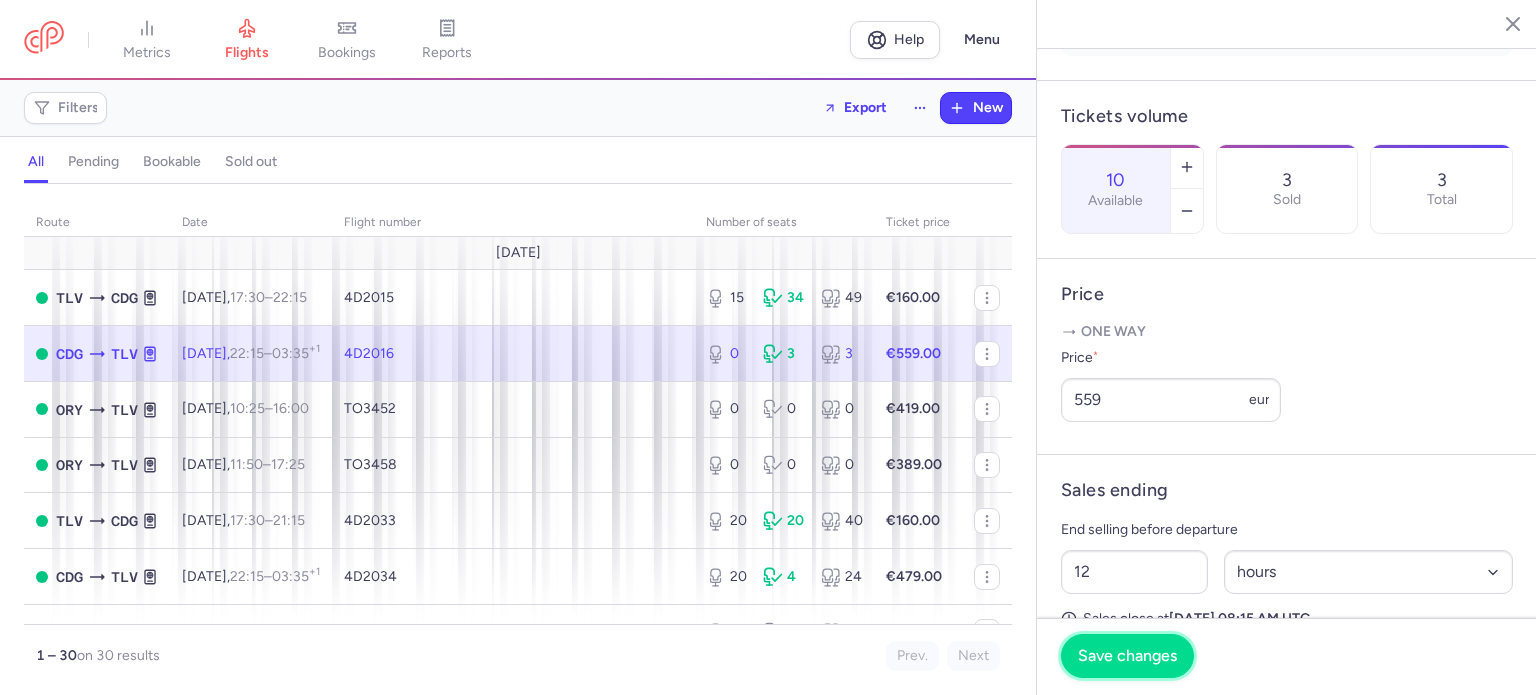 click on "Save changes" at bounding box center (1127, 656) 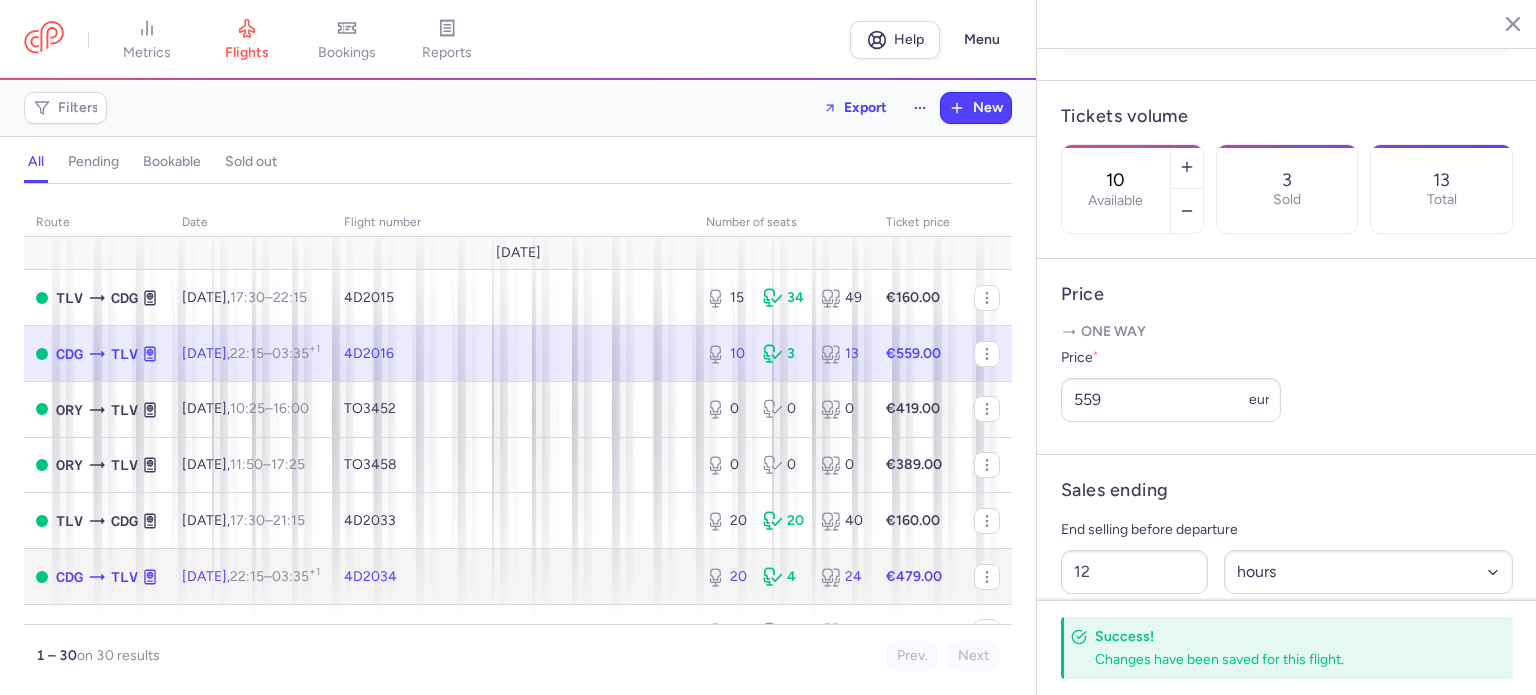 click on "4D2034" at bounding box center [513, 577] 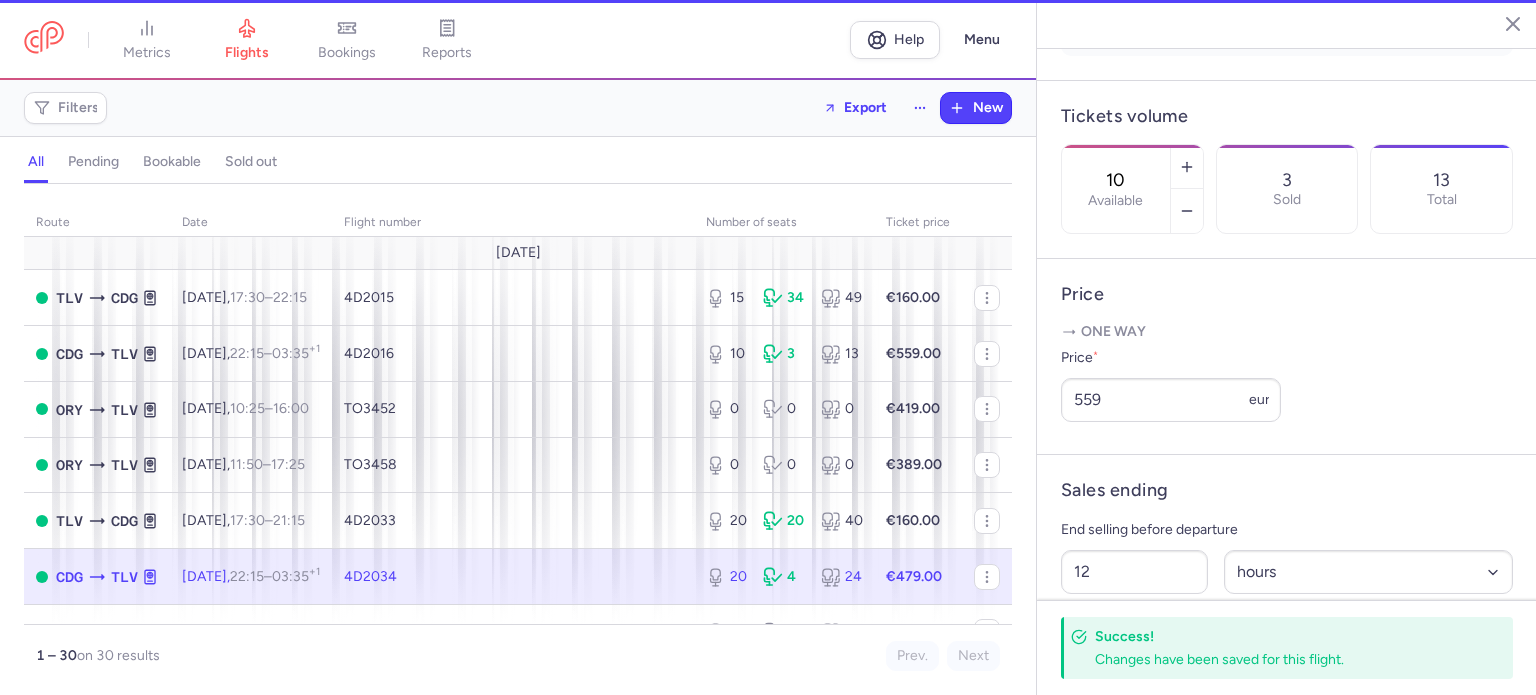 type on "20" 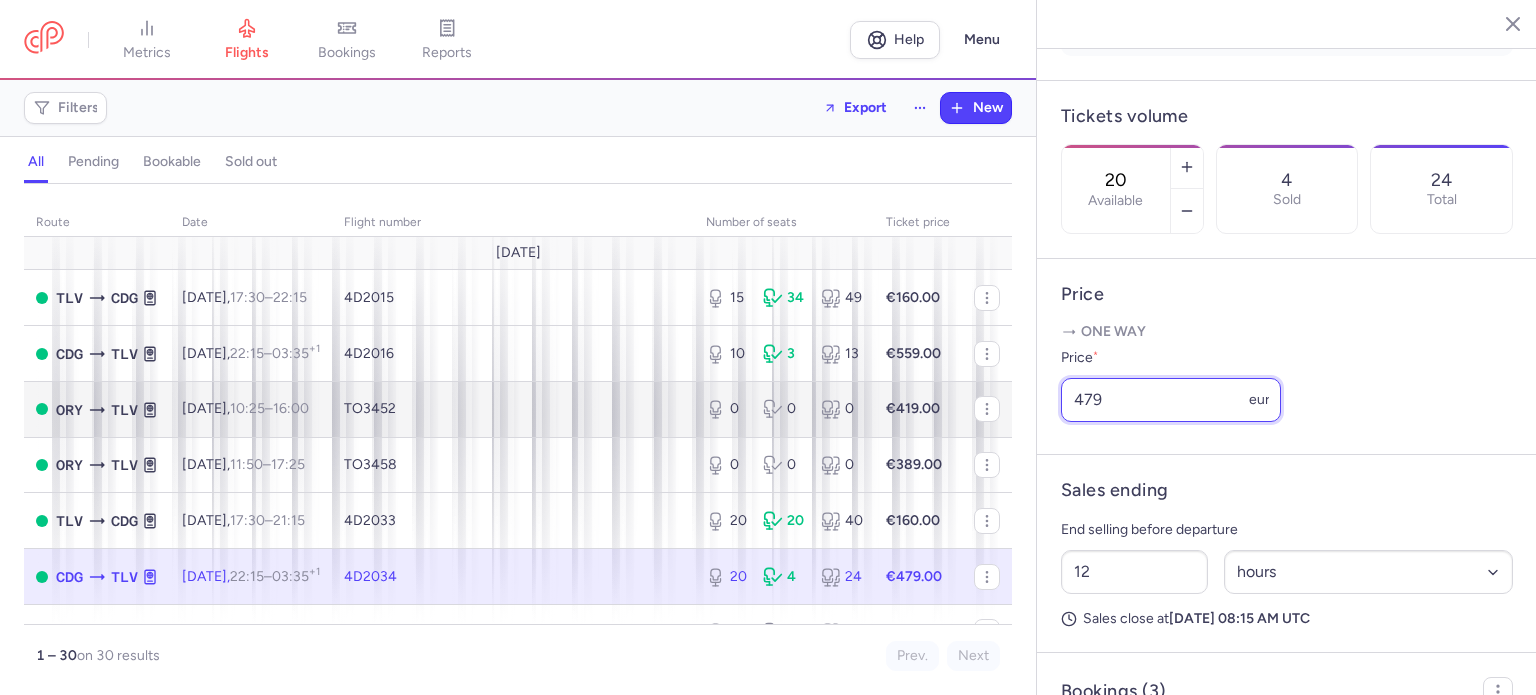 drag, startPoint x: 1115, startPoint y: 434, endPoint x: 956, endPoint y: 431, distance: 159.0283 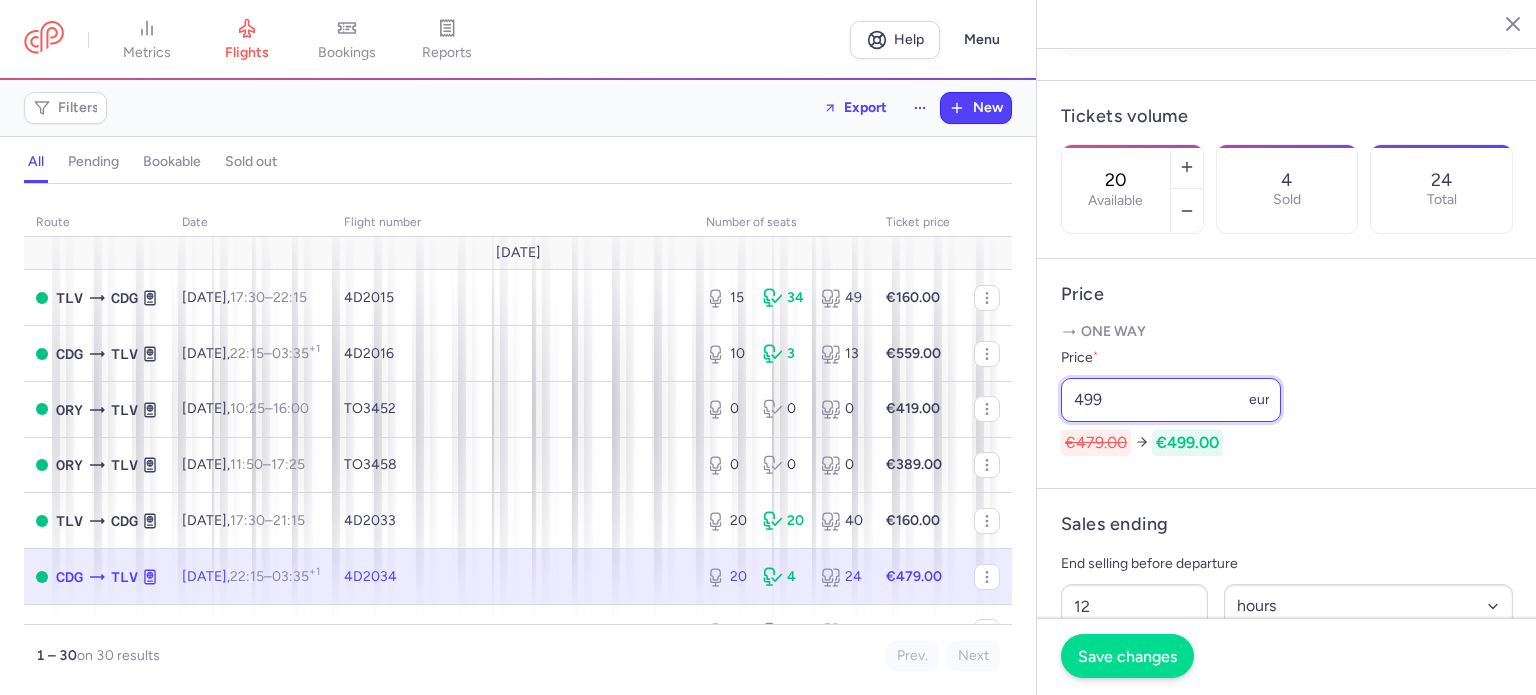 type on "499" 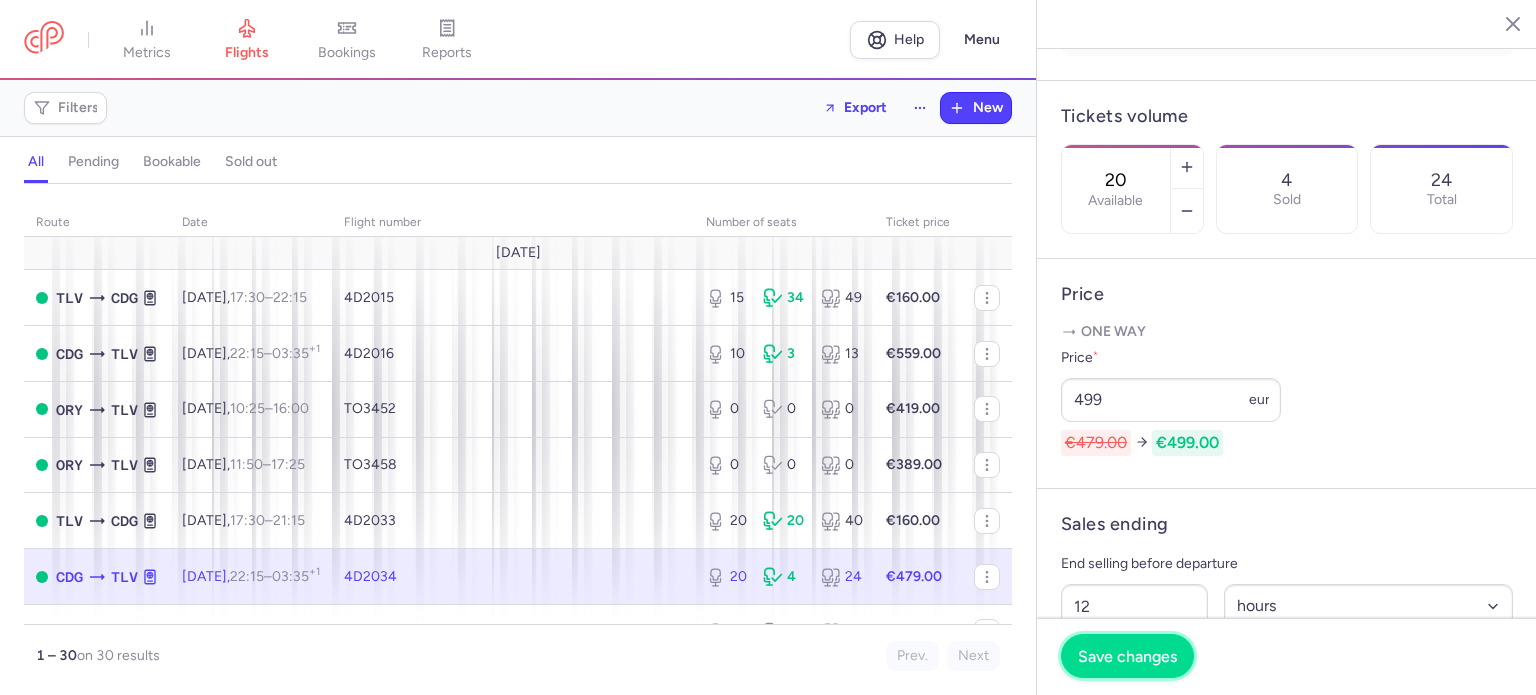 click on "Save changes" at bounding box center [1127, 656] 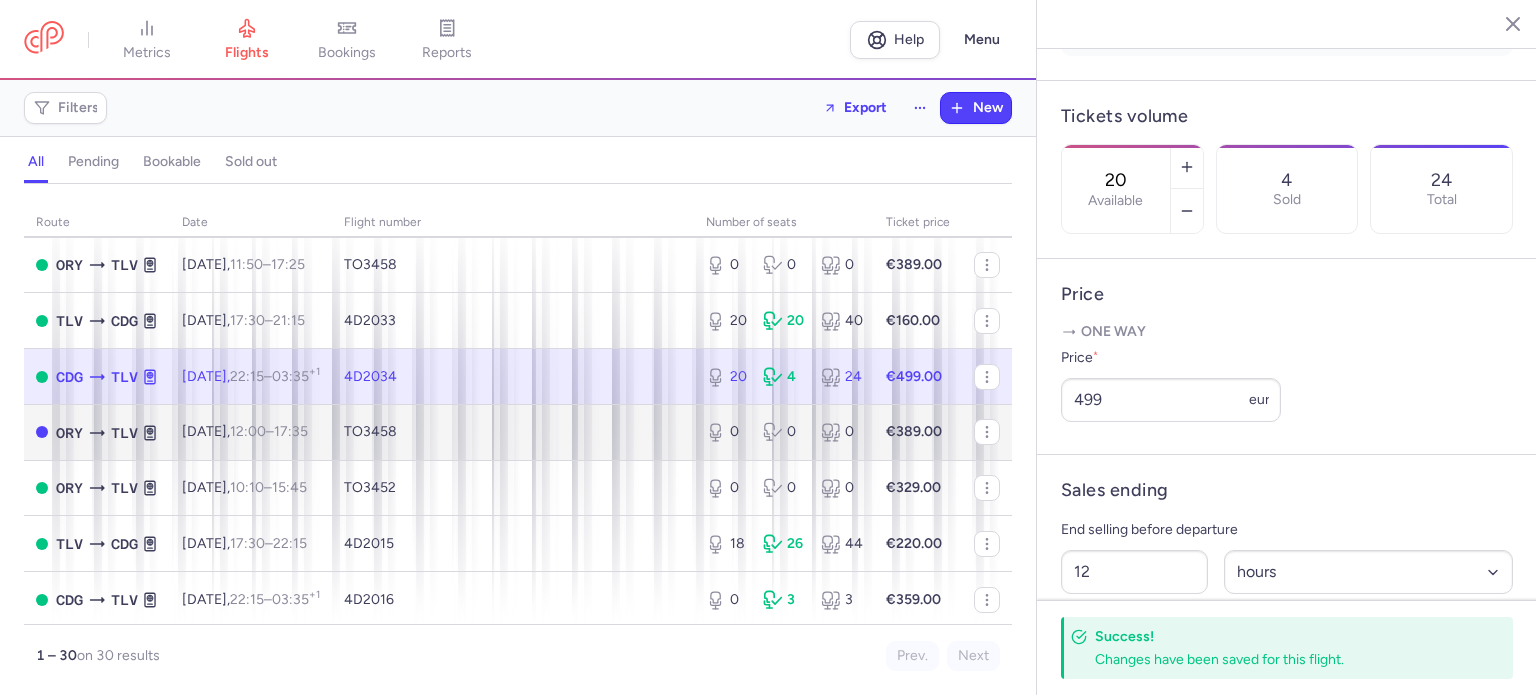 scroll, scrollTop: 300, scrollLeft: 0, axis: vertical 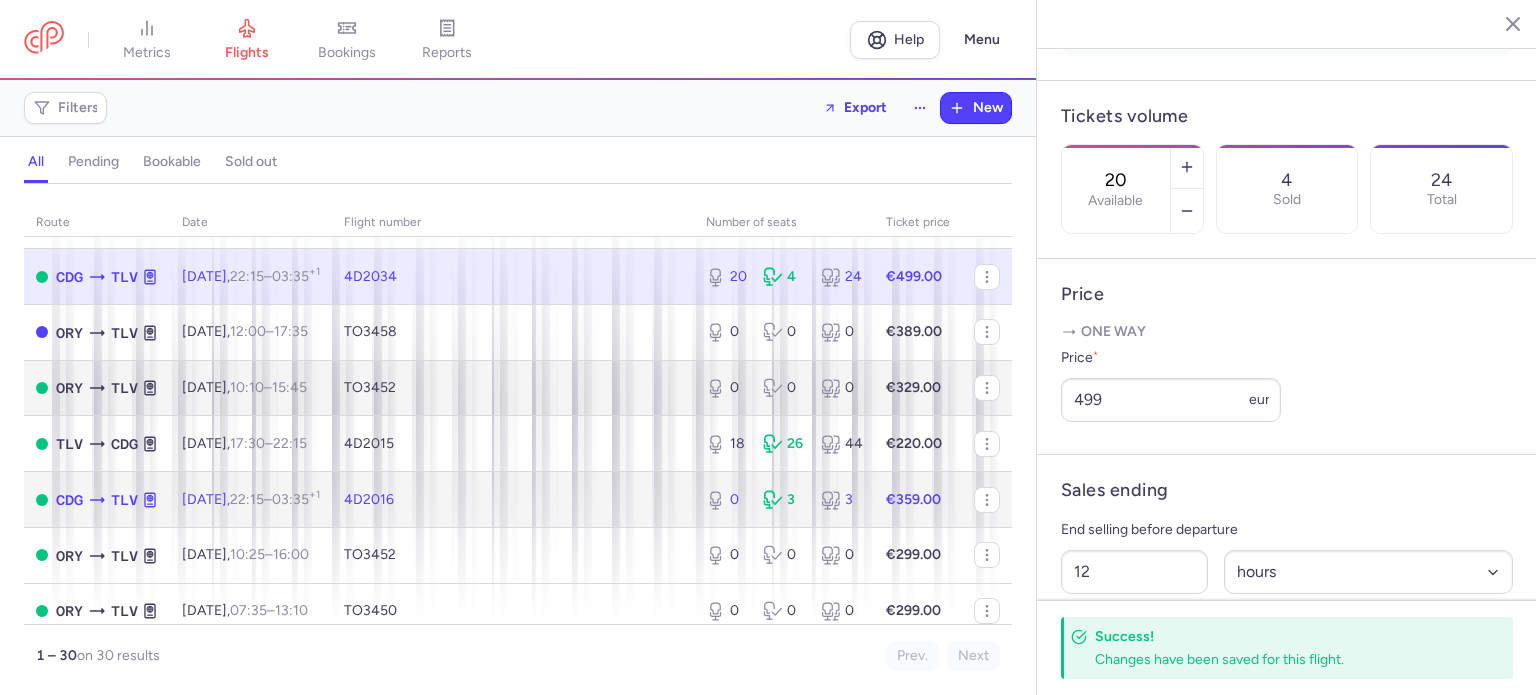 drag, startPoint x: 625, startPoint y: 506, endPoint x: 764, endPoint y: 415, distance: 166.1385 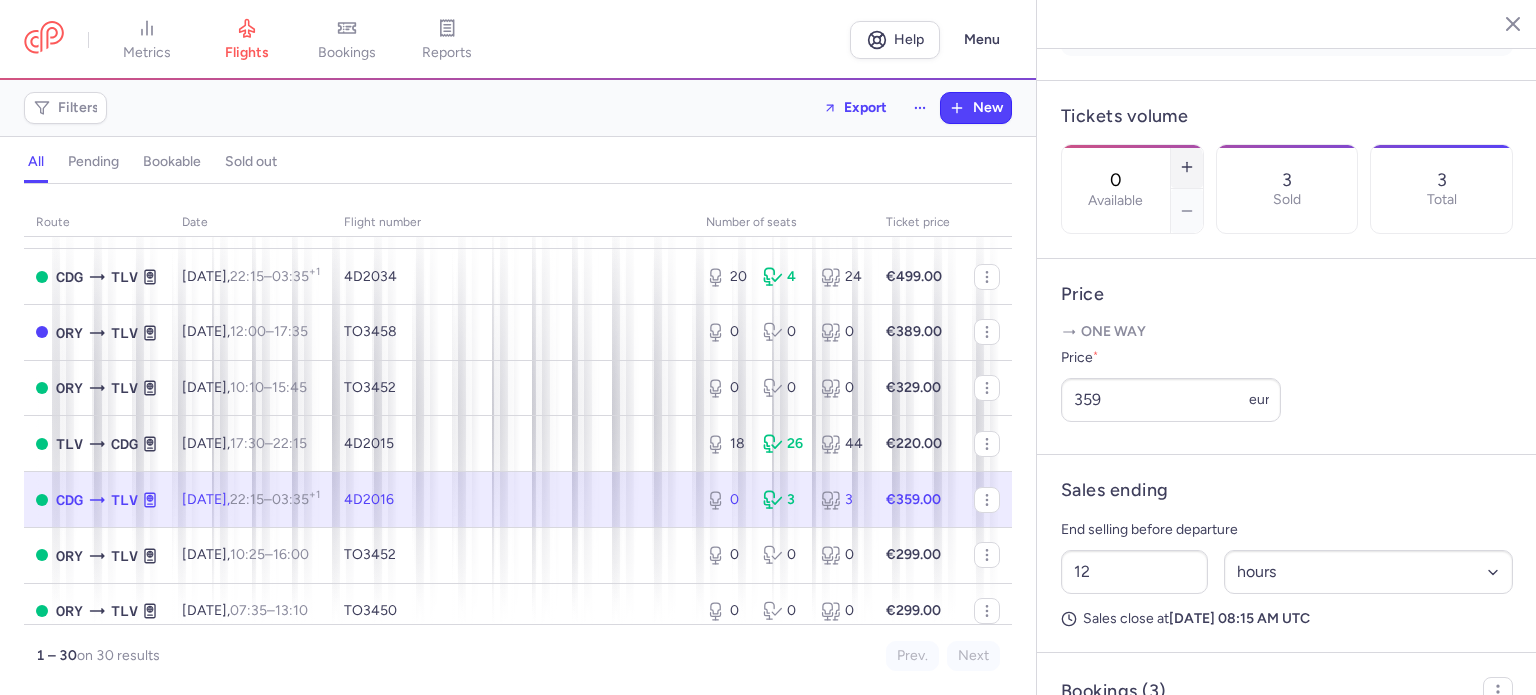 click 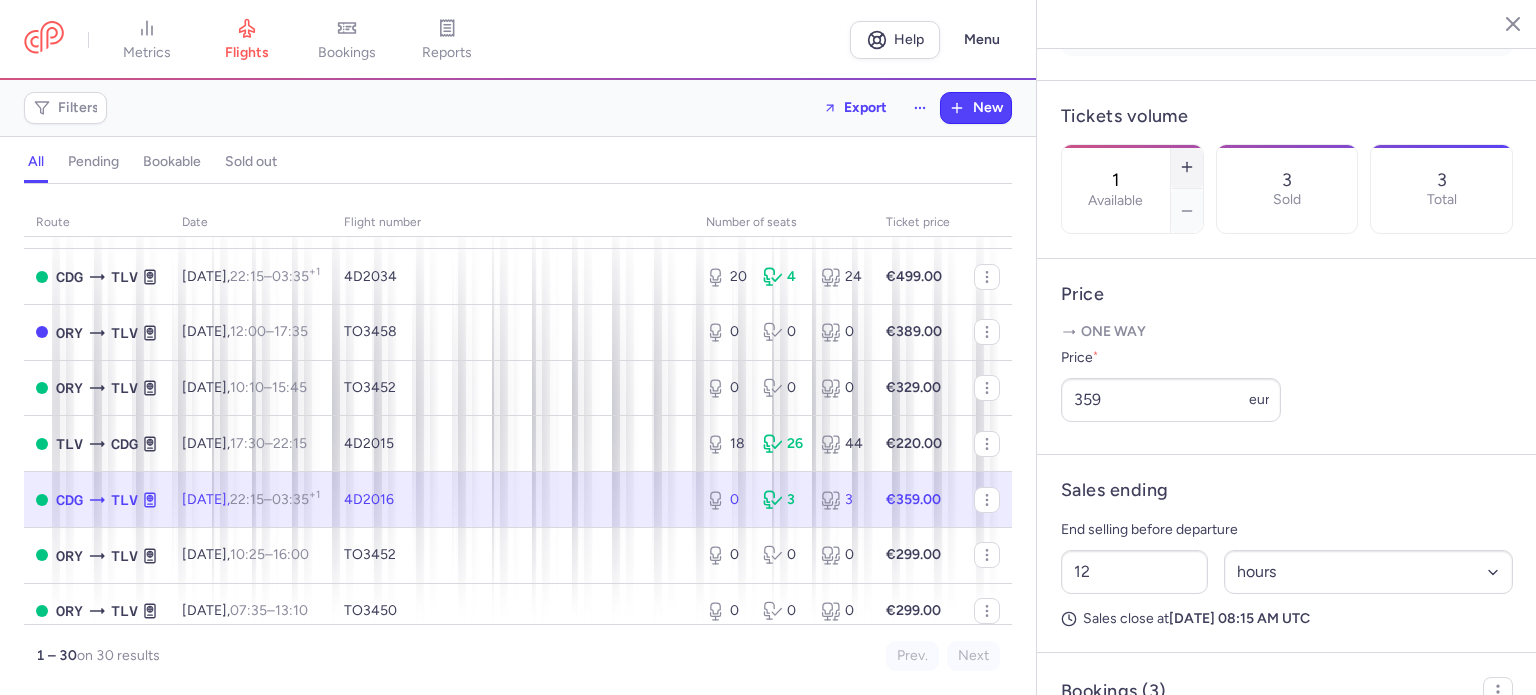 click 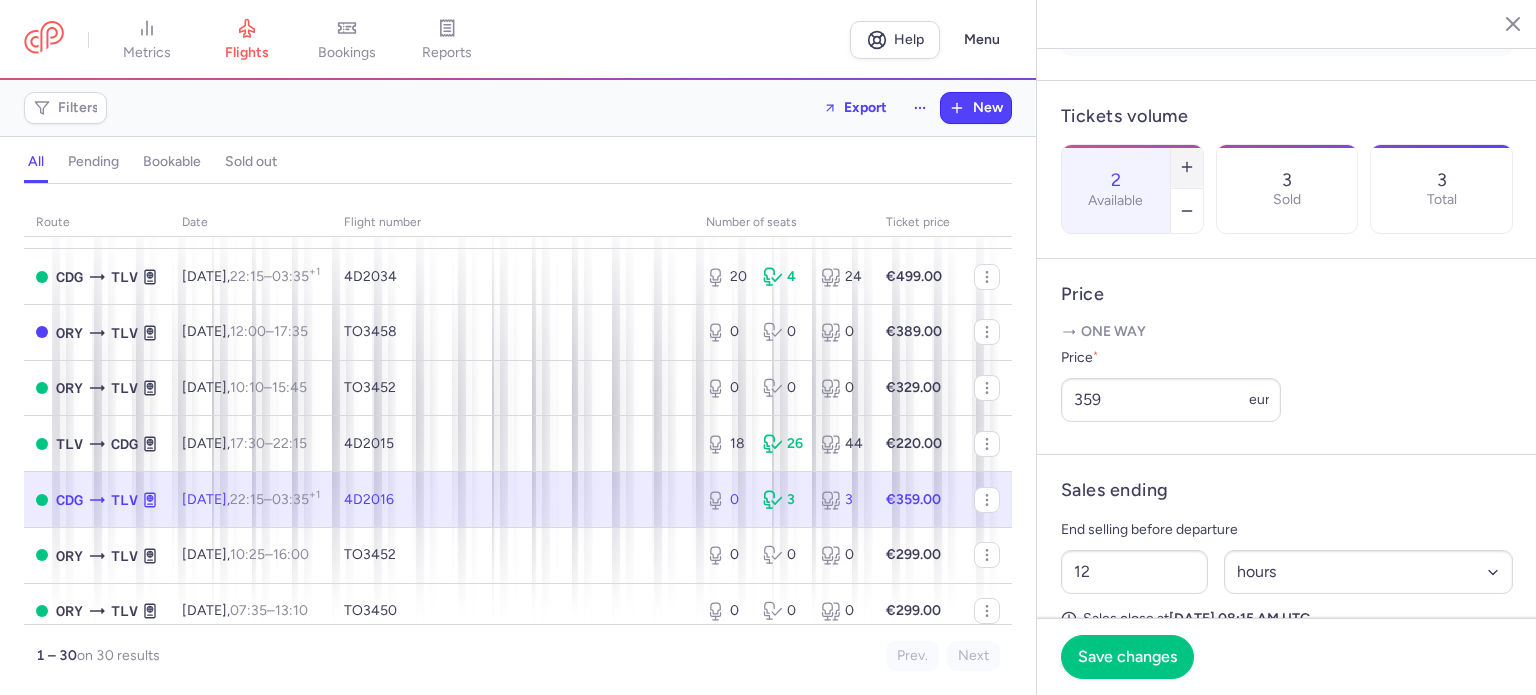 click 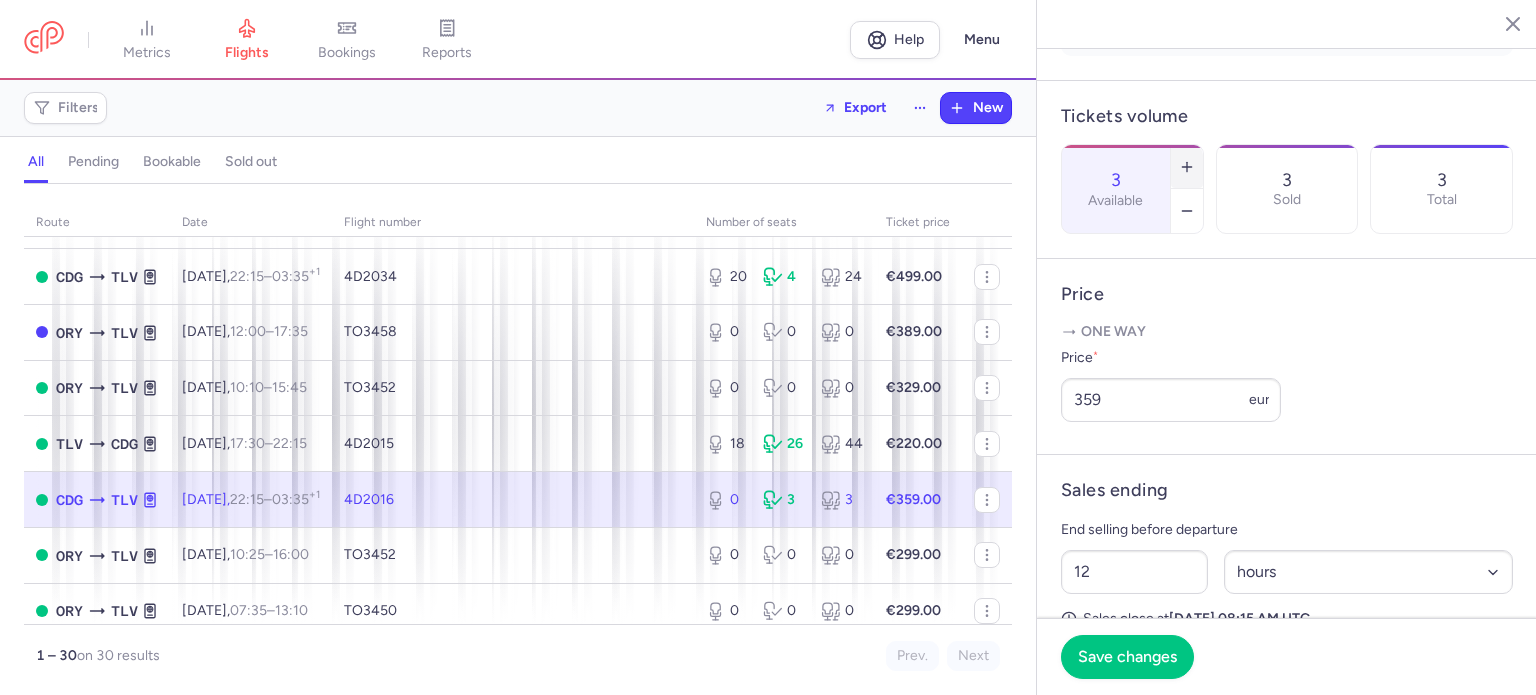 click 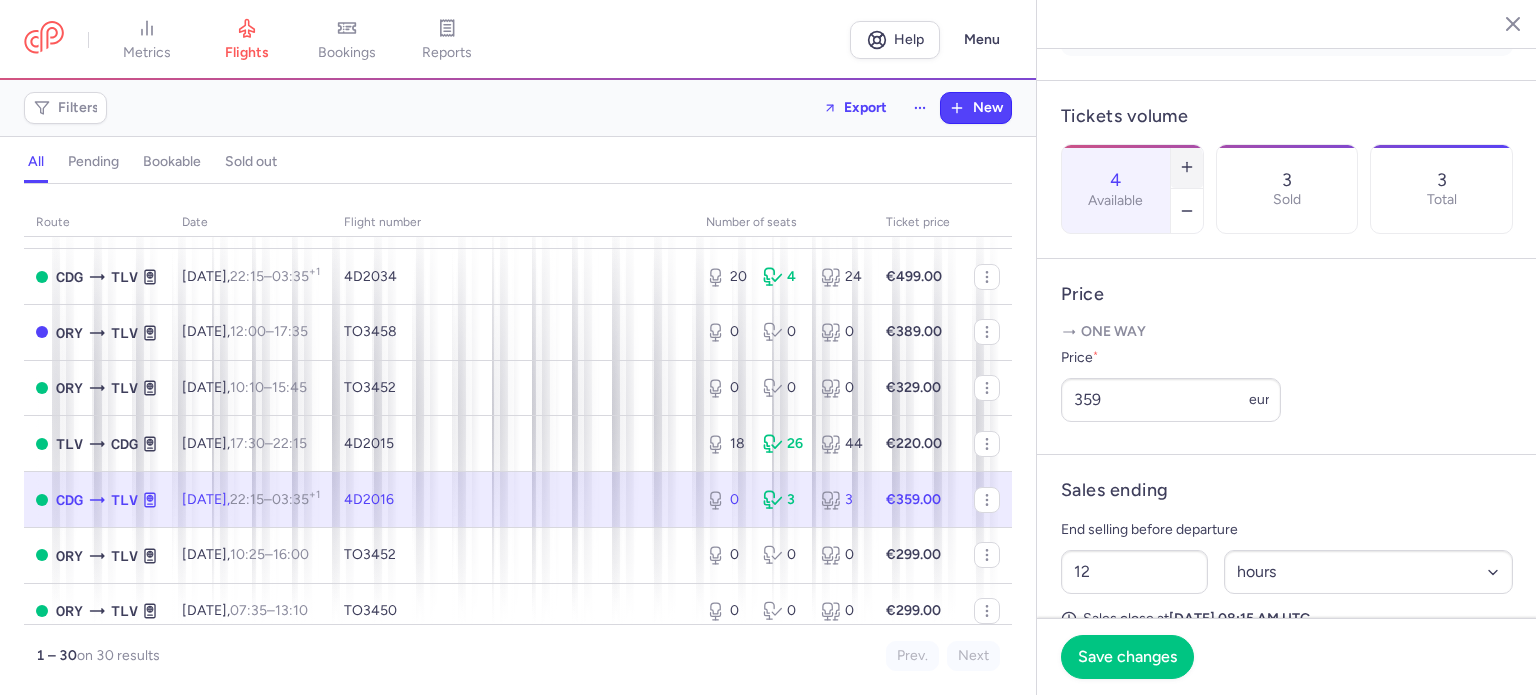 click 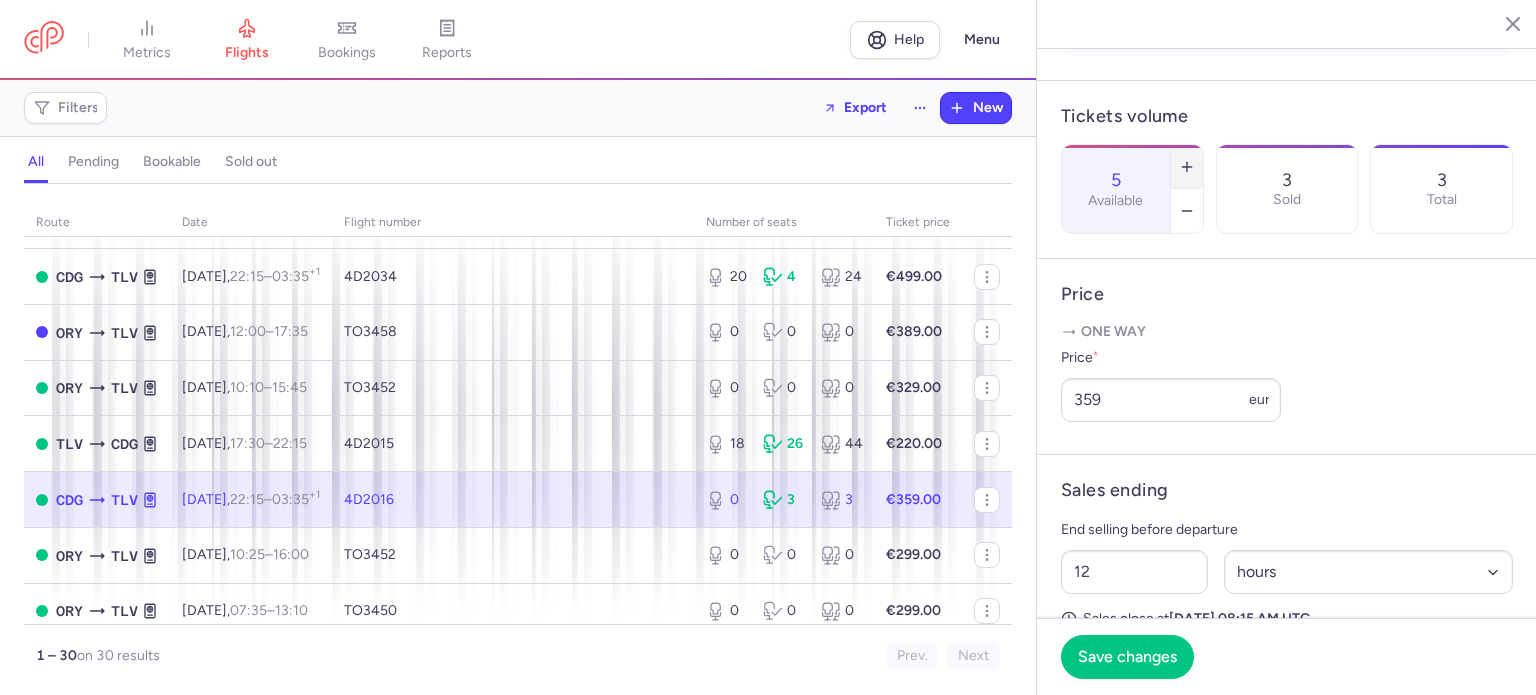 click 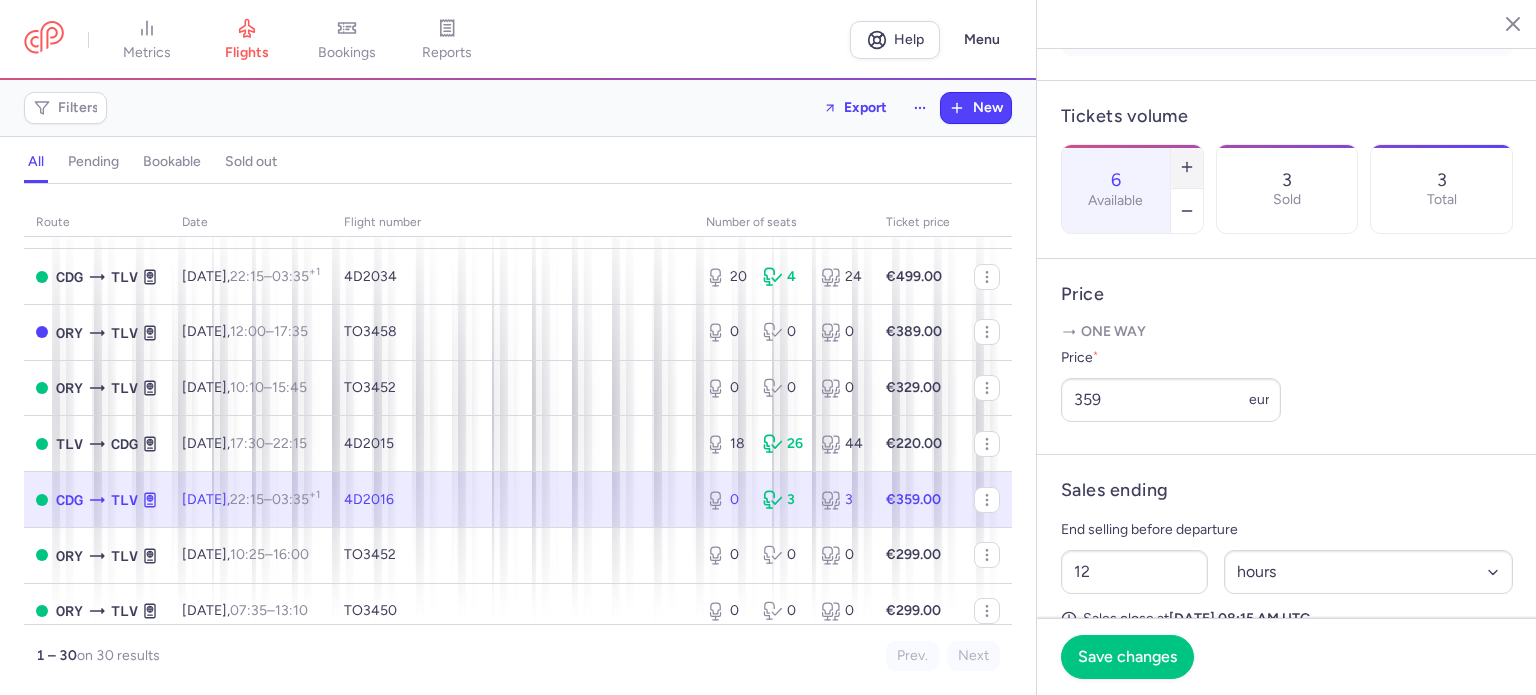 click 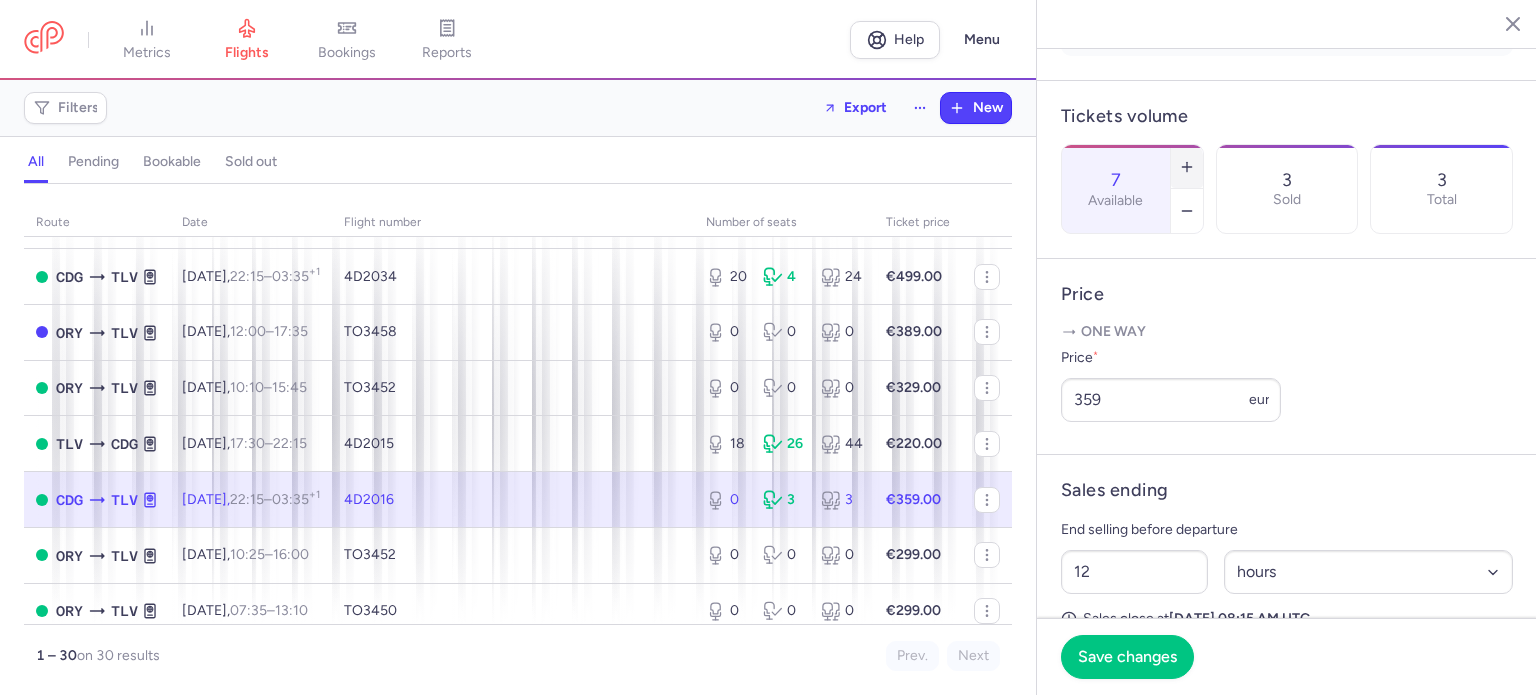 click 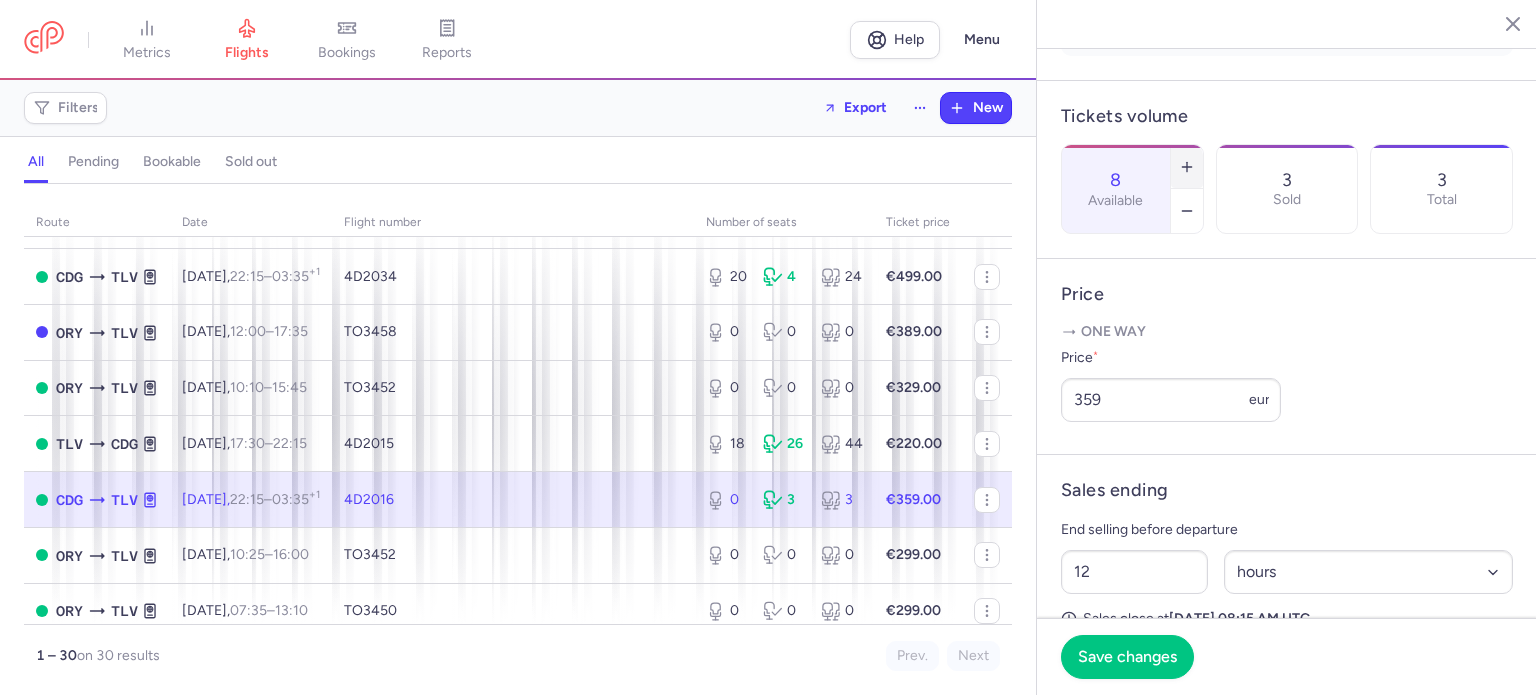 click 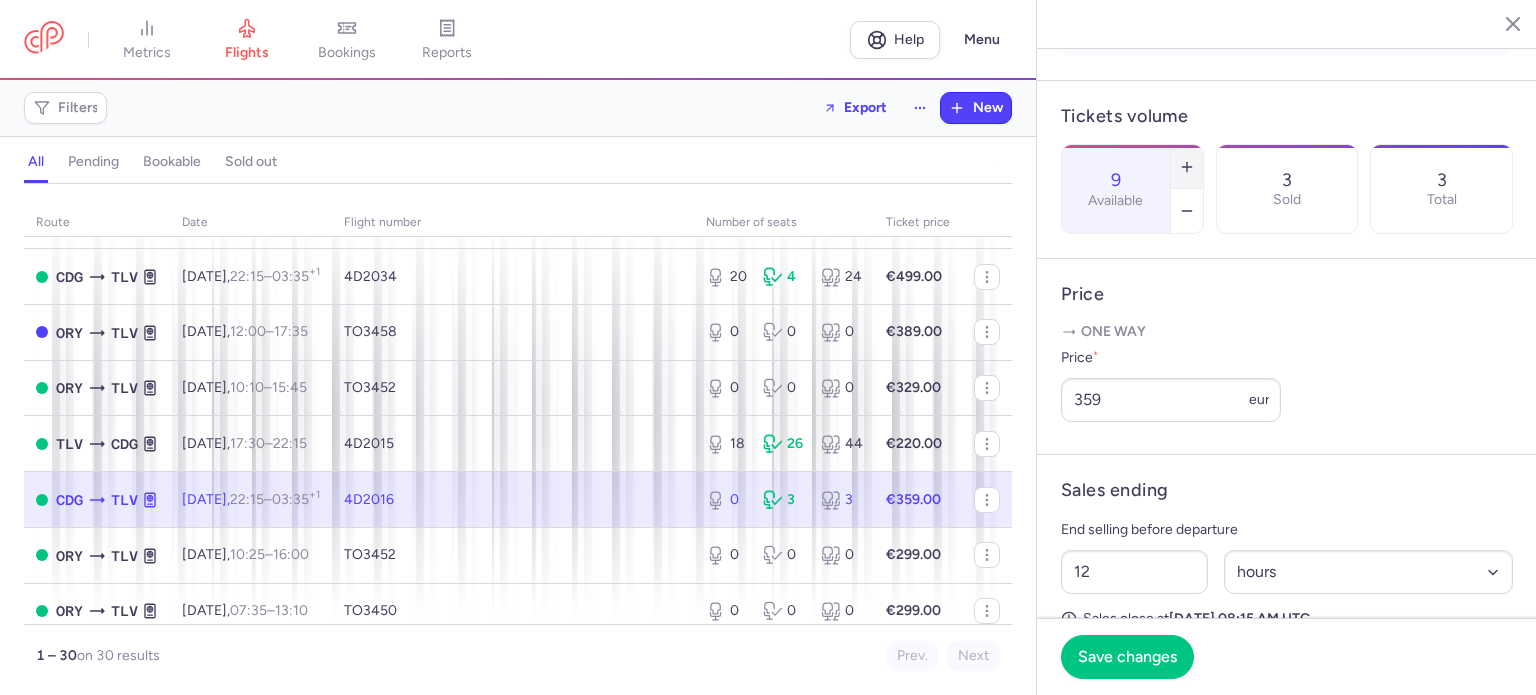 click 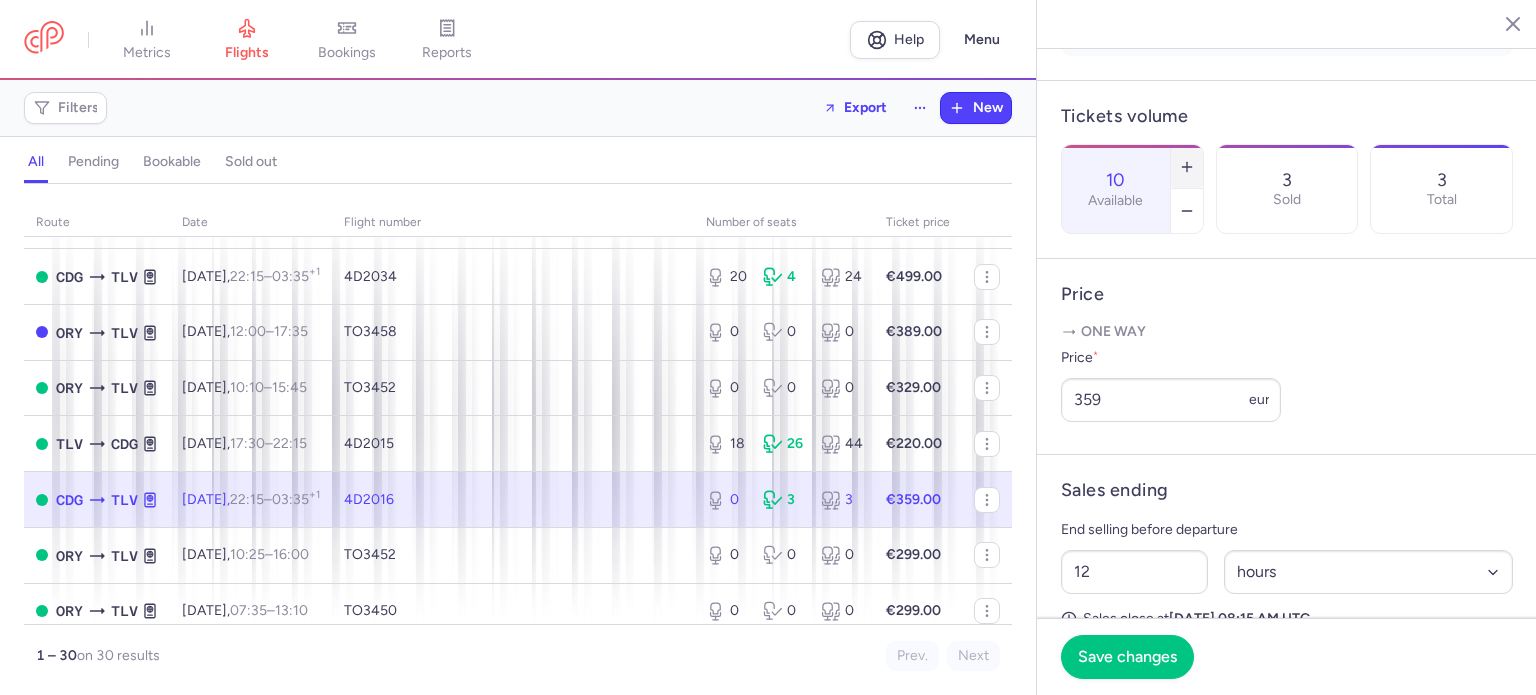 click 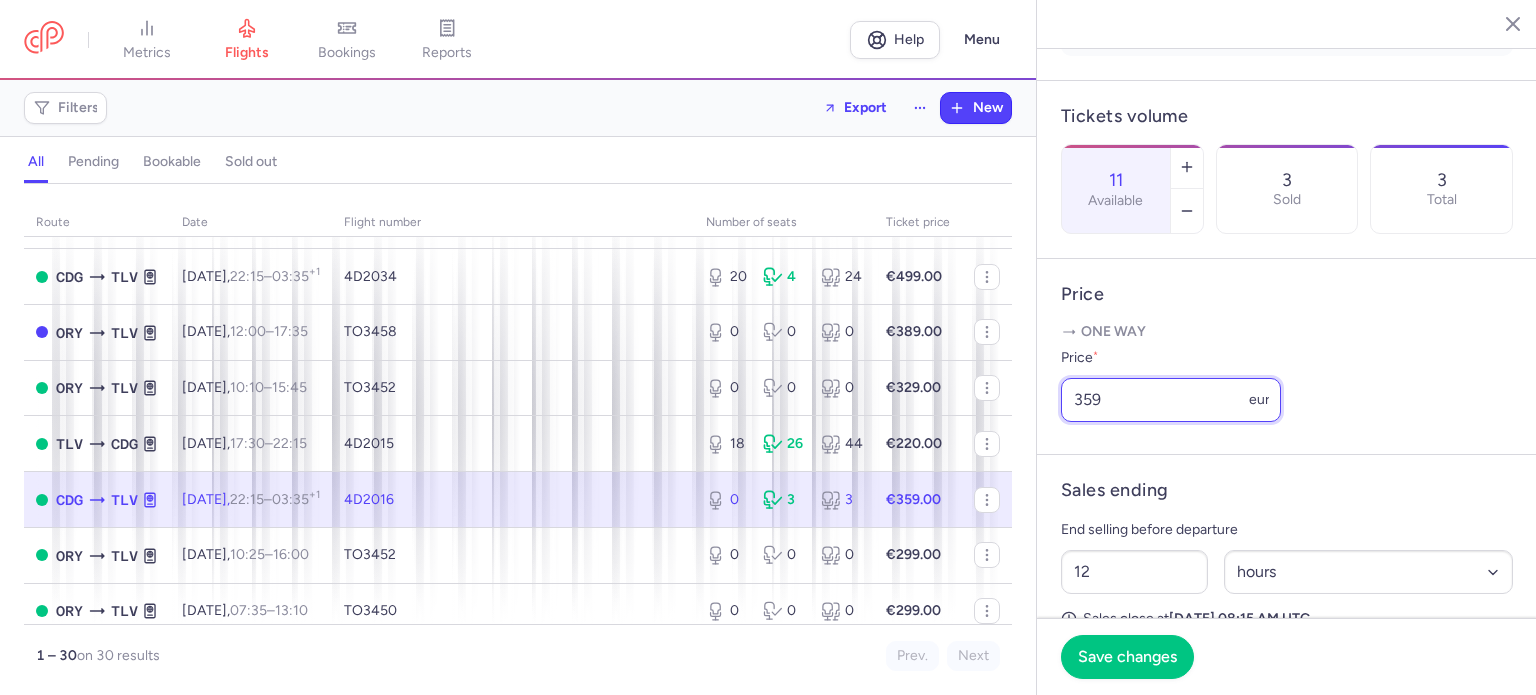 drag, startPoint x: 1109, startPoint y: 424, endPoint x: 1057, endPoint y: 428, distance: 52.153618 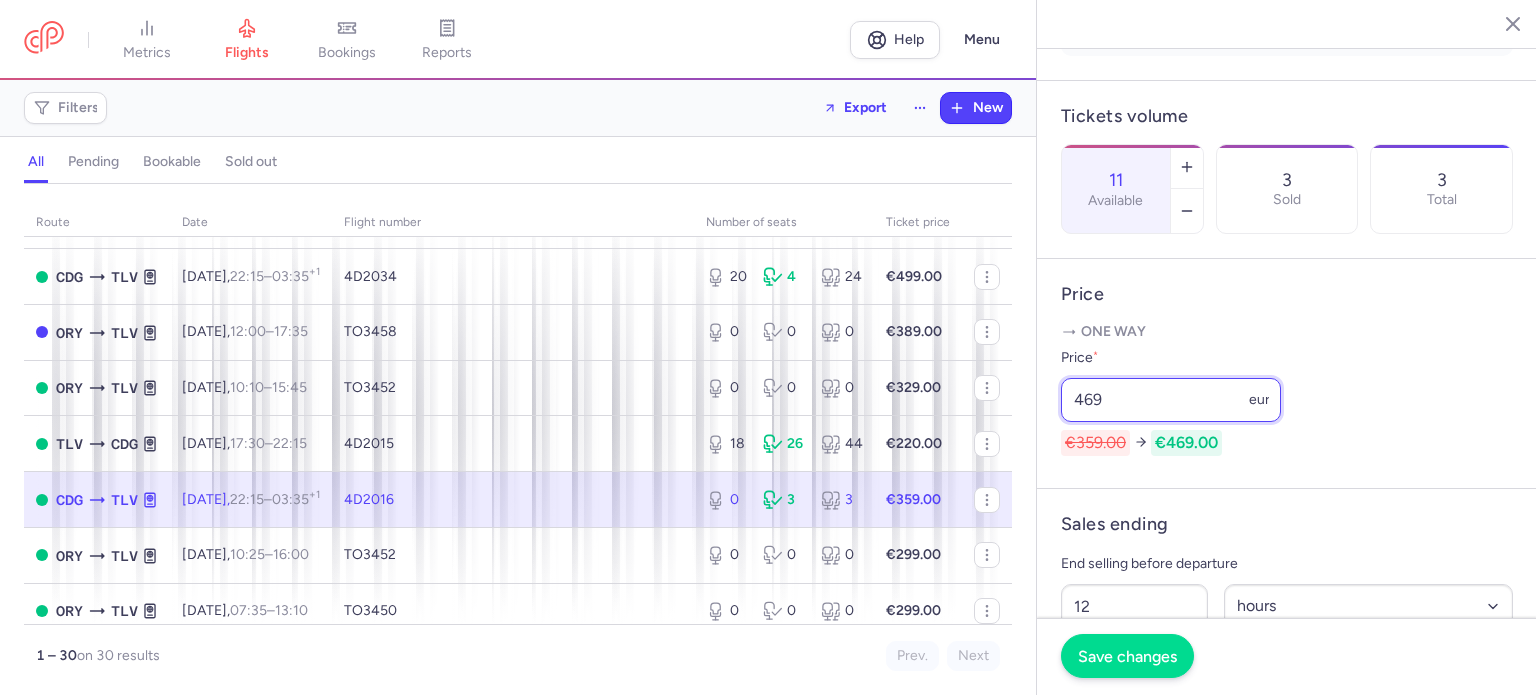 type on "469" 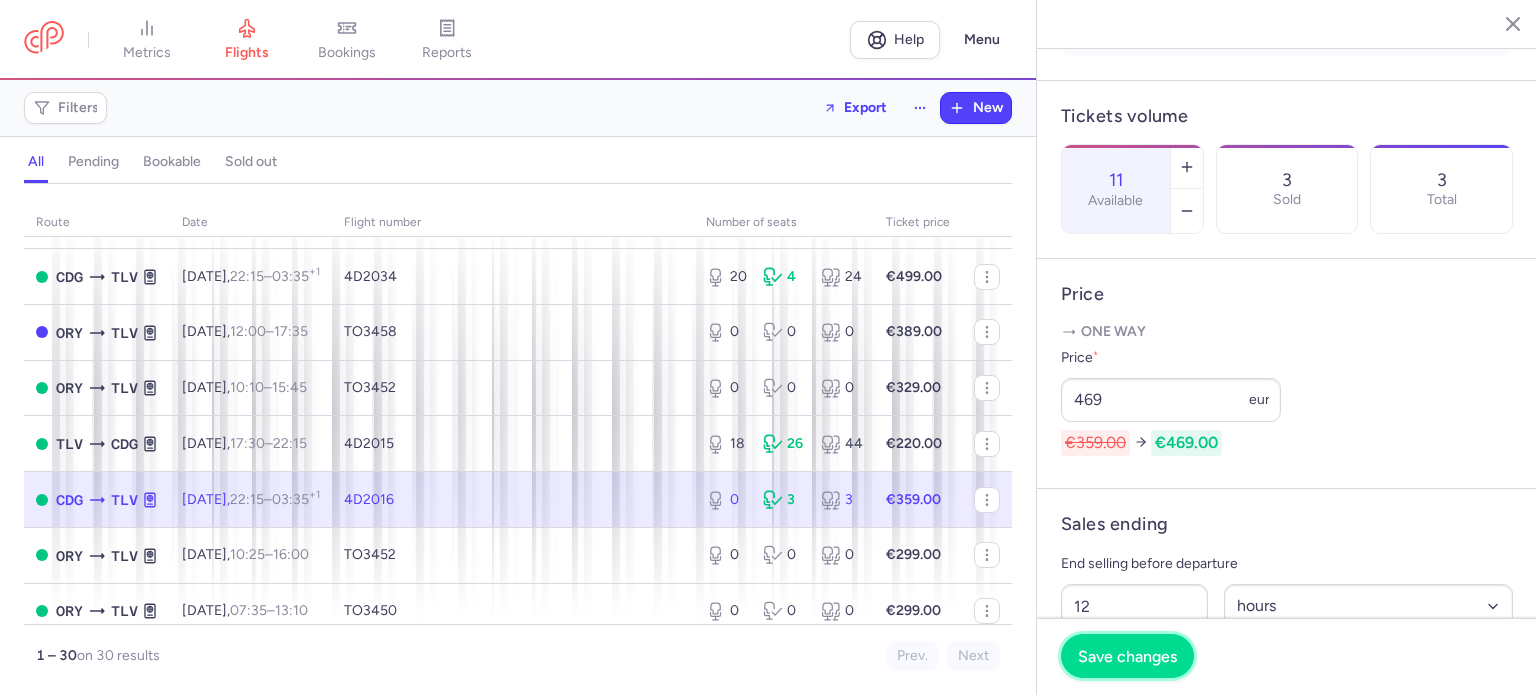 click on "Save changes" at bounding box center [1127, 656] 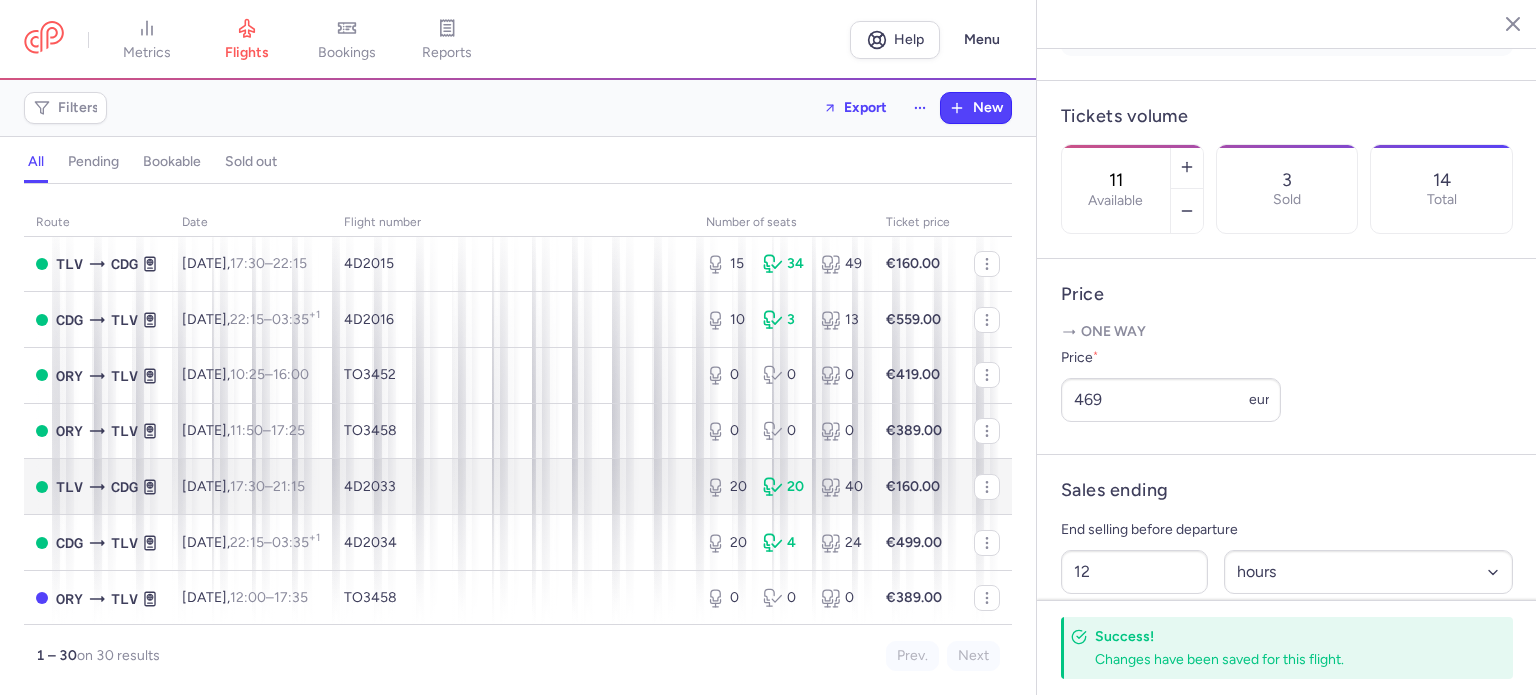 scroll, scrollTop: 0, scrollLeft: 0, axis: both 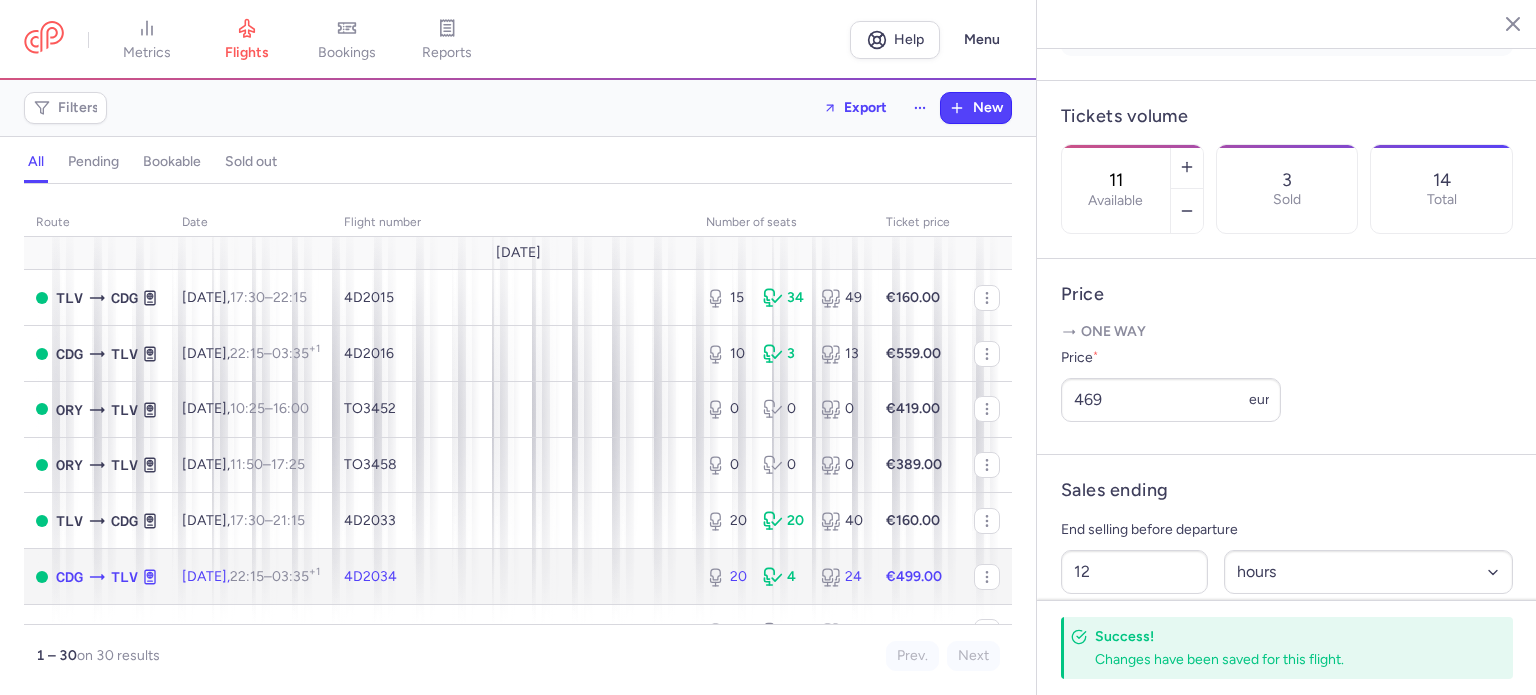 click on "20 4 24" at bounding box center [784, 577] 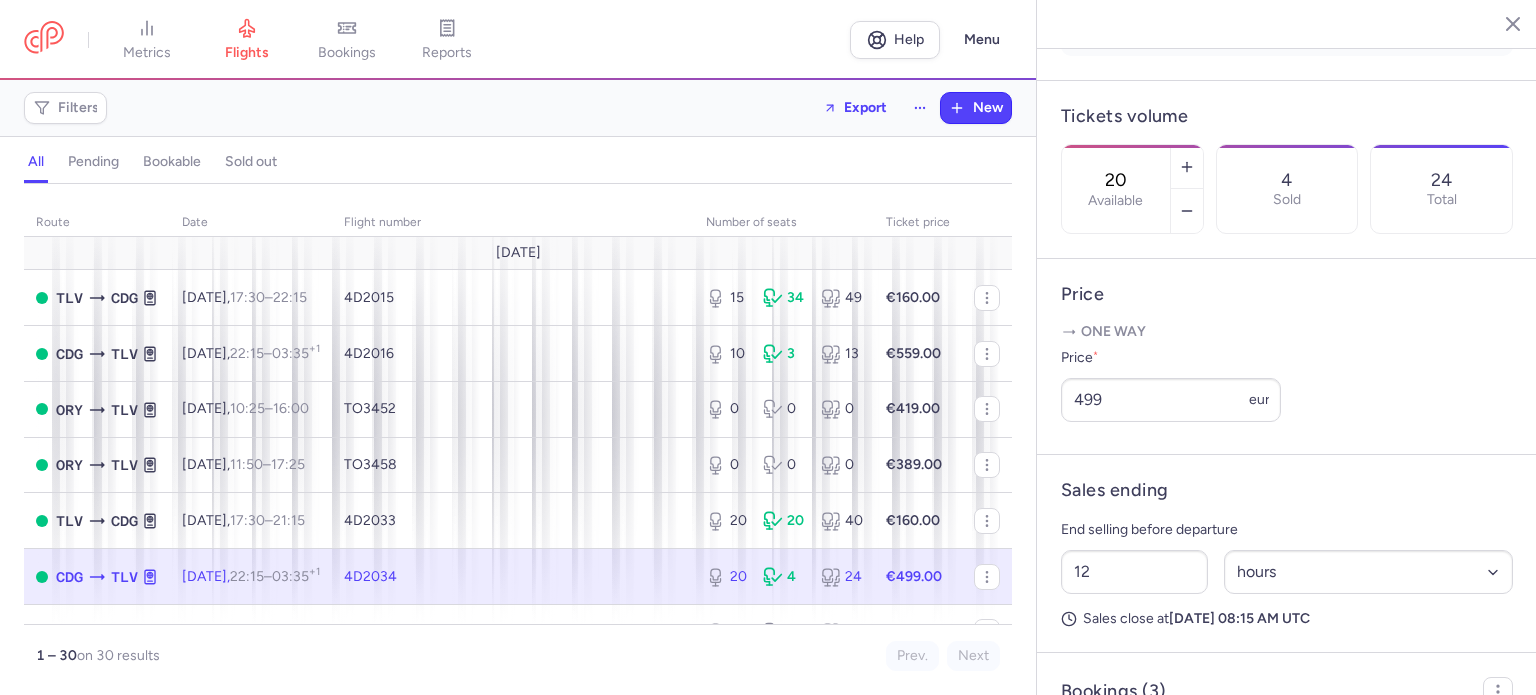 drag, startPoint x: 1162, startPoint y: 112, endPoint x: 1081, endPoint y: 111, distance: 81.00617 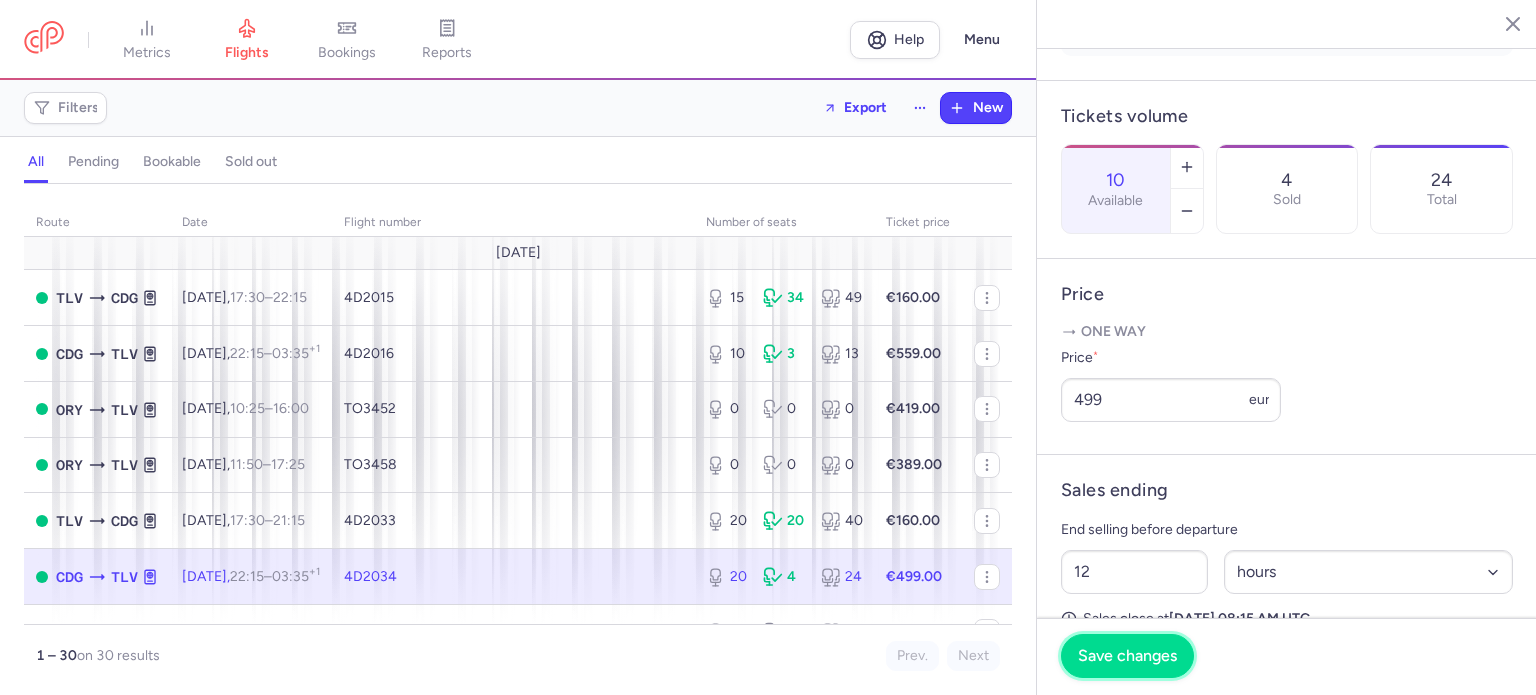 click on "Save changes" at bounding box center (1127, 656) 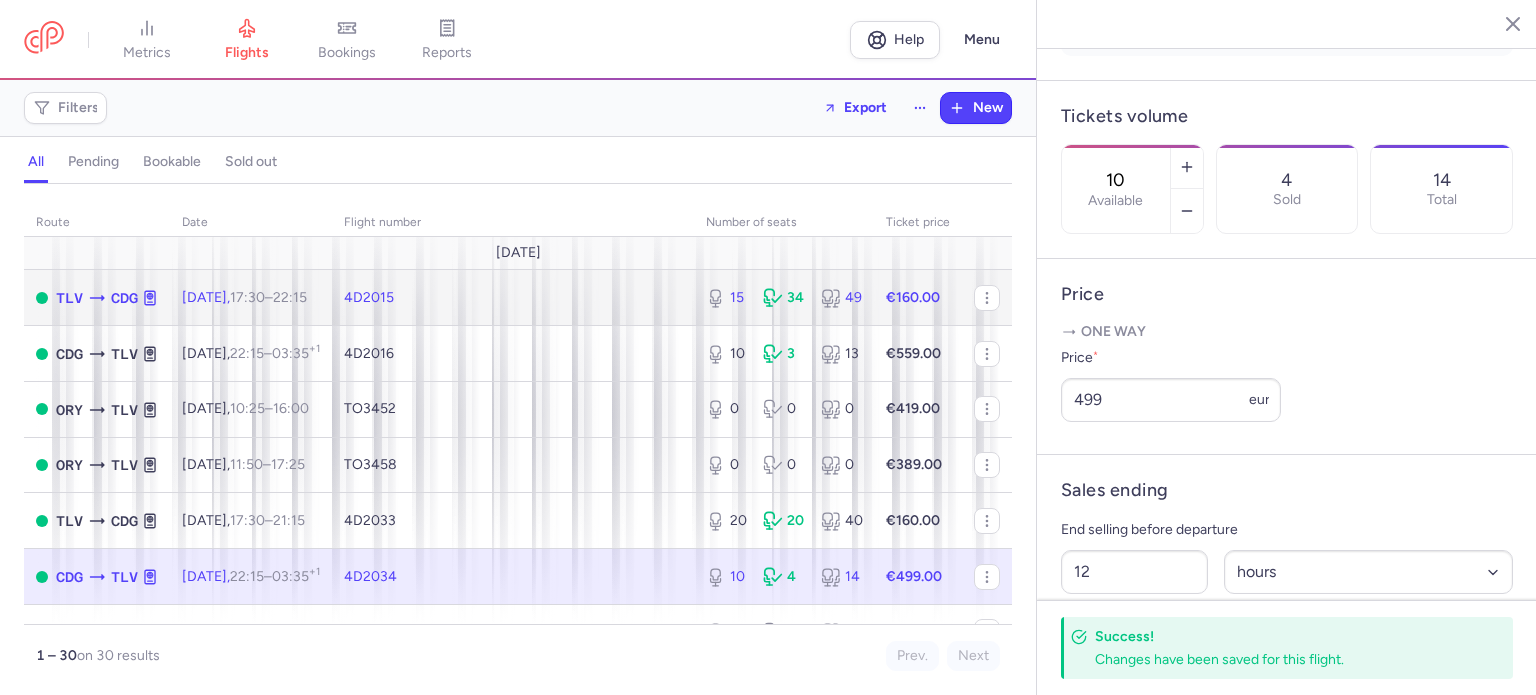 click on "4D2015" at bounding box center [513, 298] 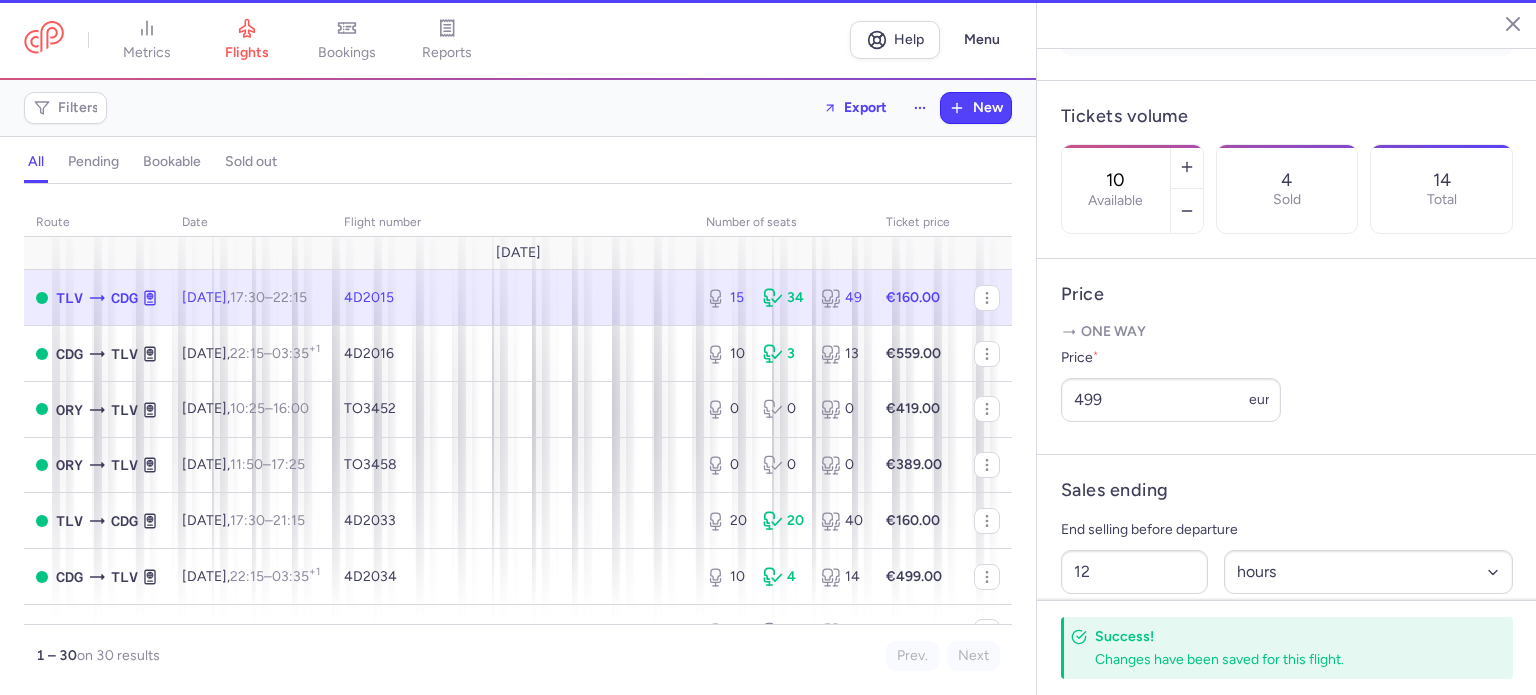 type on "15" 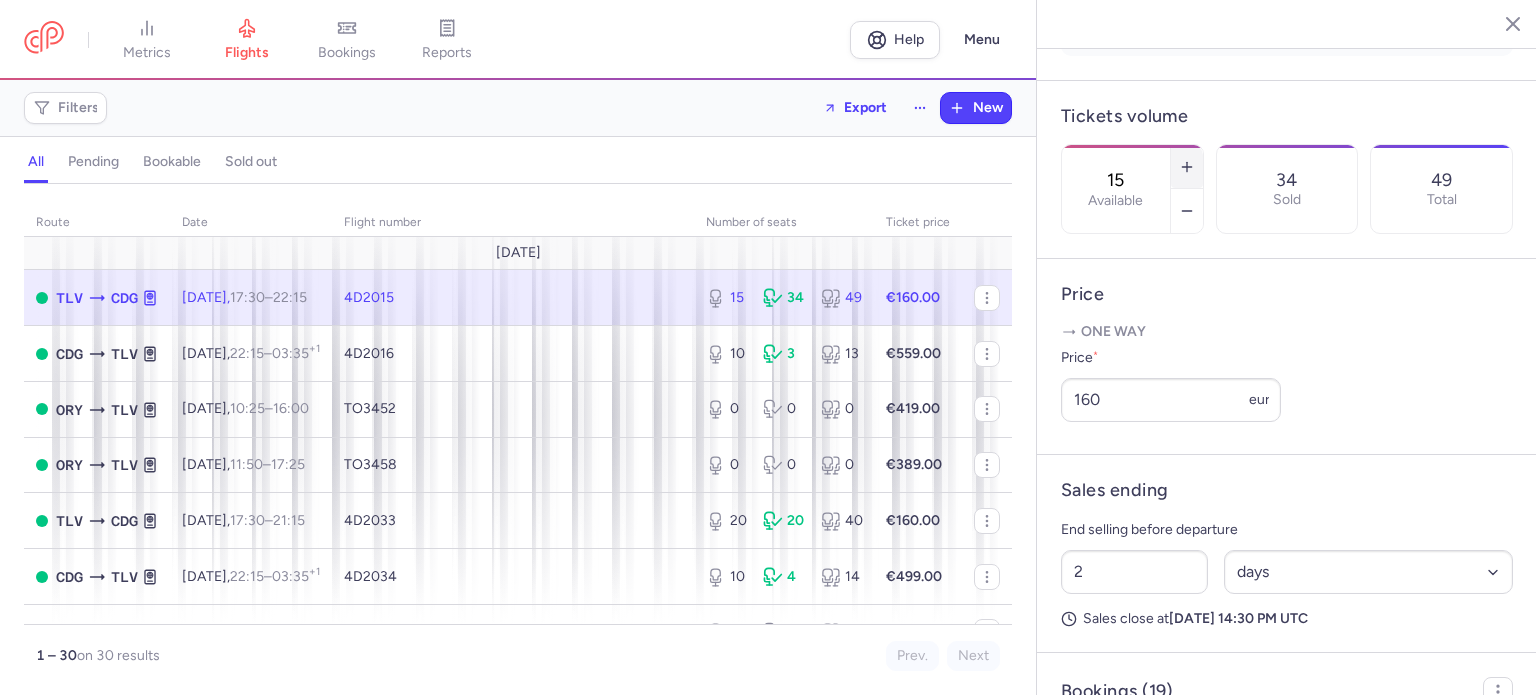 click 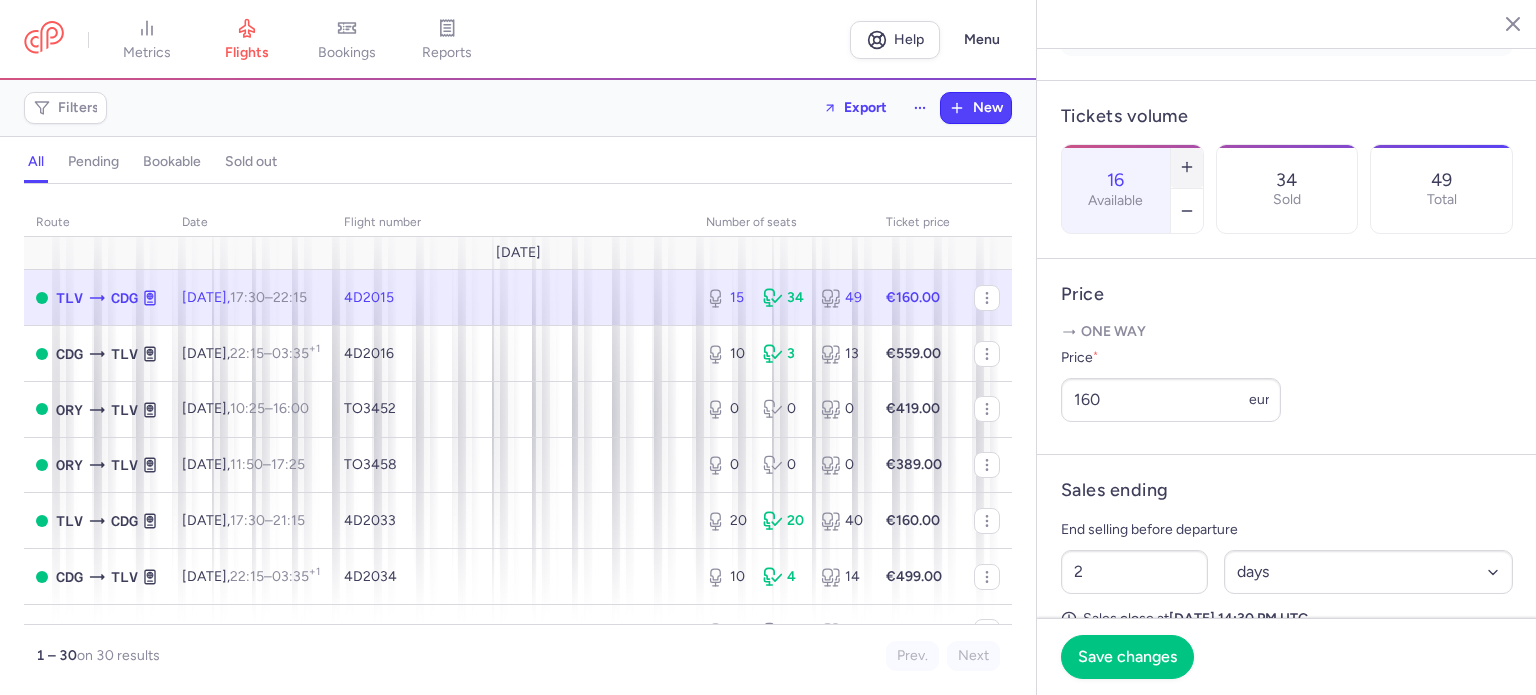 click 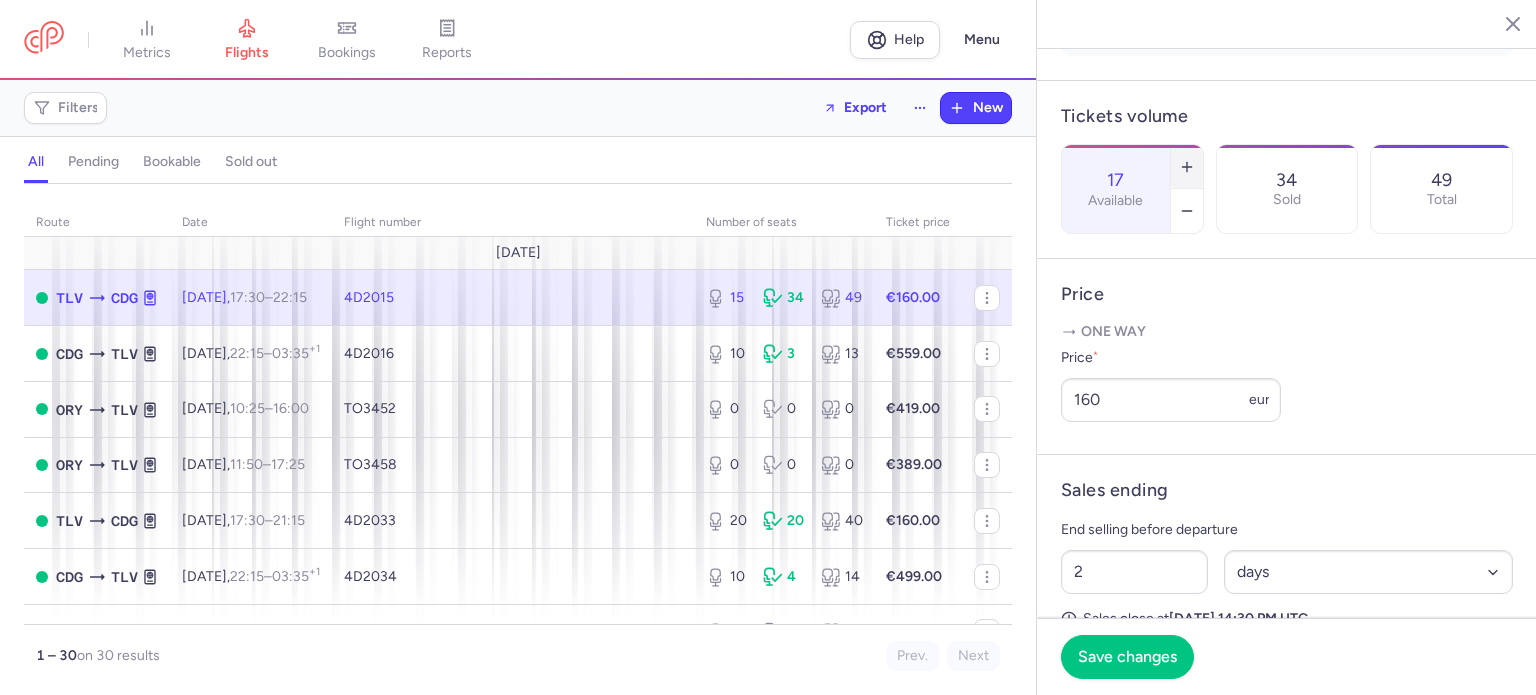 click 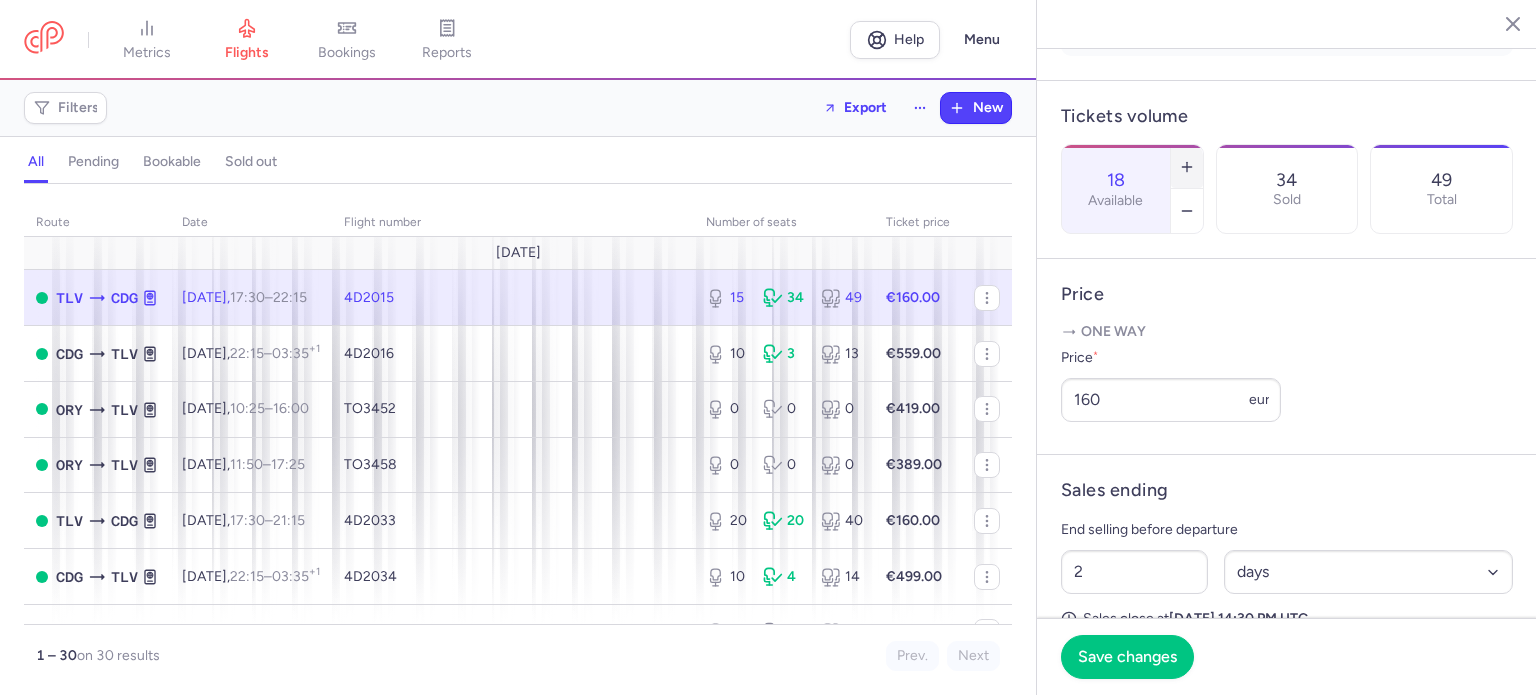 click 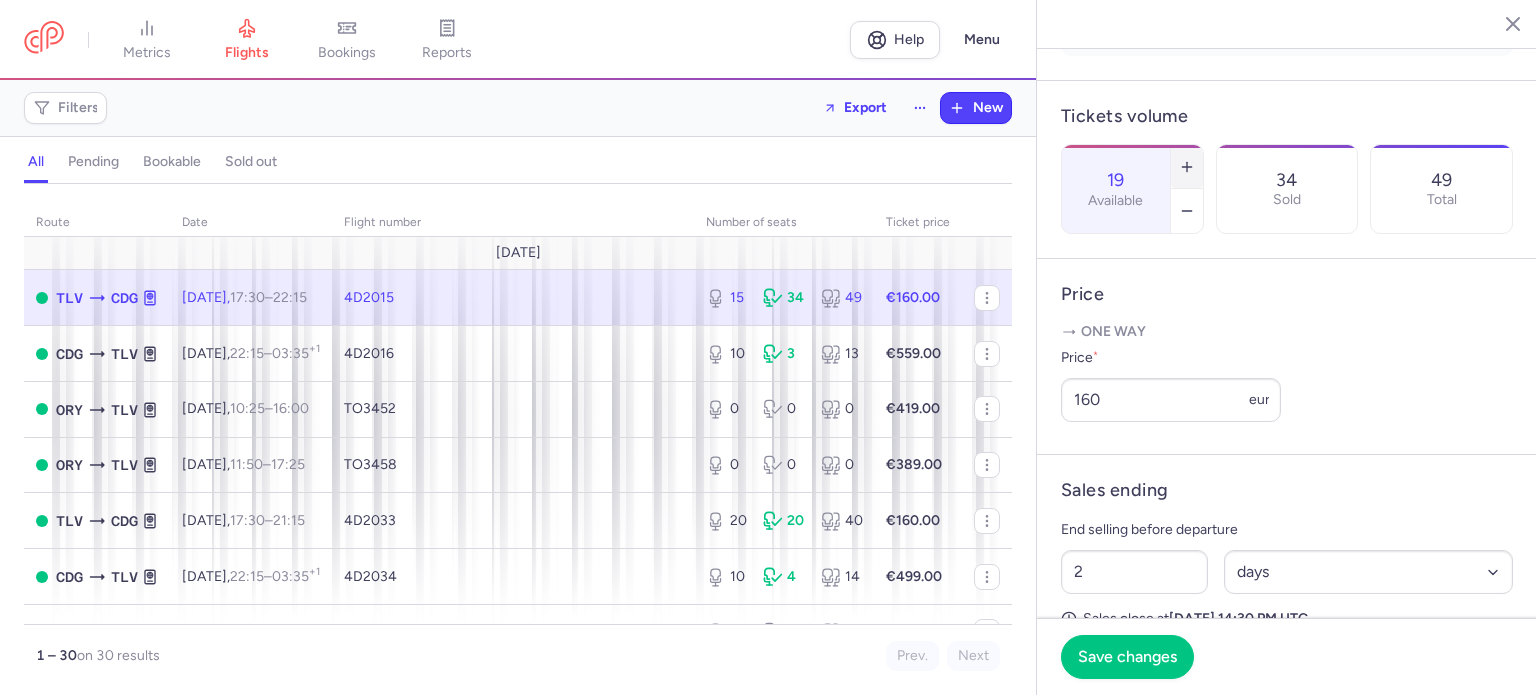 click 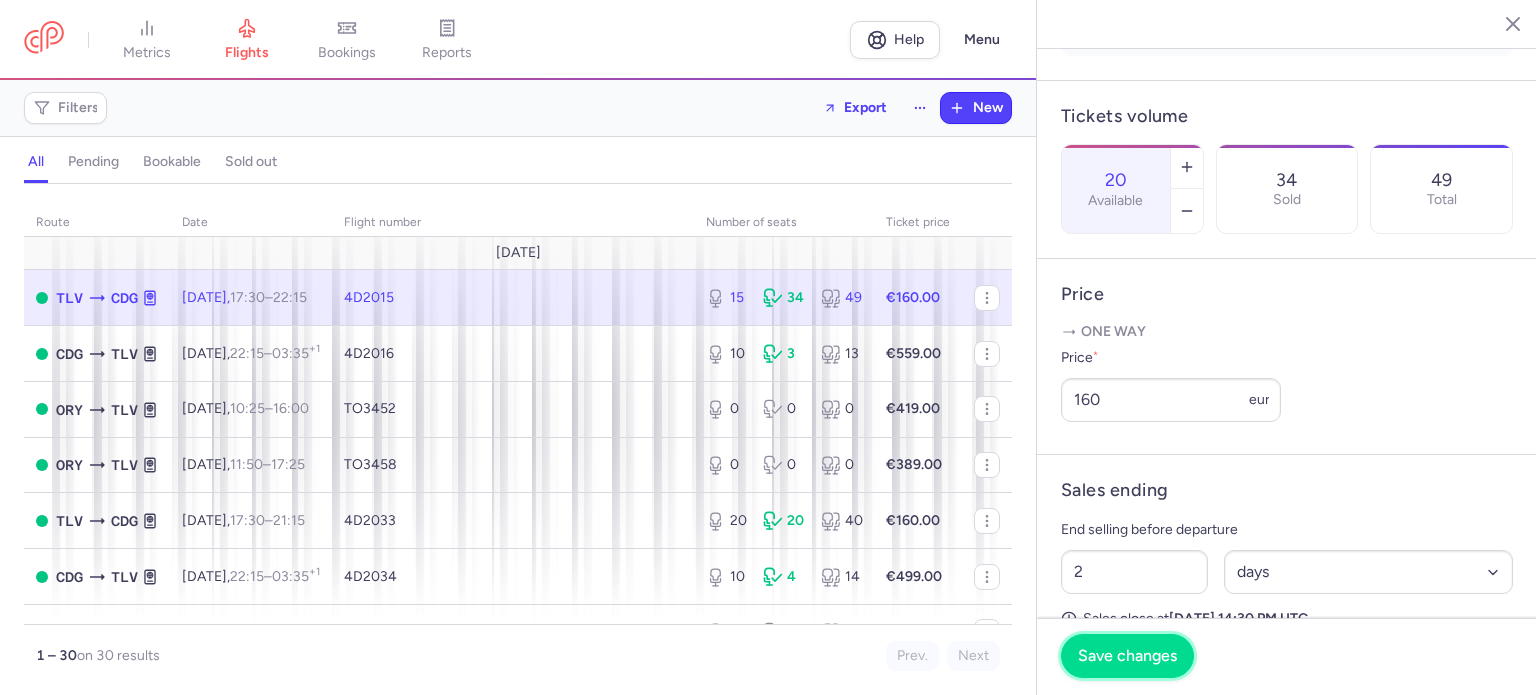 click on "Save changes" at bounding box center [1127, 656] 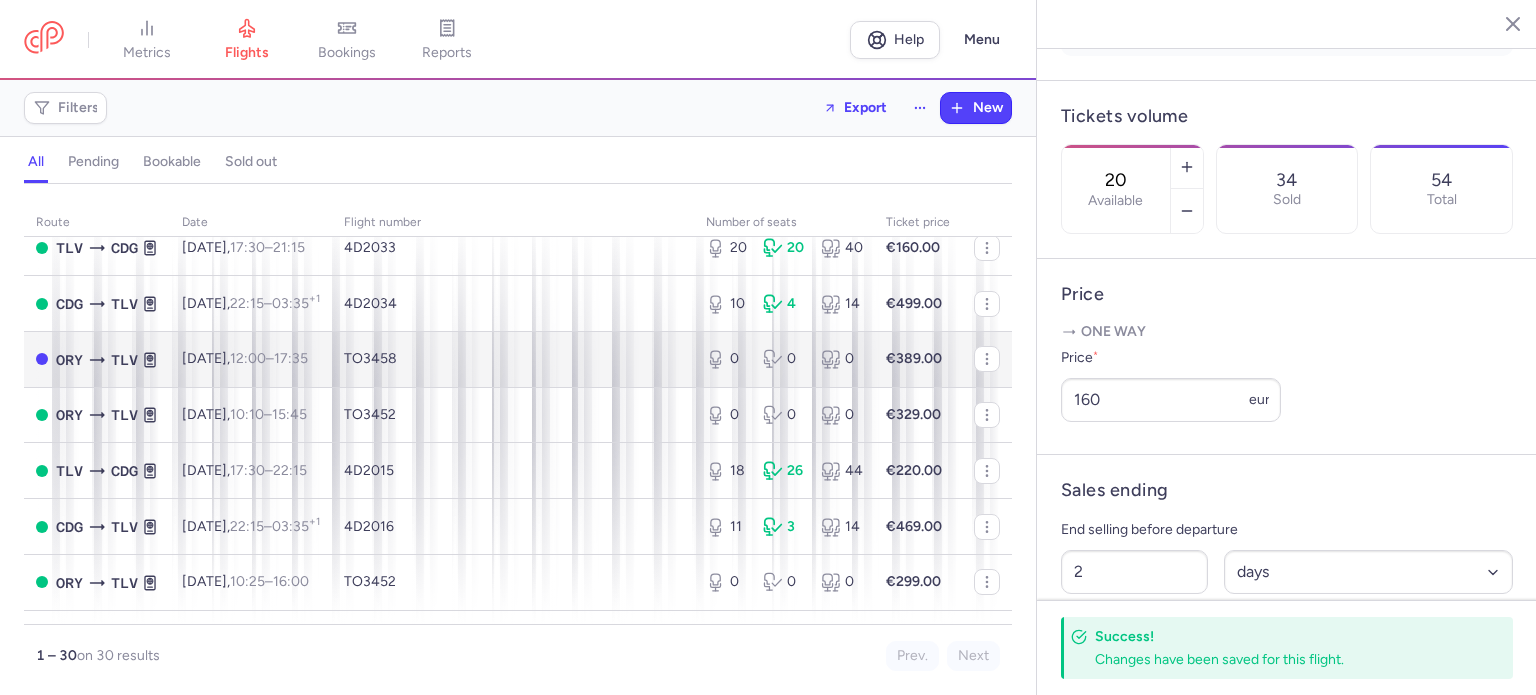 scroll, scrollTop: 300, scrollLeft: 0, axis: vertical 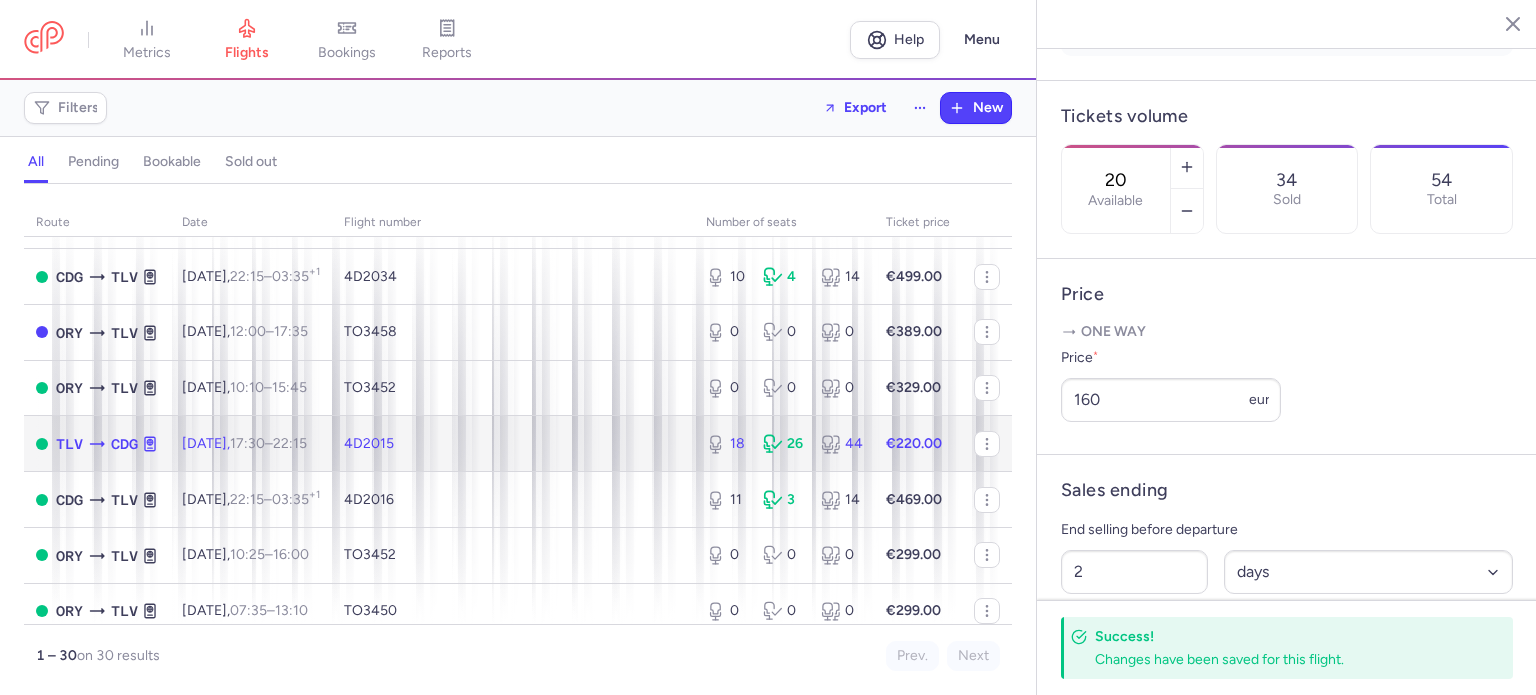 drag, startPoint x: 650, startPoint y: 471, endPoint x: 664, endPoint y: 444, distance: 30.413813 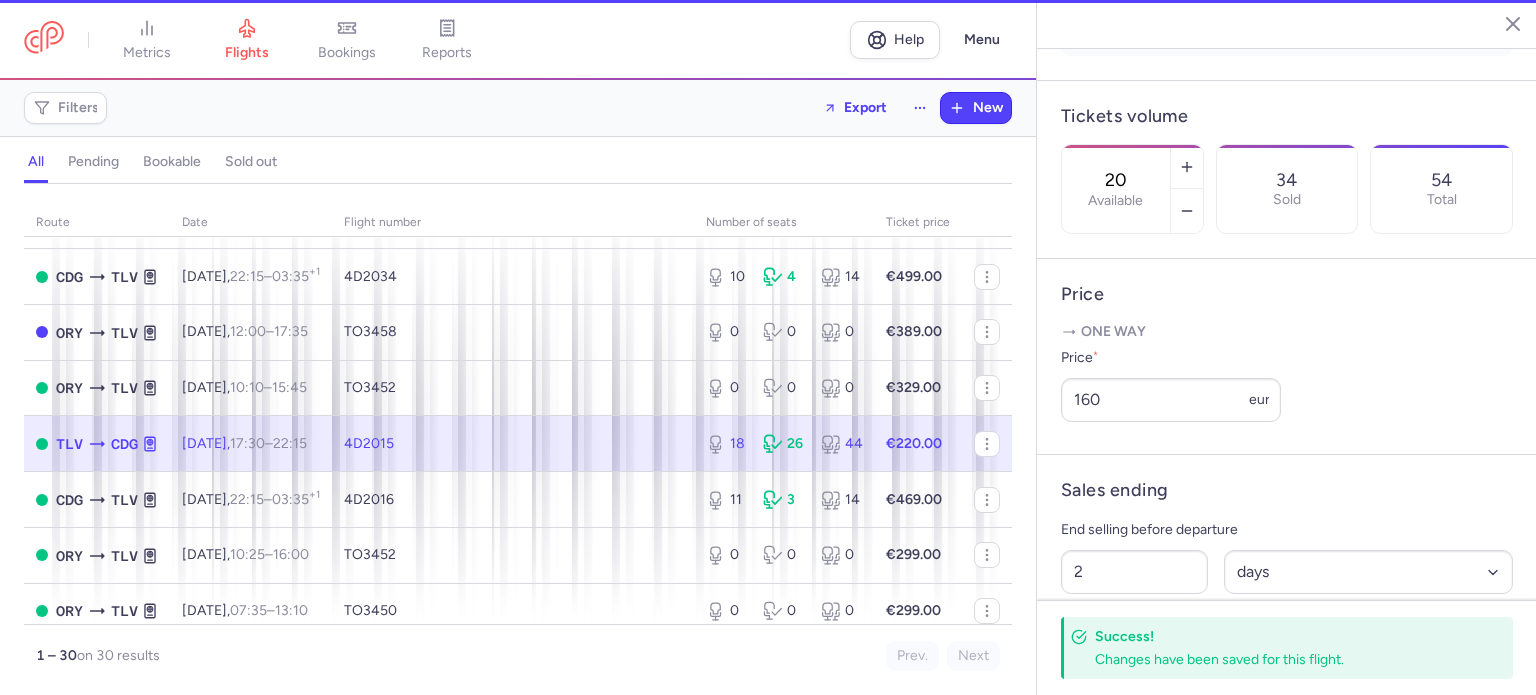 type on "18" 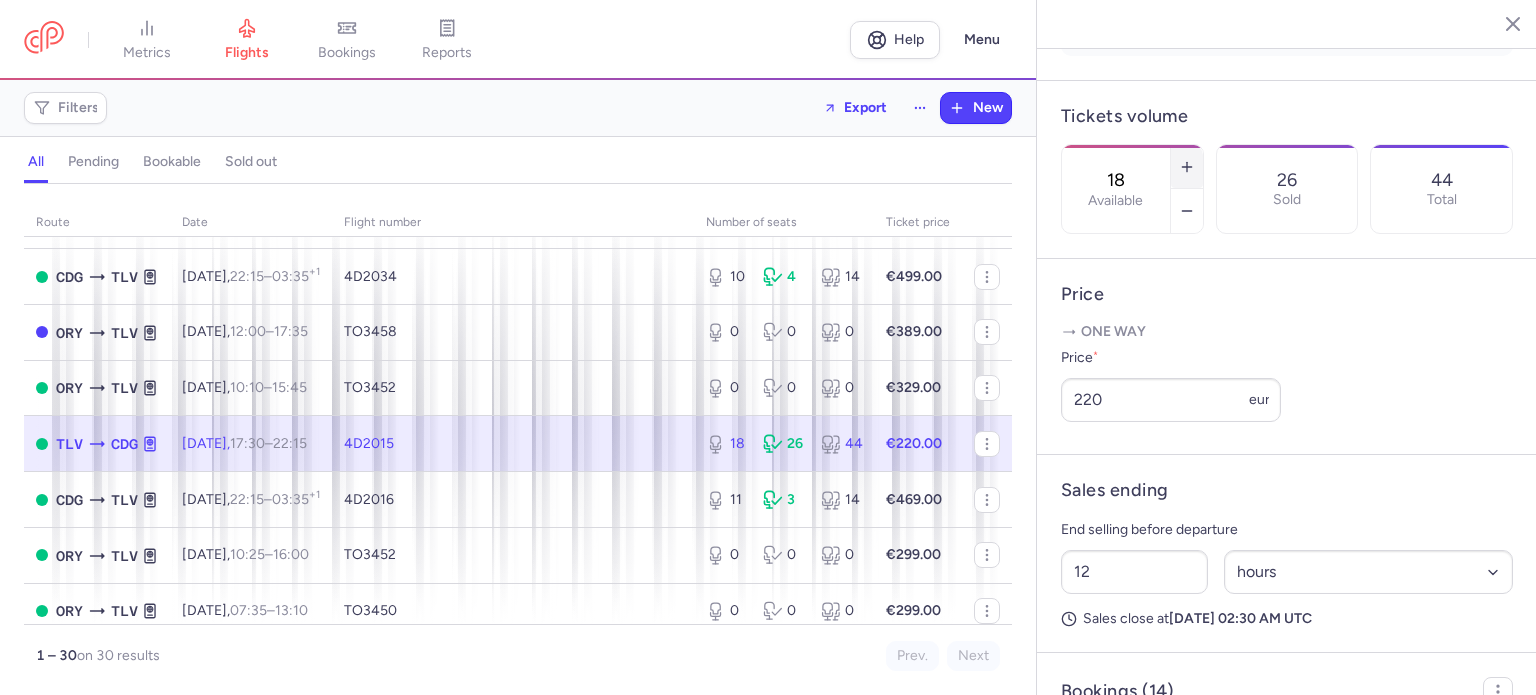 click 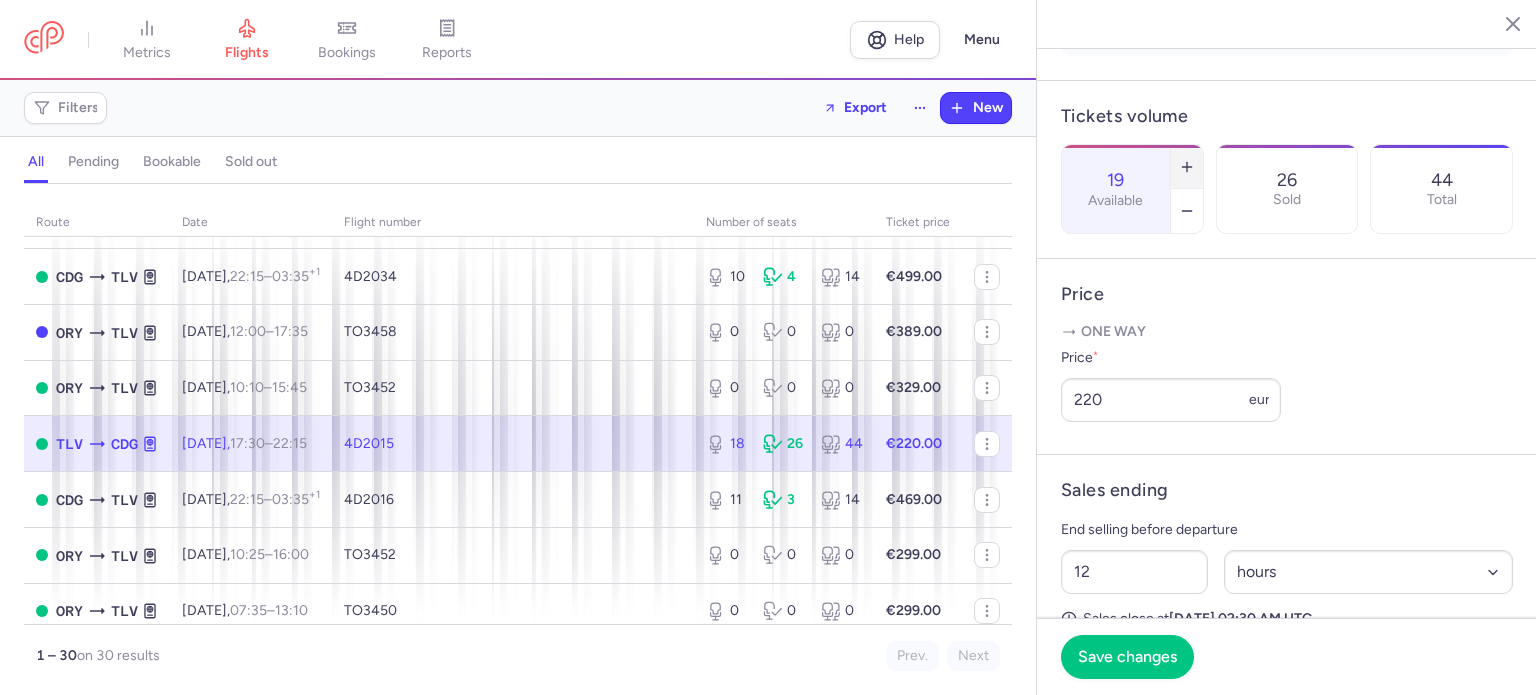 click 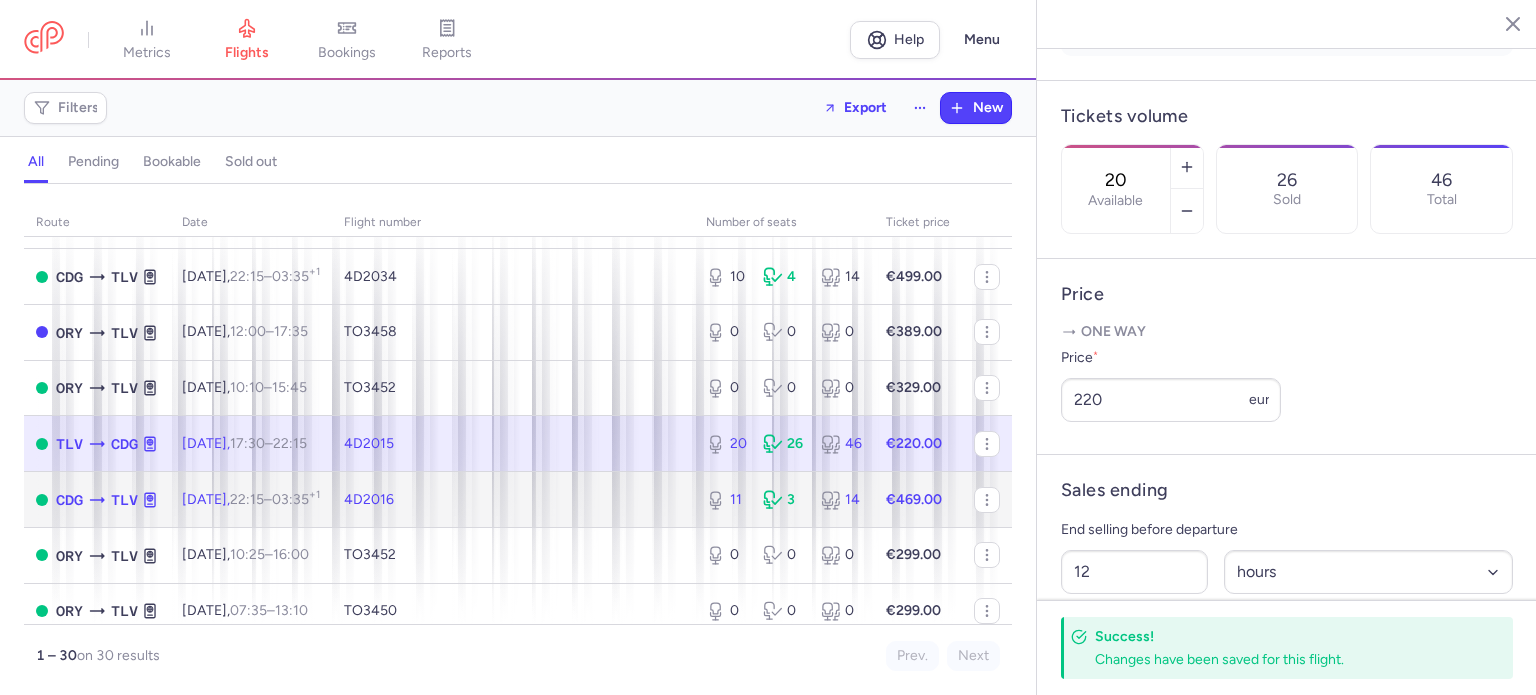click on "4D2016" at bounding box center (513, 500) 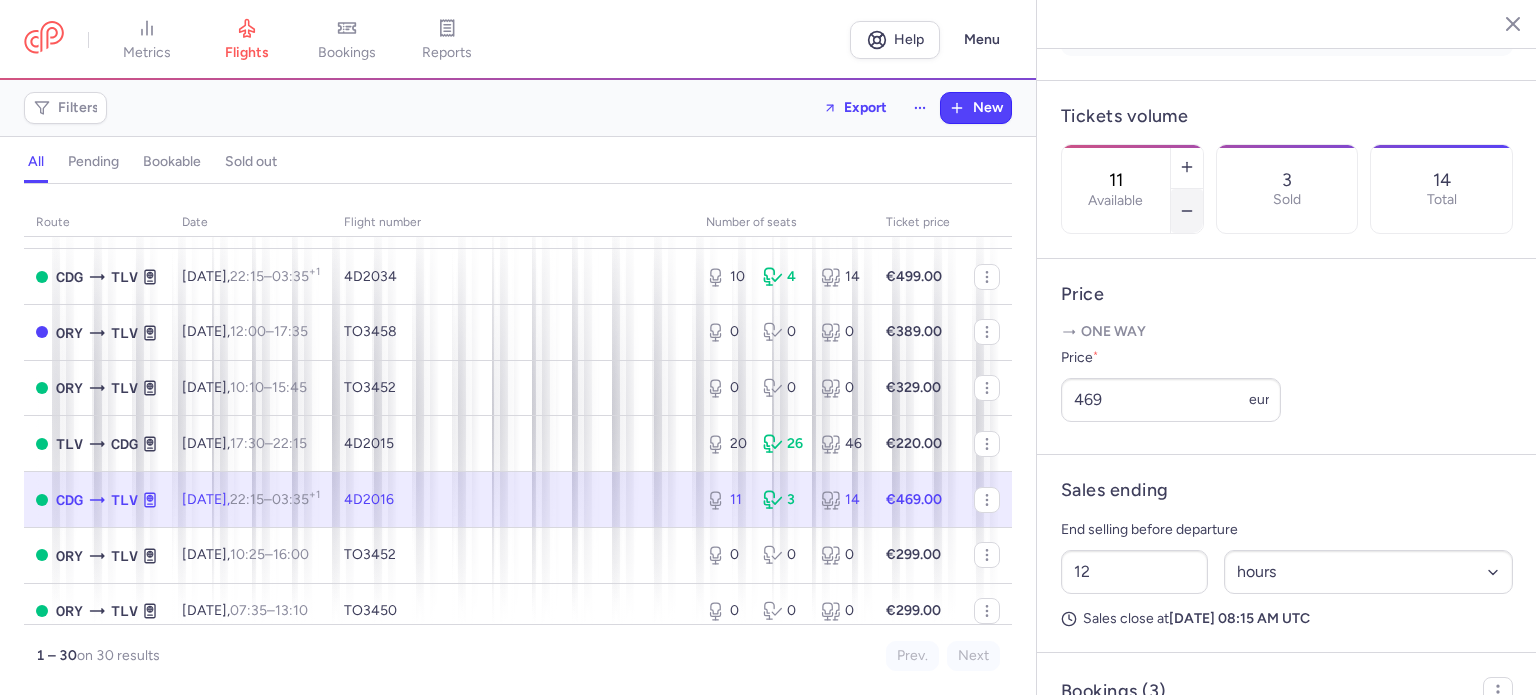 click 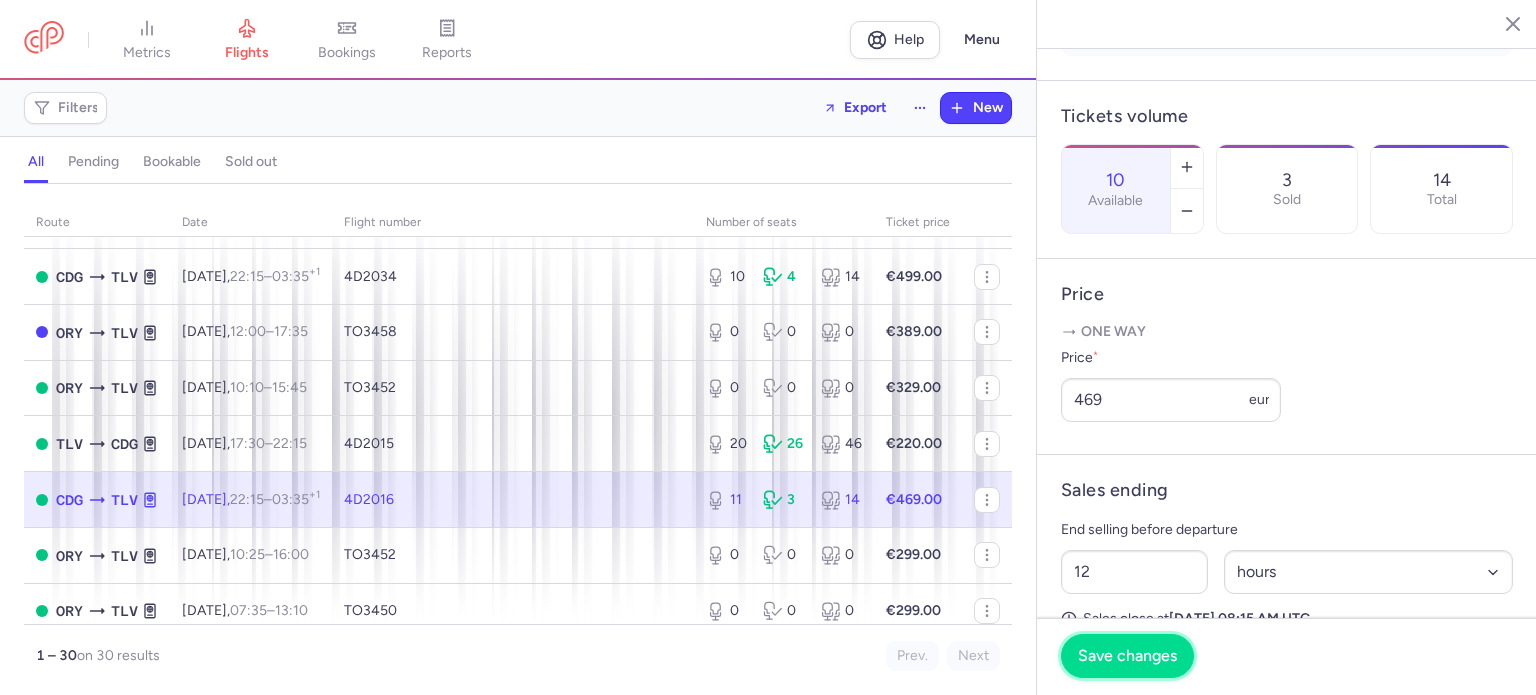 click on "Save changes" at bounding box center (1127, 656) 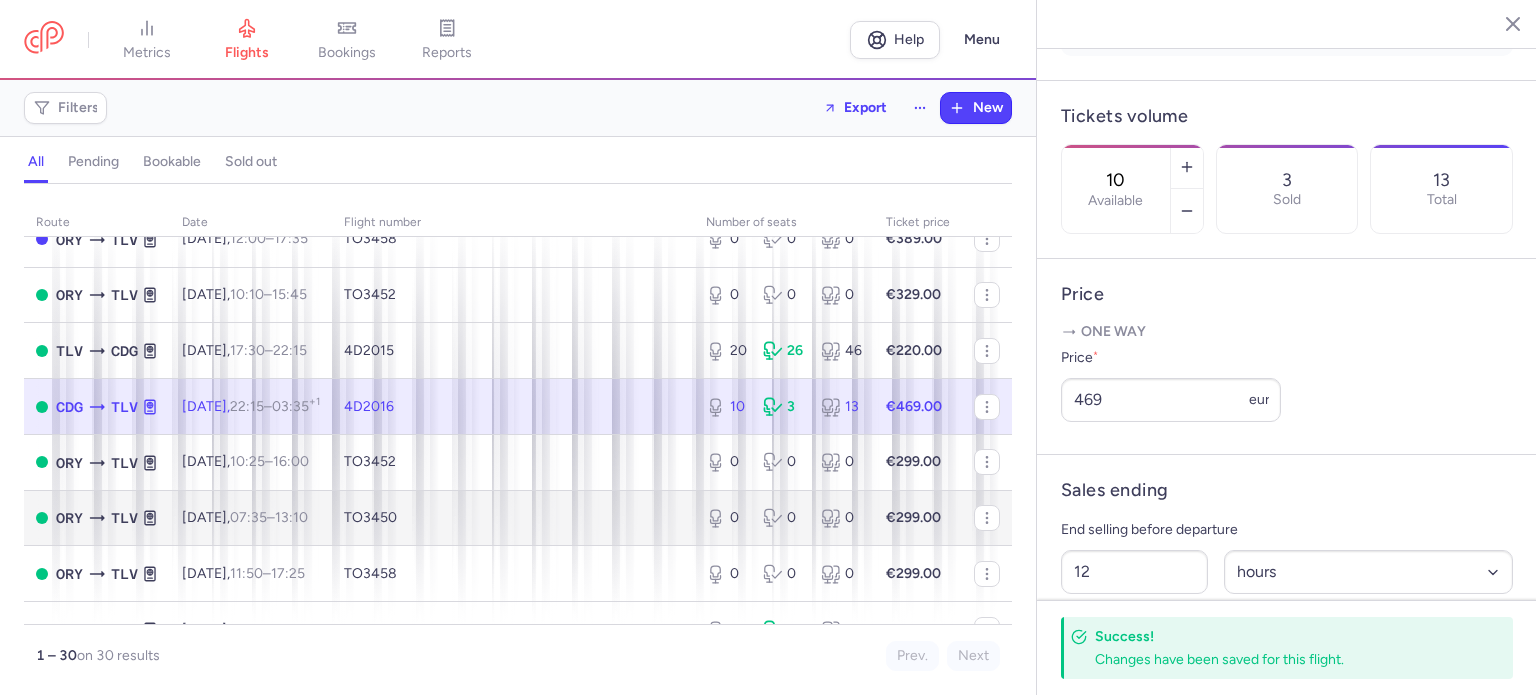 scroll, scrollTop: 500, scrollLeft: 0, axis: vertical 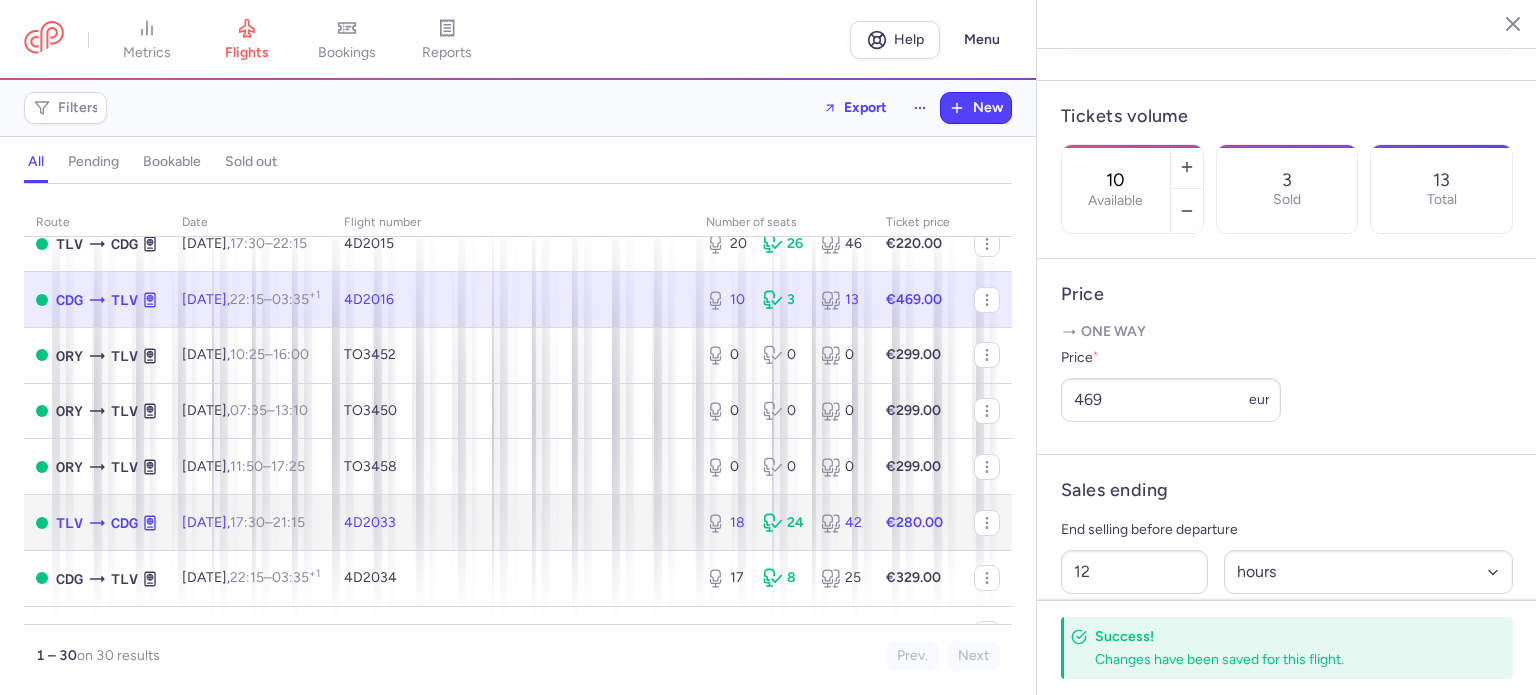 drag, startPoint x: 597, startPoint y: 539, endPoint x: 748, endPoint y: 406, distance: 201.22127 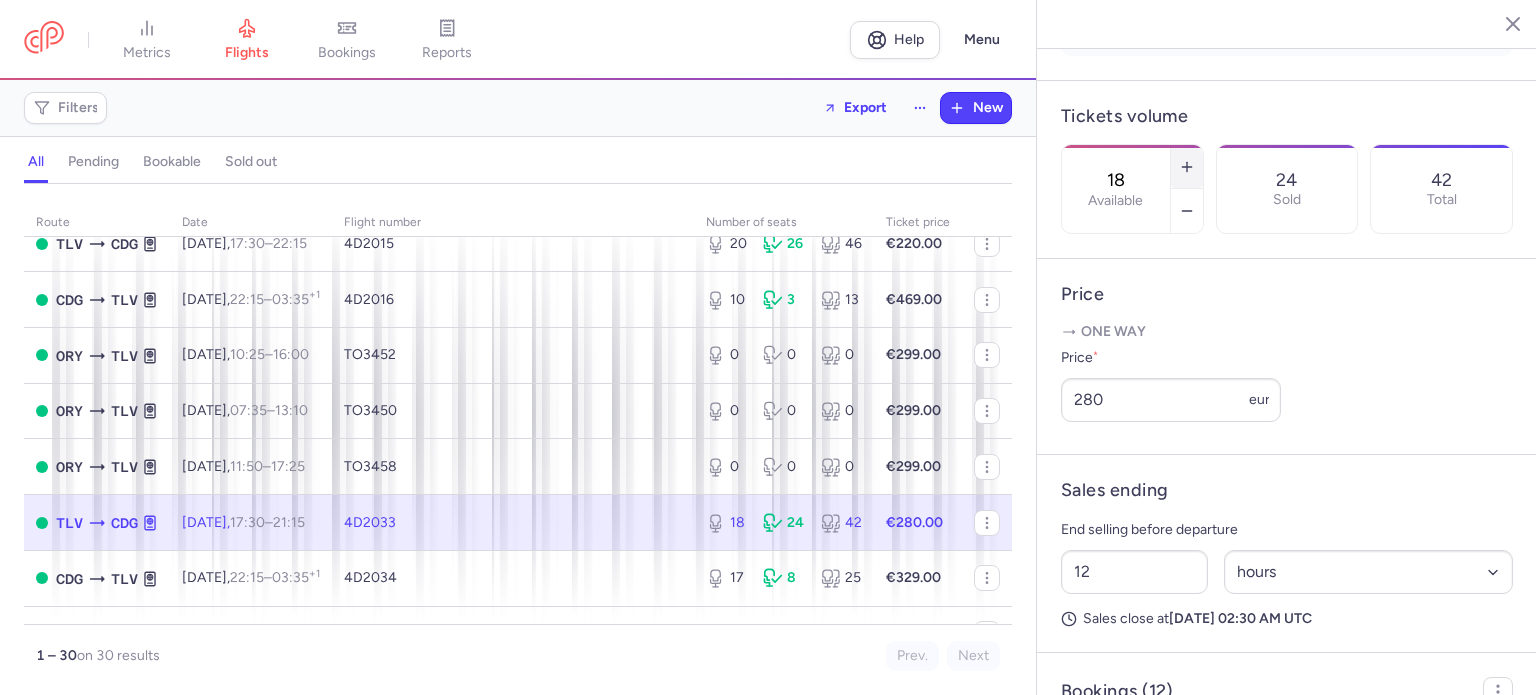 click 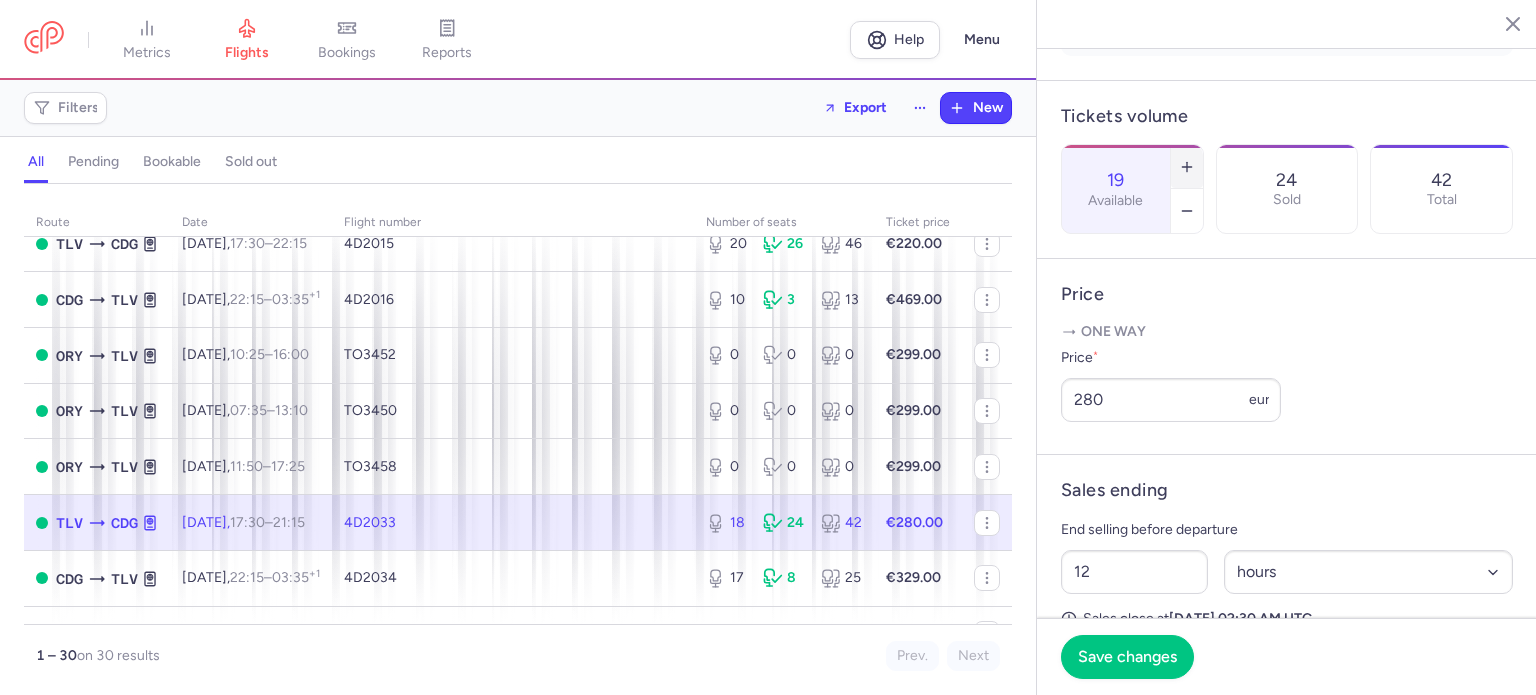 click 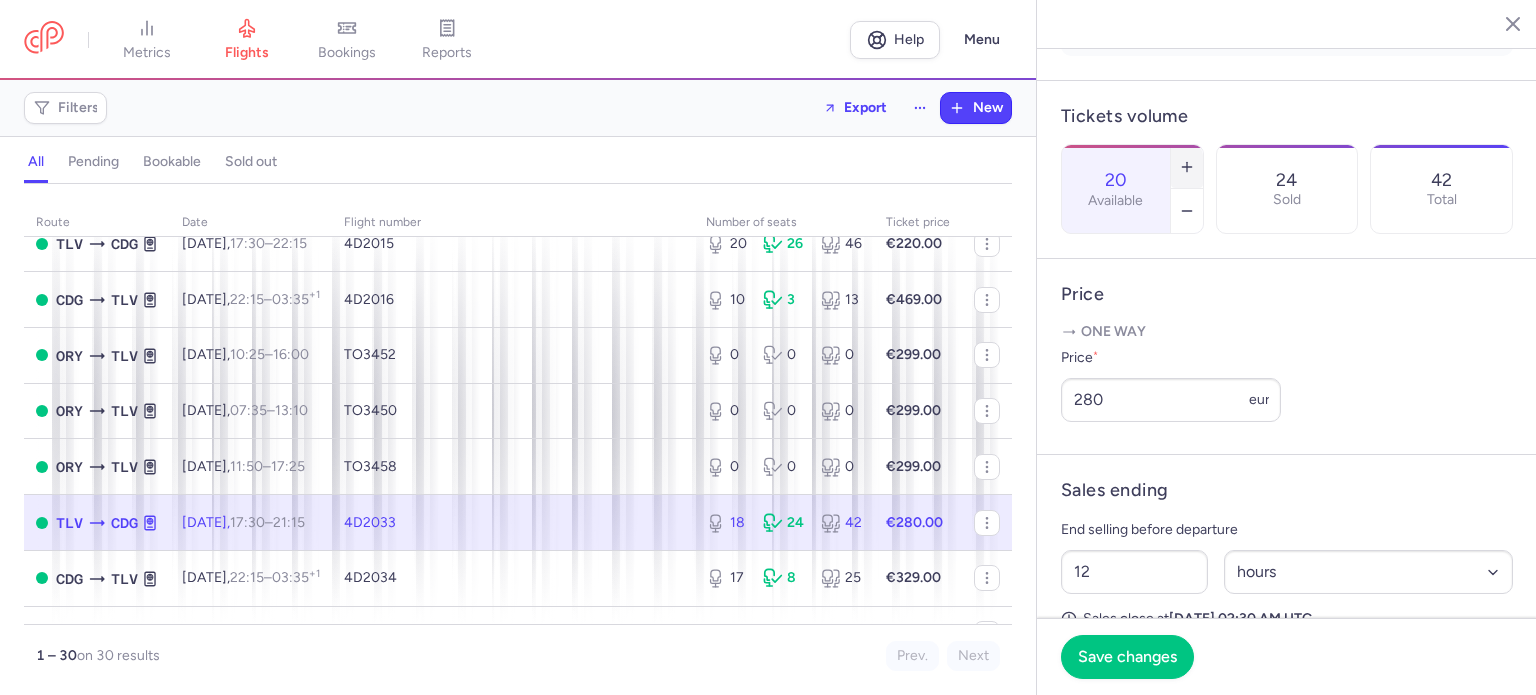 click 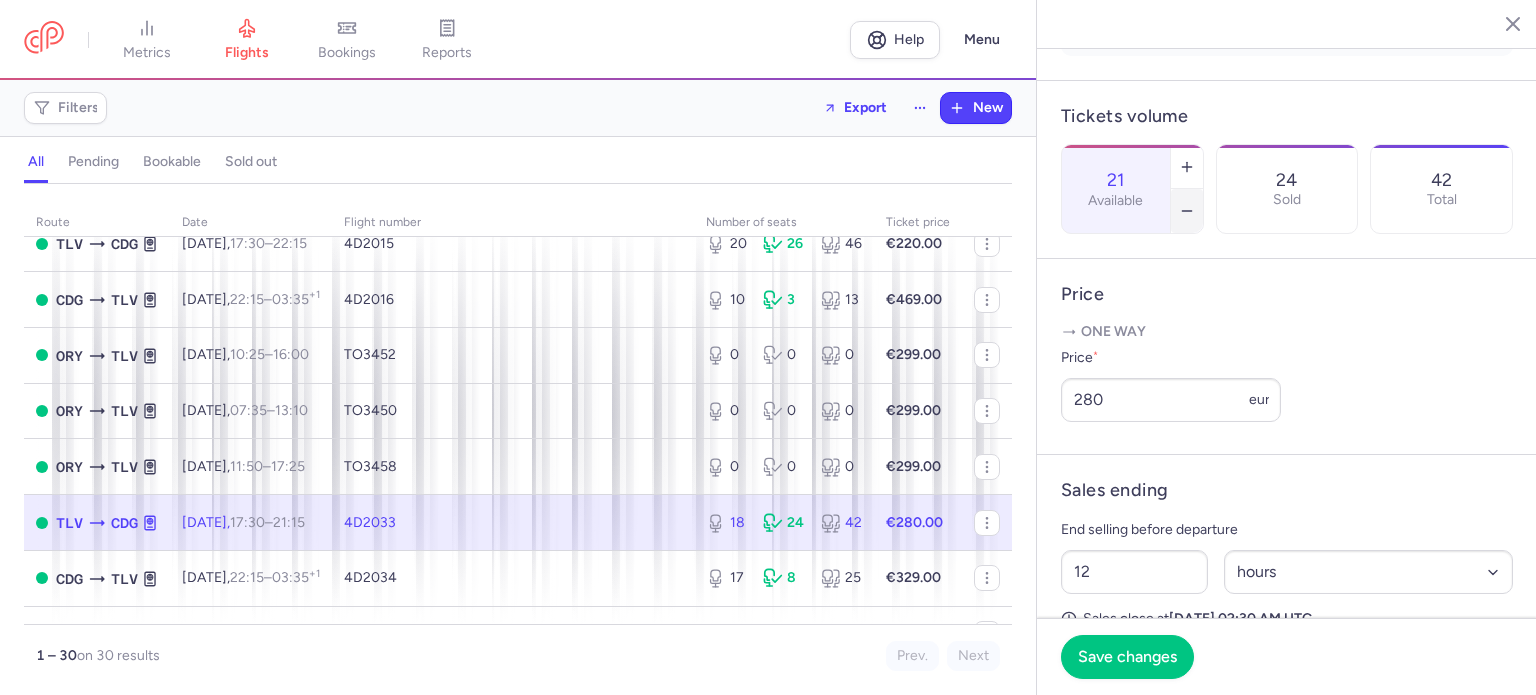 click 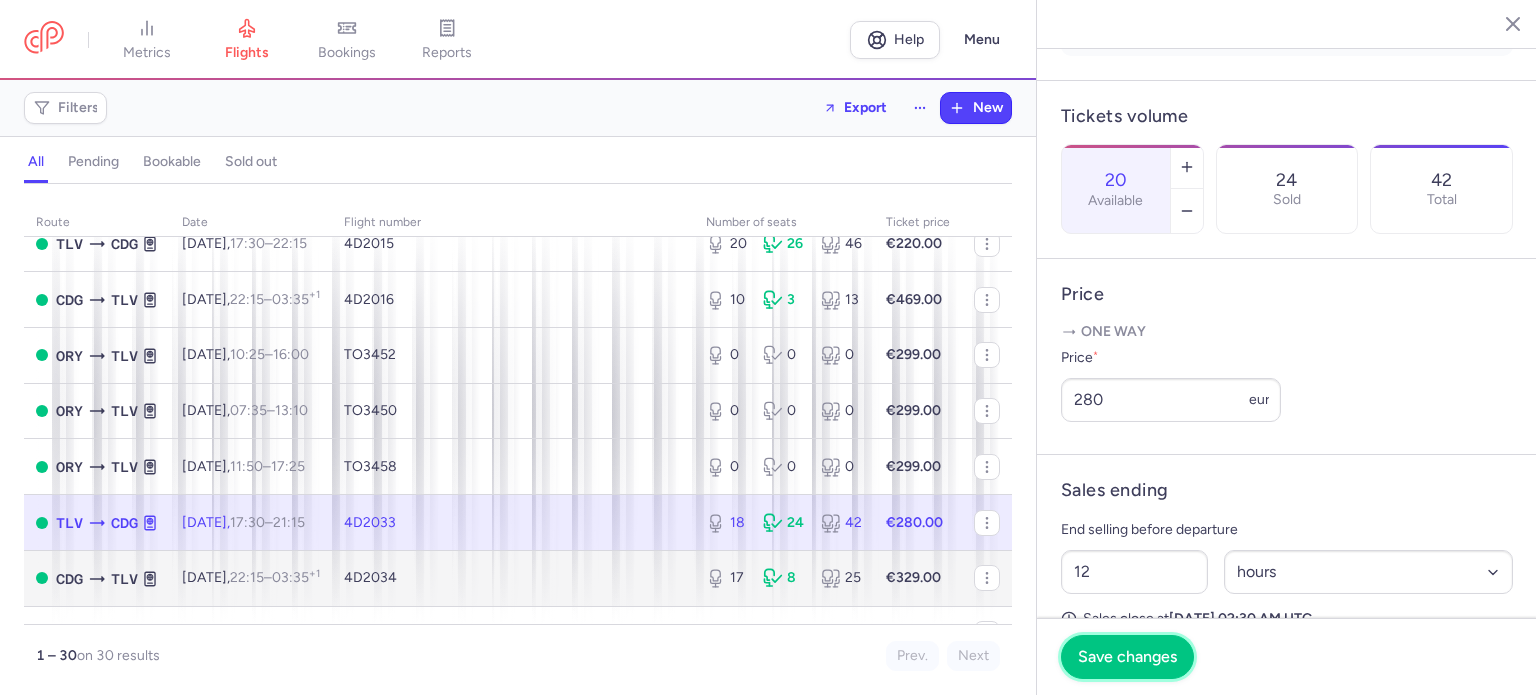drag, startPoint x: 1089, startPoint y: 655, endPoint x: 863, endPoint y: 592, distance: 234.61671 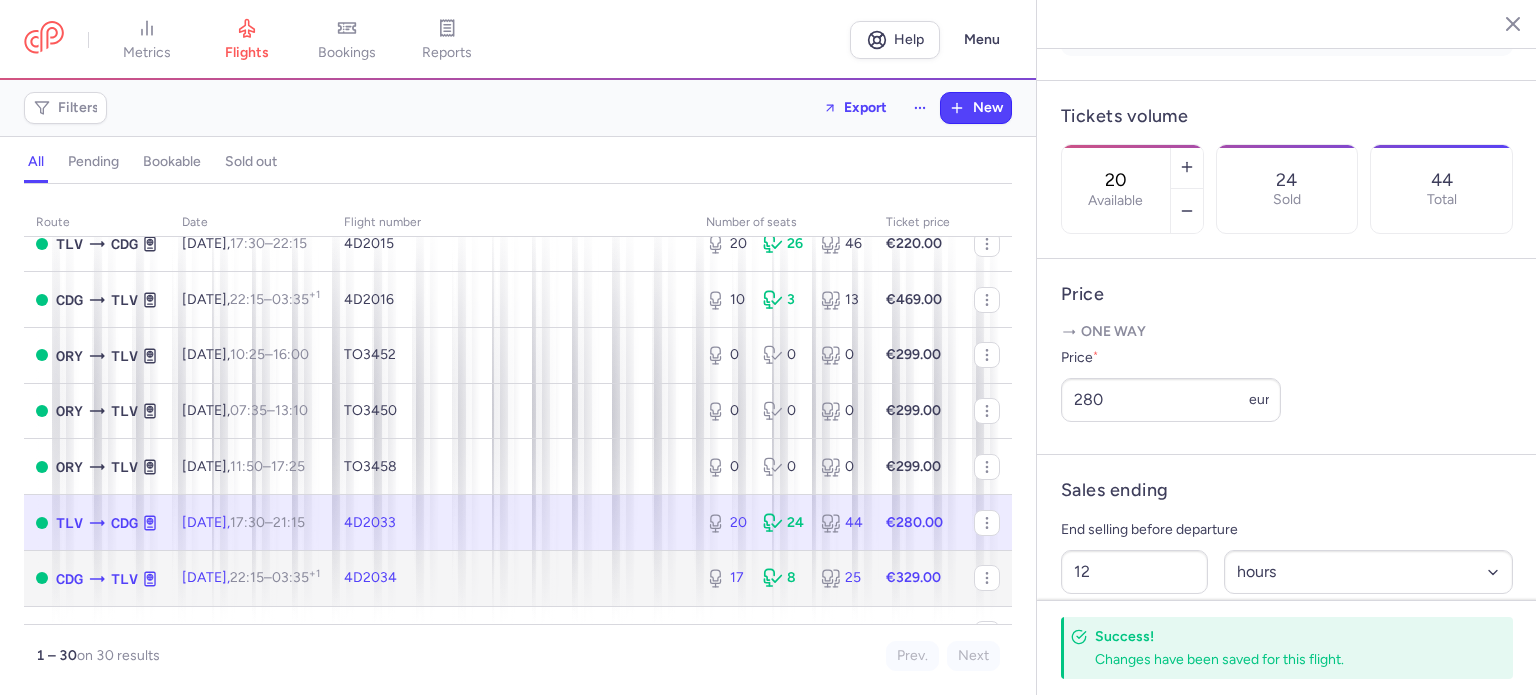 click on "4D2034" at bounding box center [513, 578] 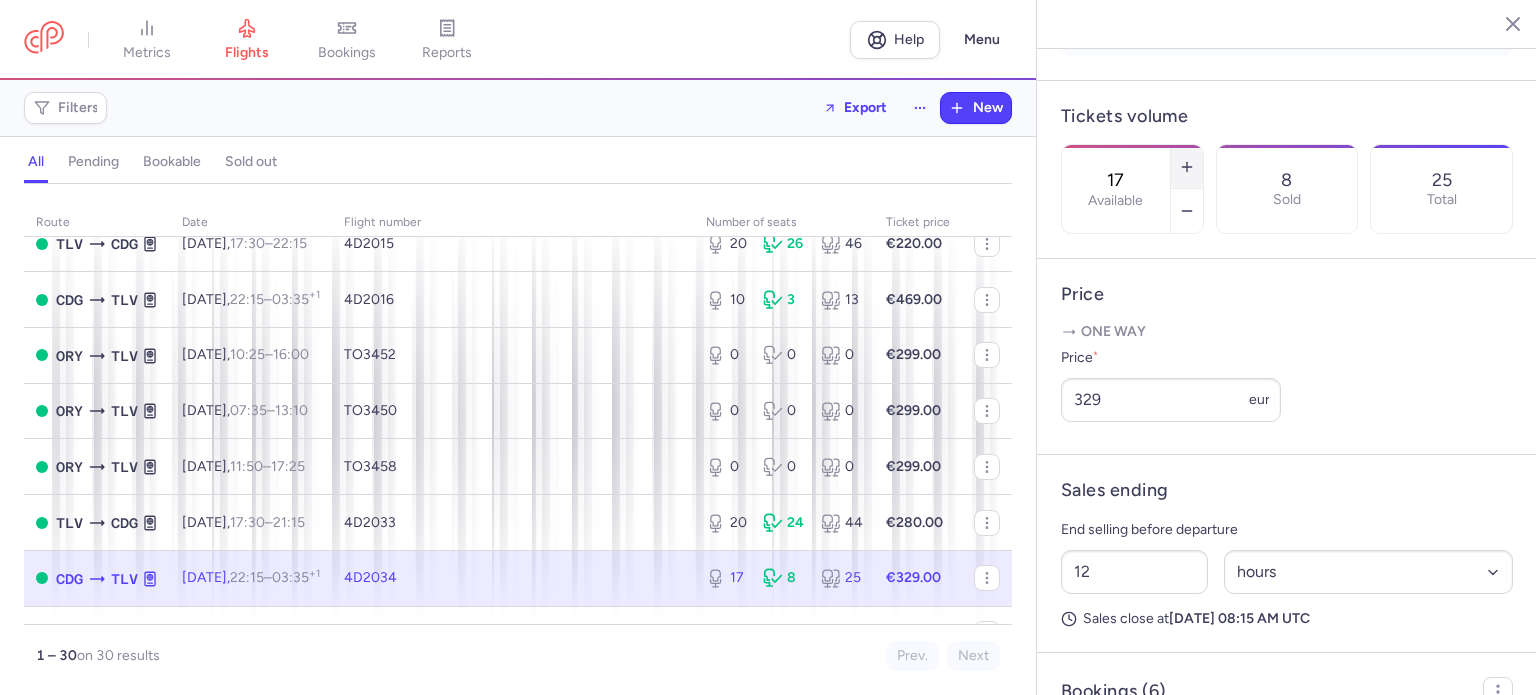 click 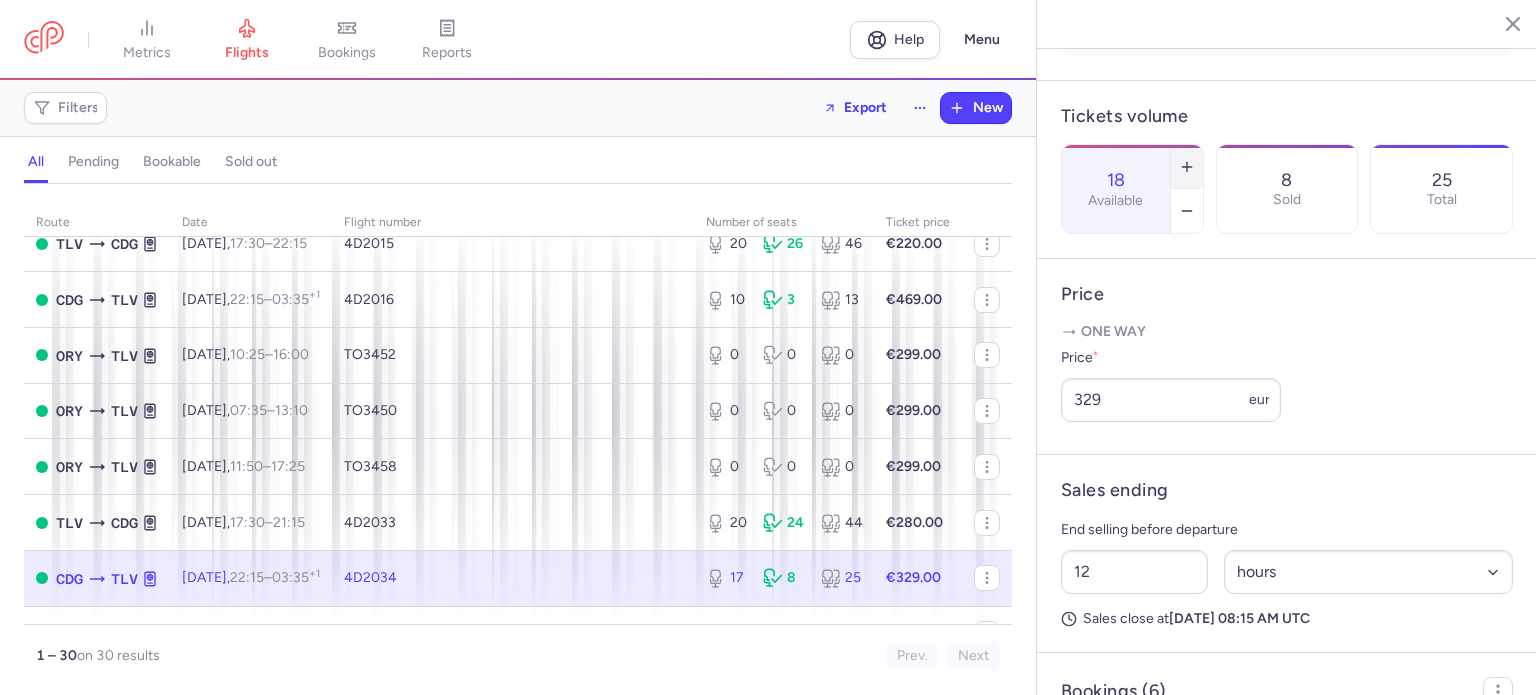 click 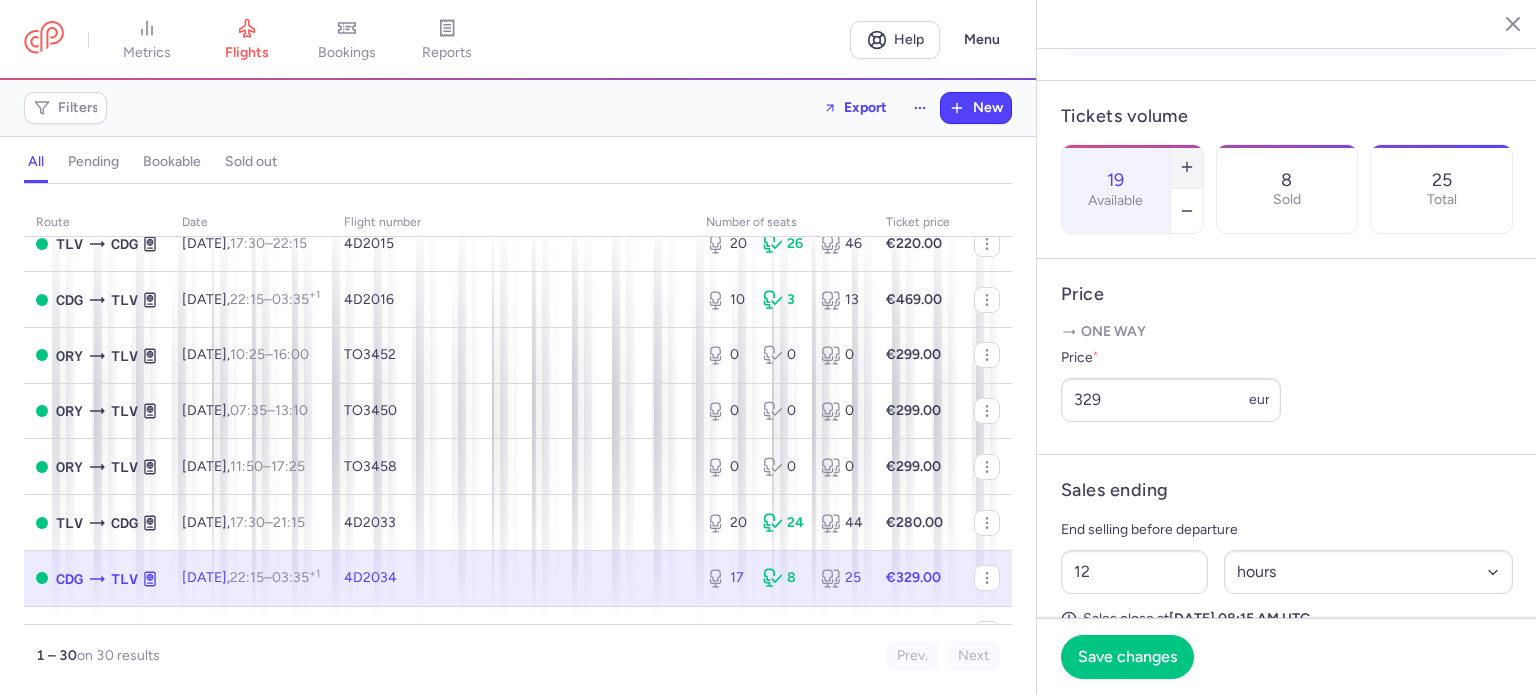 click 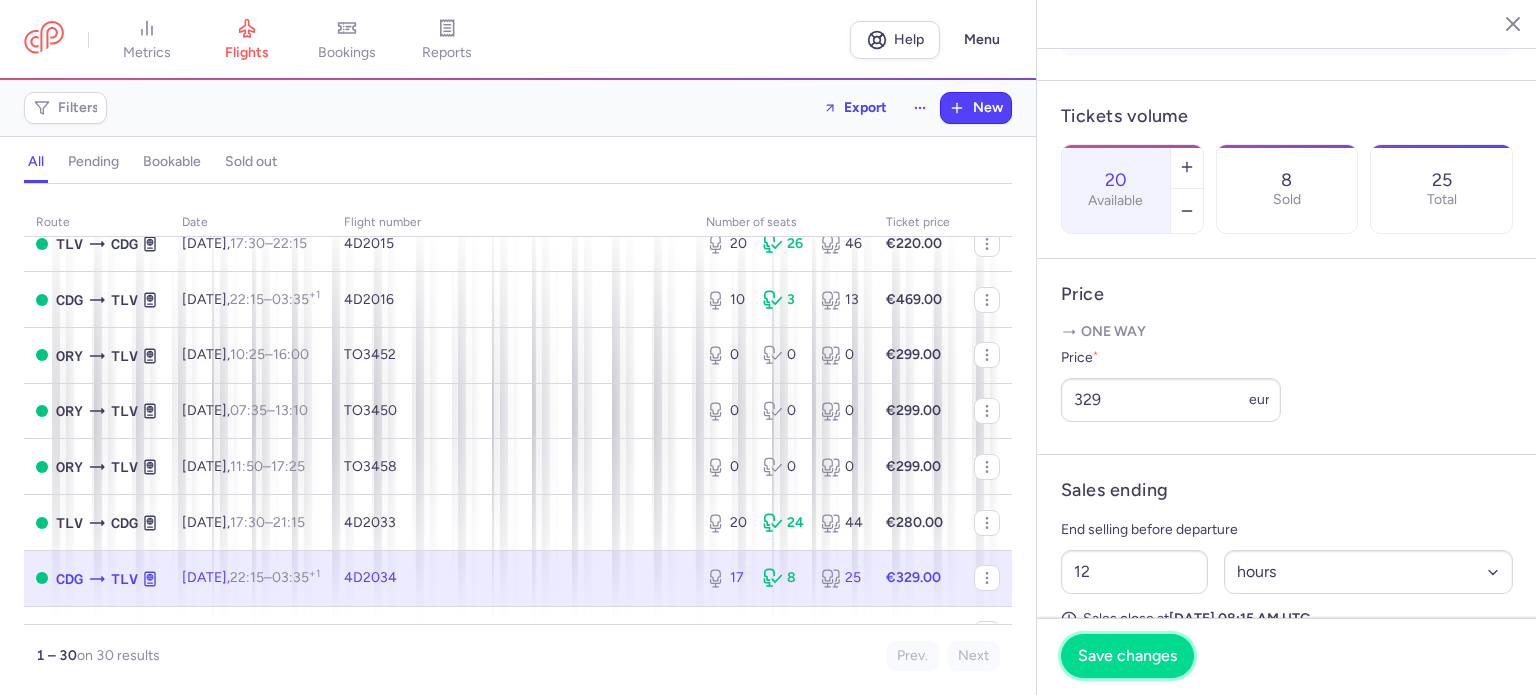 click on "Save changes" at bounding box center (1127, 656) 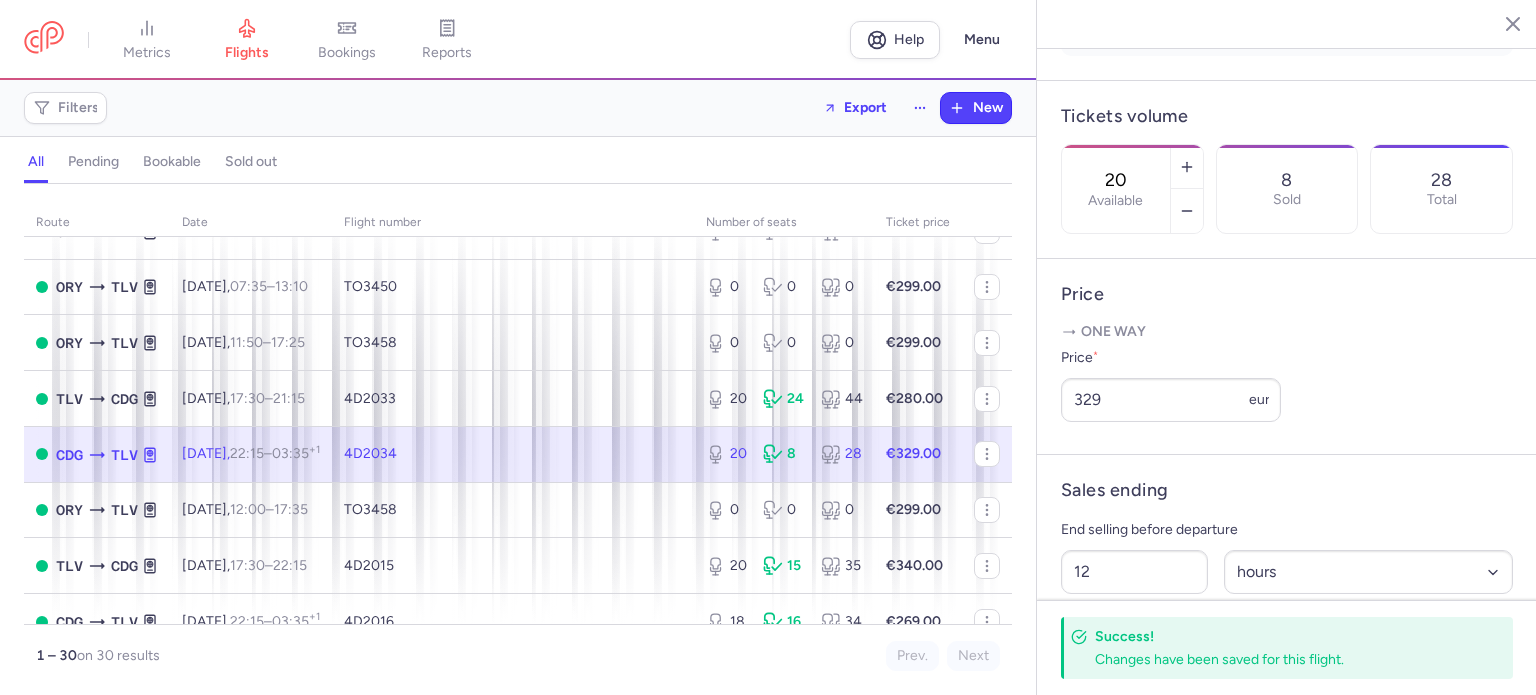 scroll, scrollTop: 800, scrollLeft: 0, axis: vertical 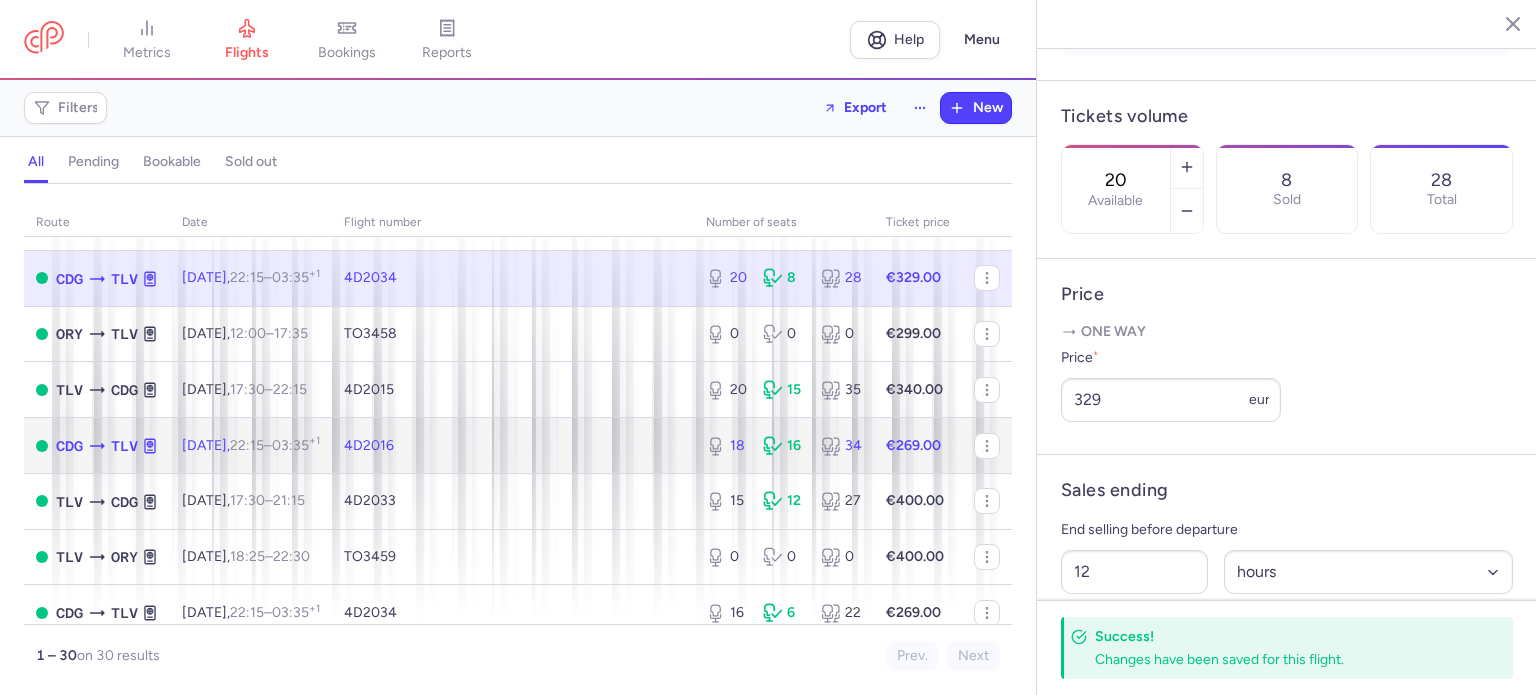 click on "4D2016" at bounding box center [513, 446] 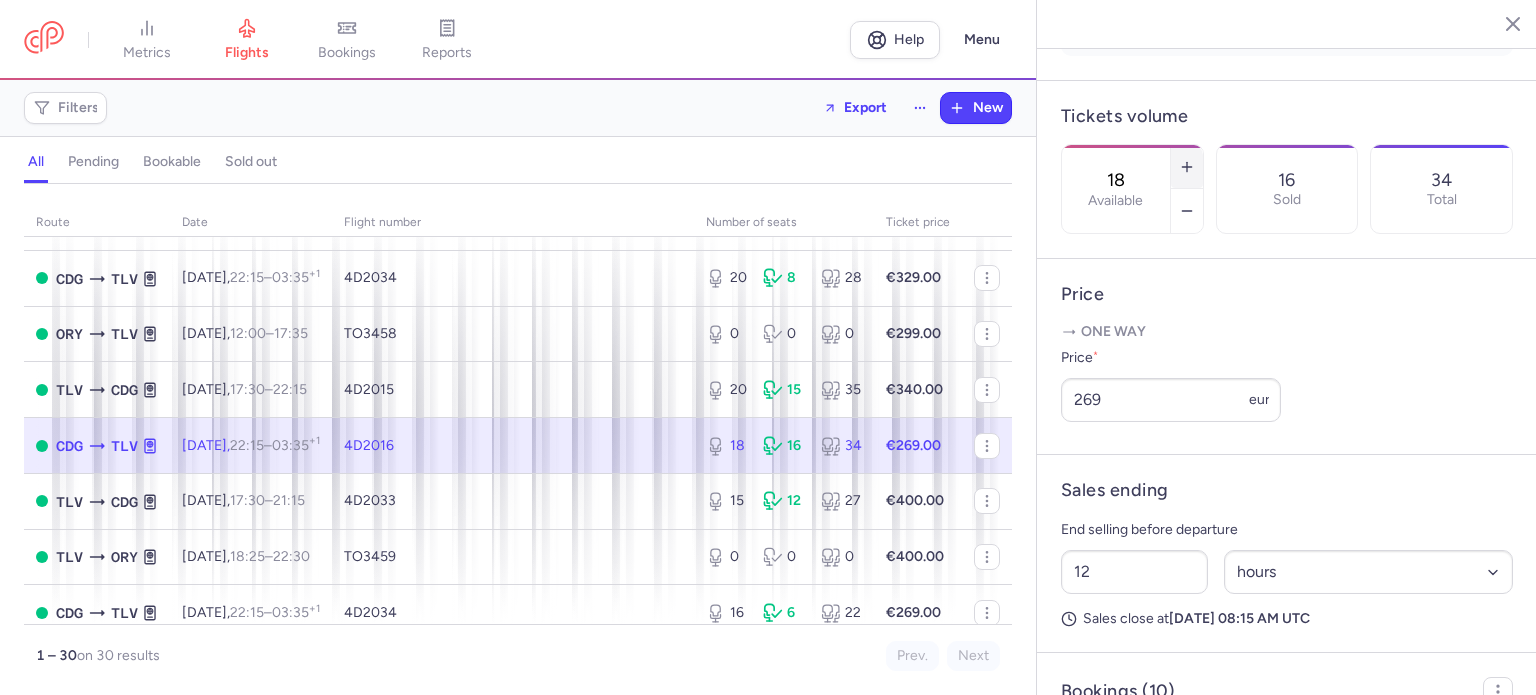 click 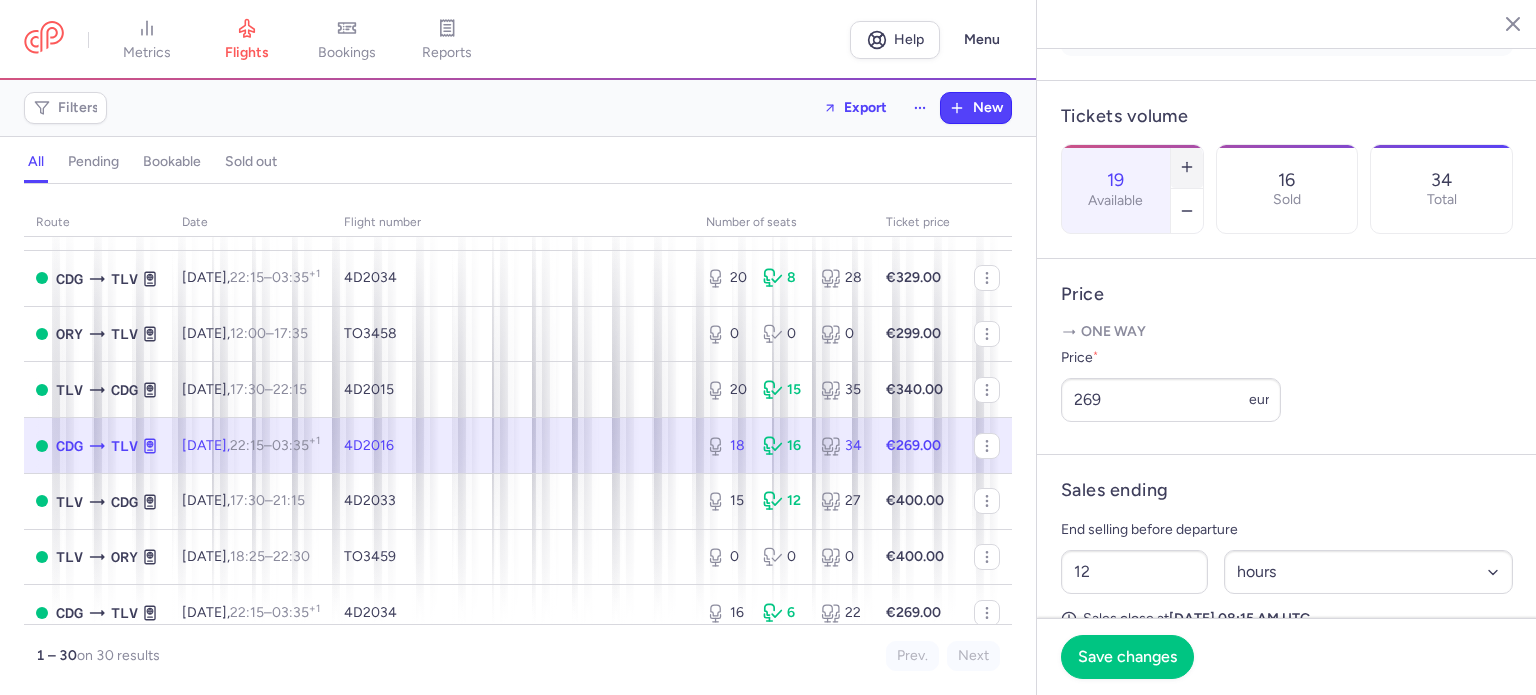 click 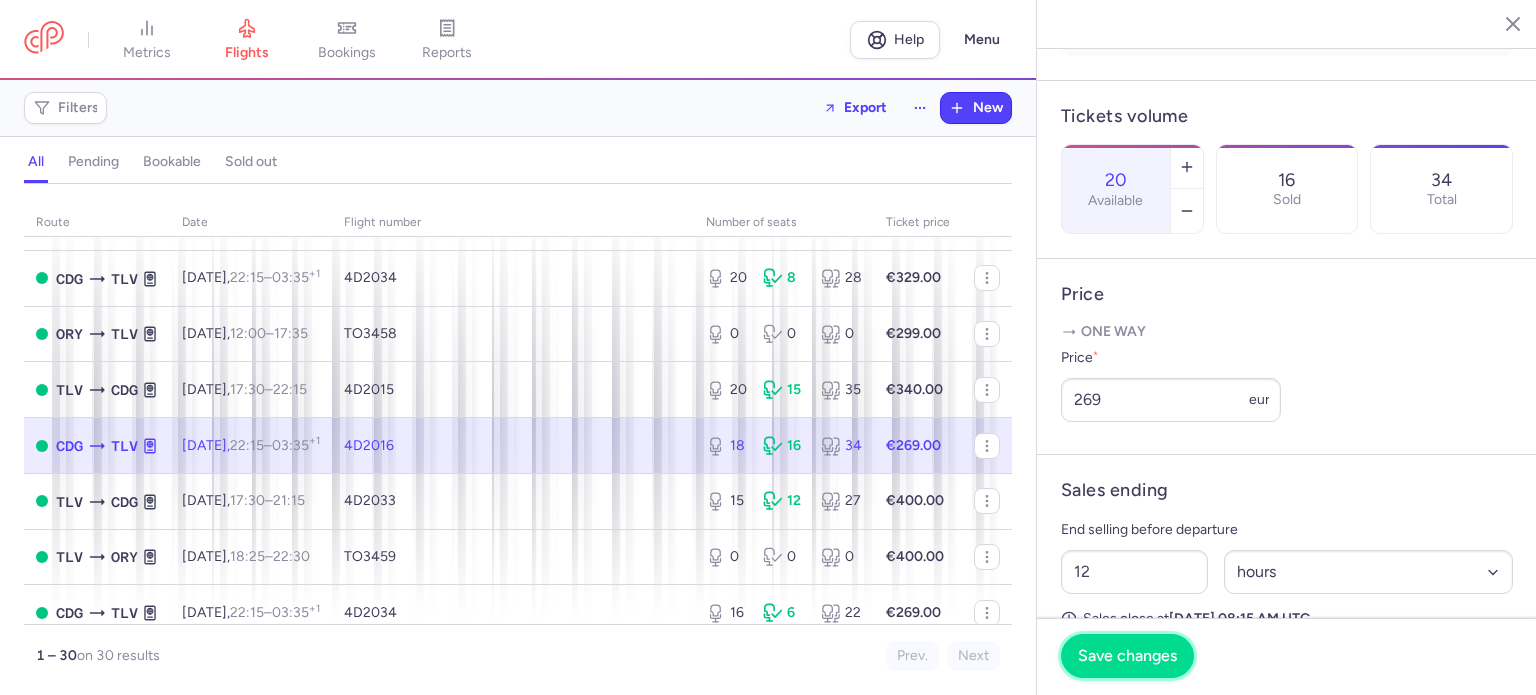drag, startPoint x: 1115, startPoint y: 653, endPoint x: 940, endPoint y: 607, distance: 180.94475 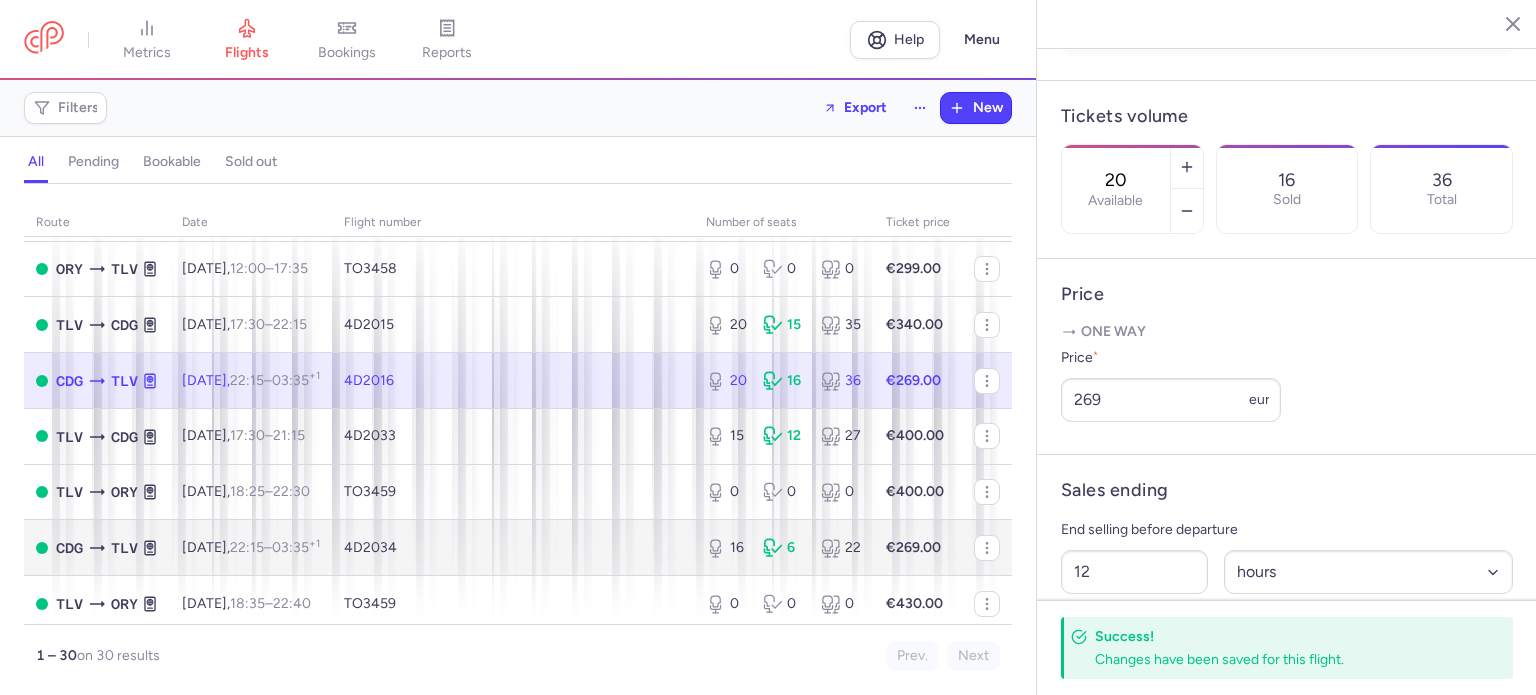 scroll, scrollTop: 900, scrollLeft: 0, axis: vertical 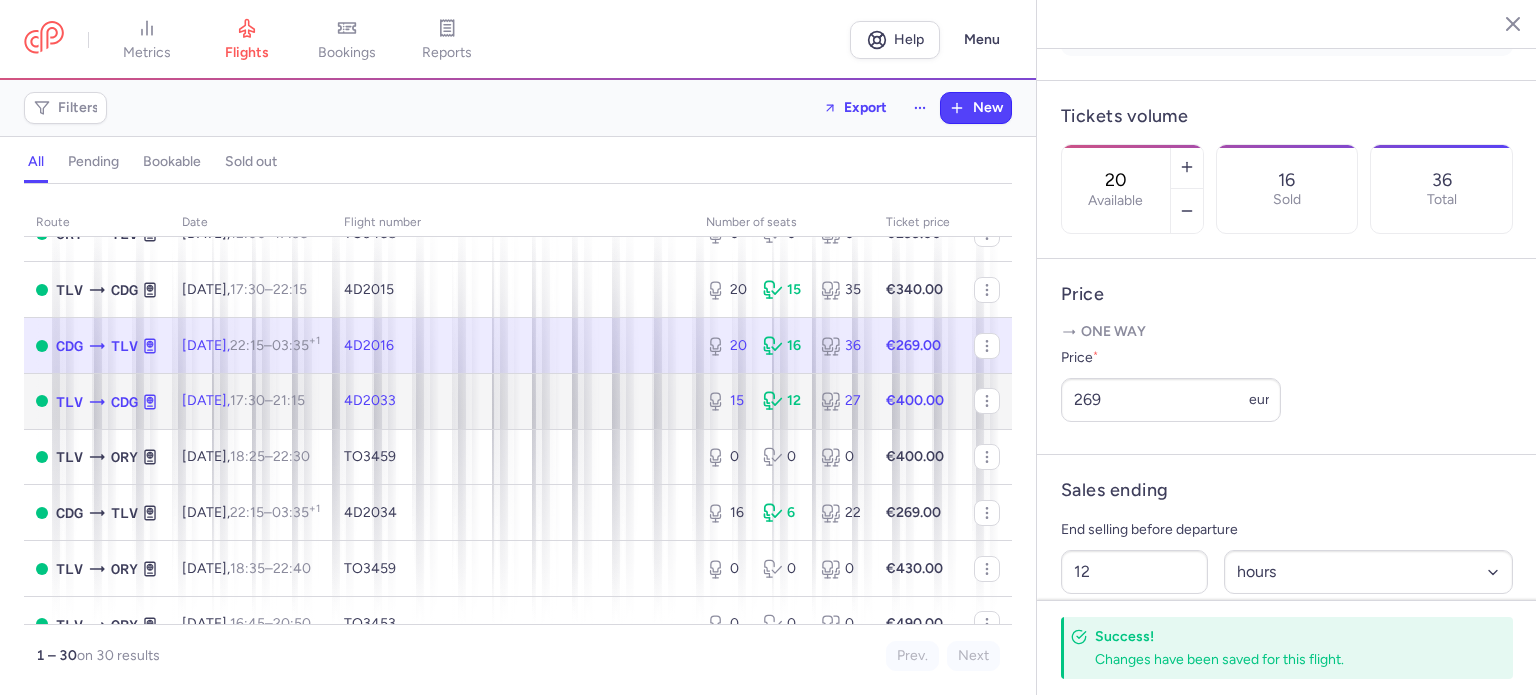 click on "4D2033" at bounding box center [513, 401] 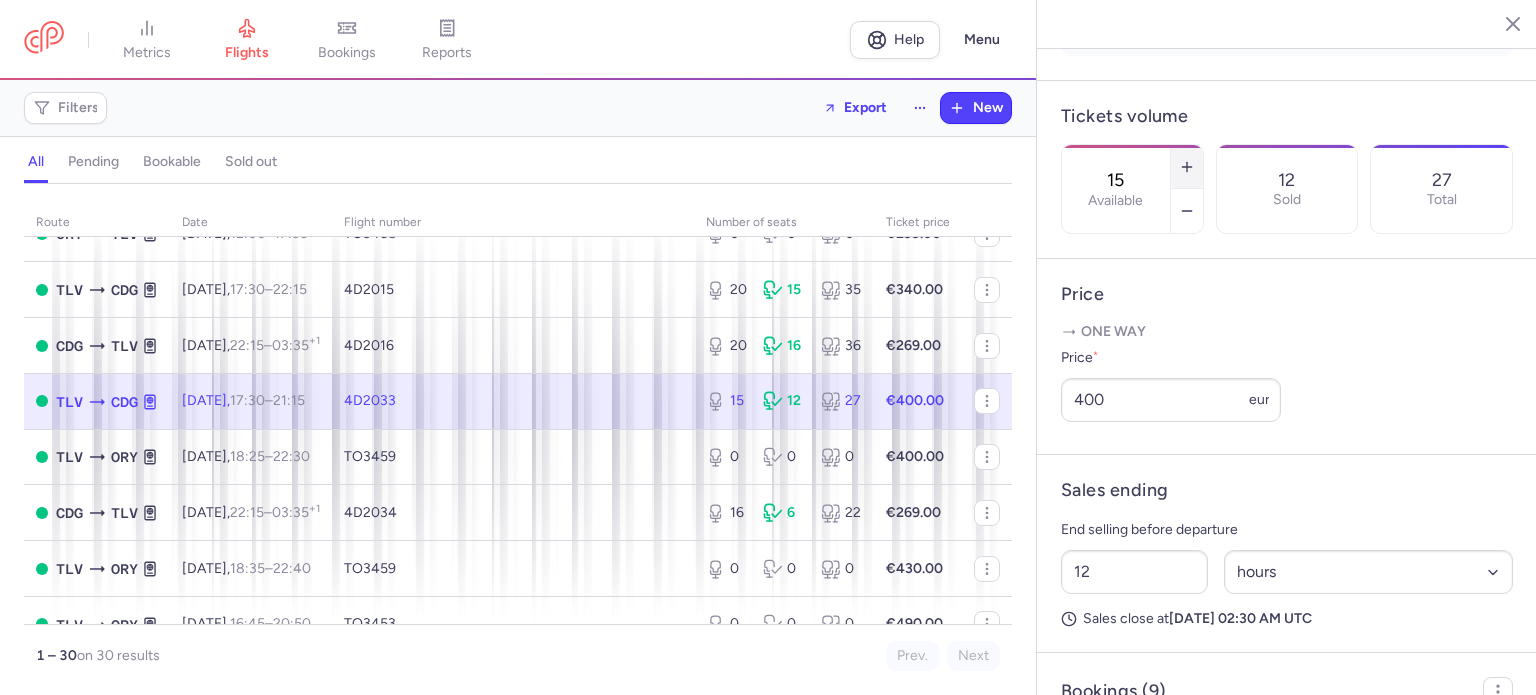 click at bounding box center (1187, 167) 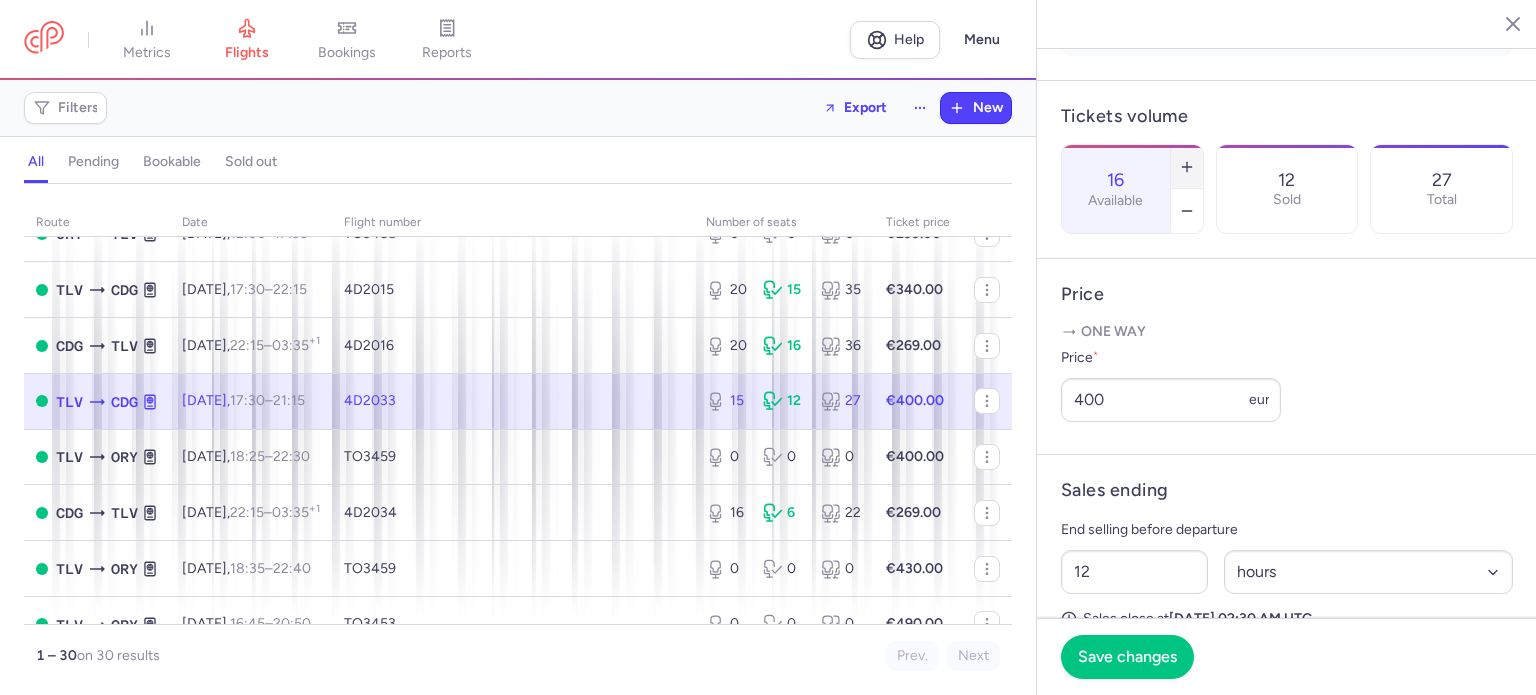 click 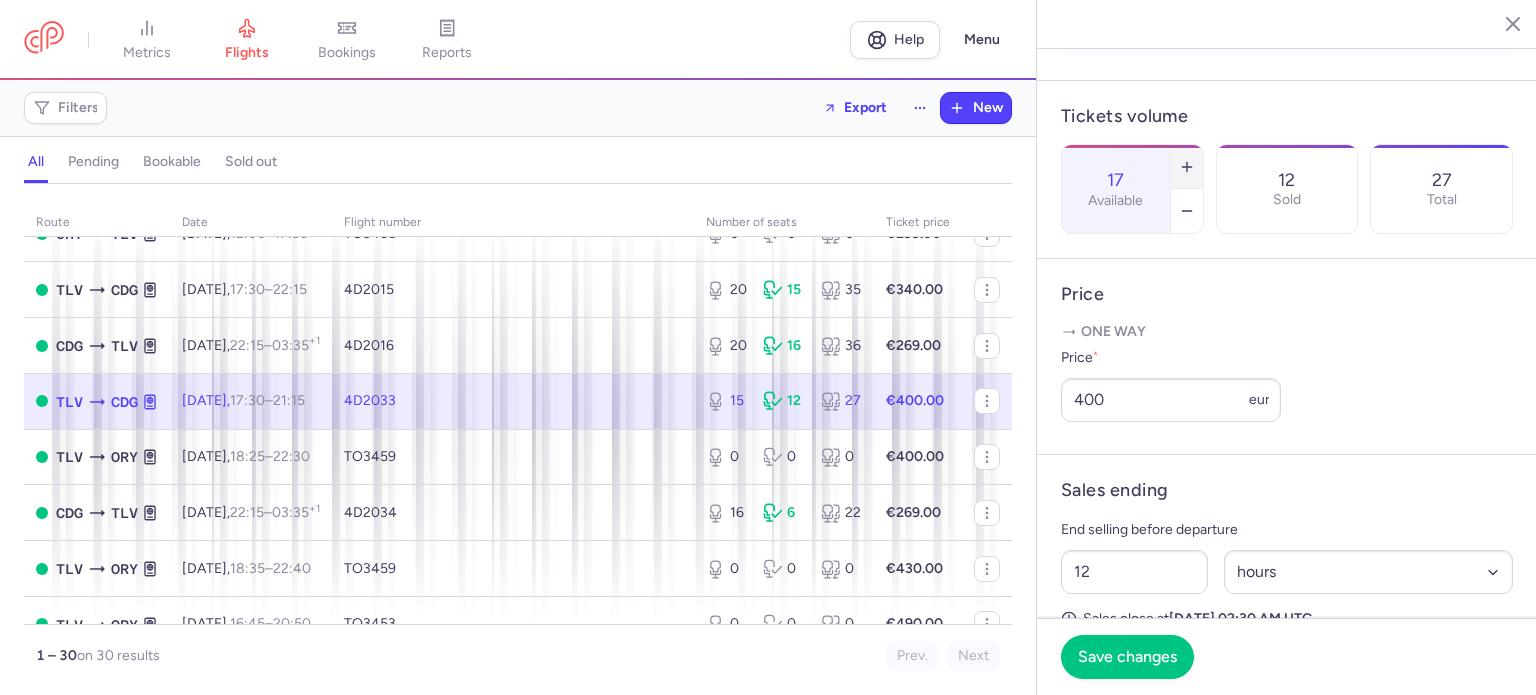 click 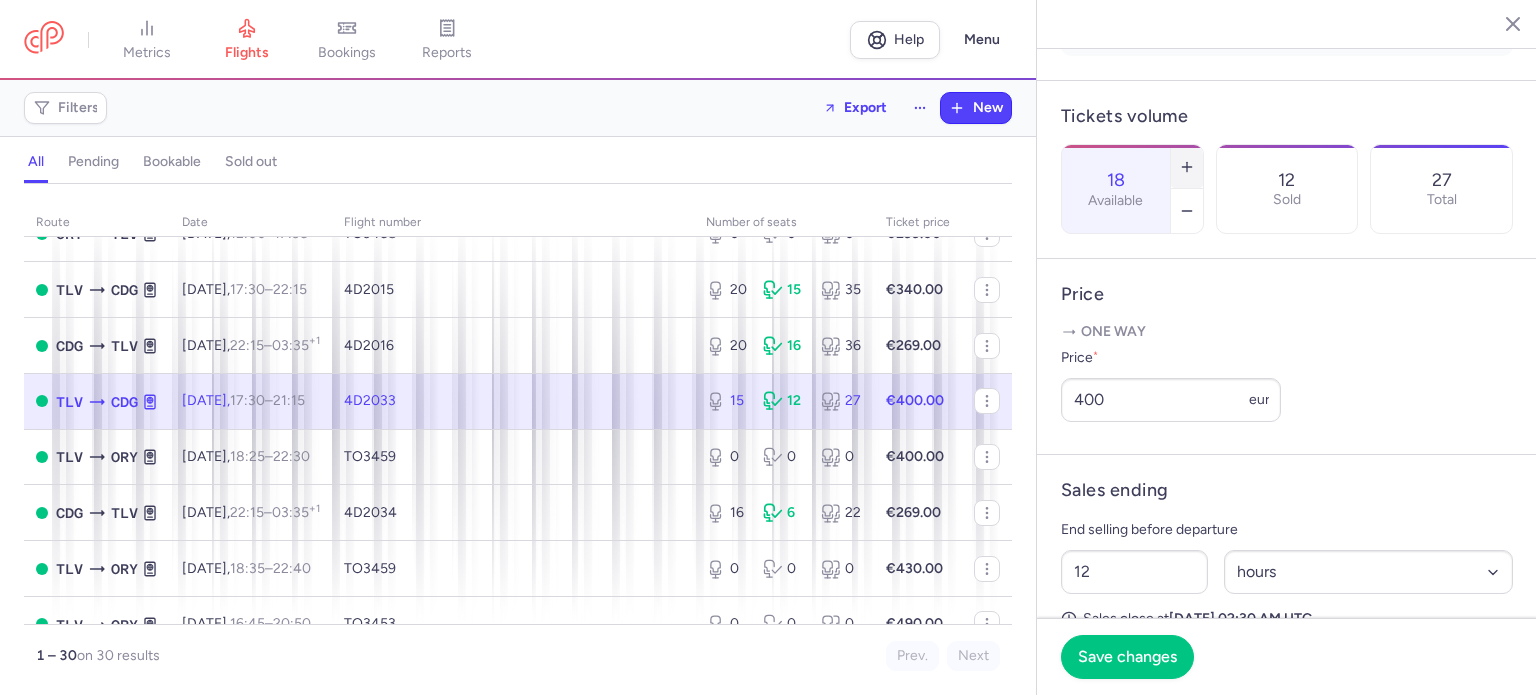 click 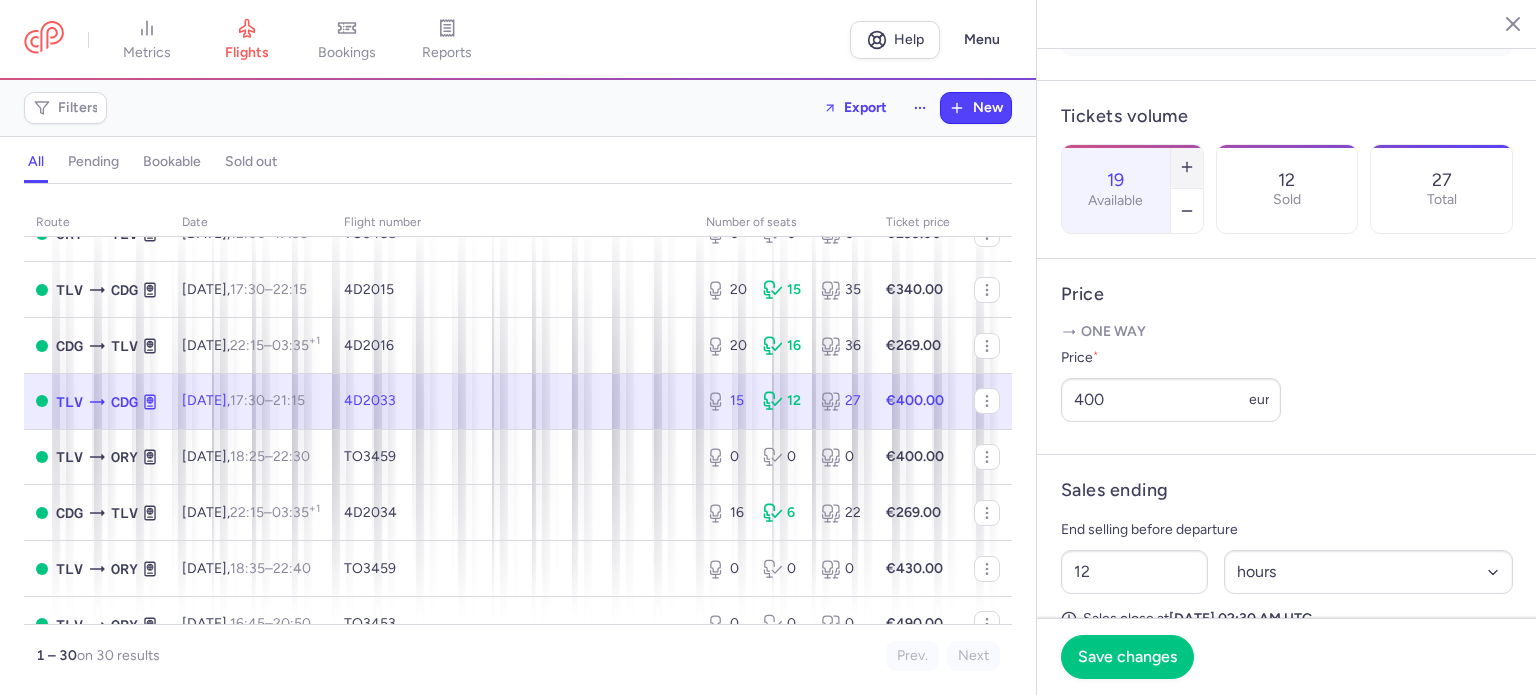 click 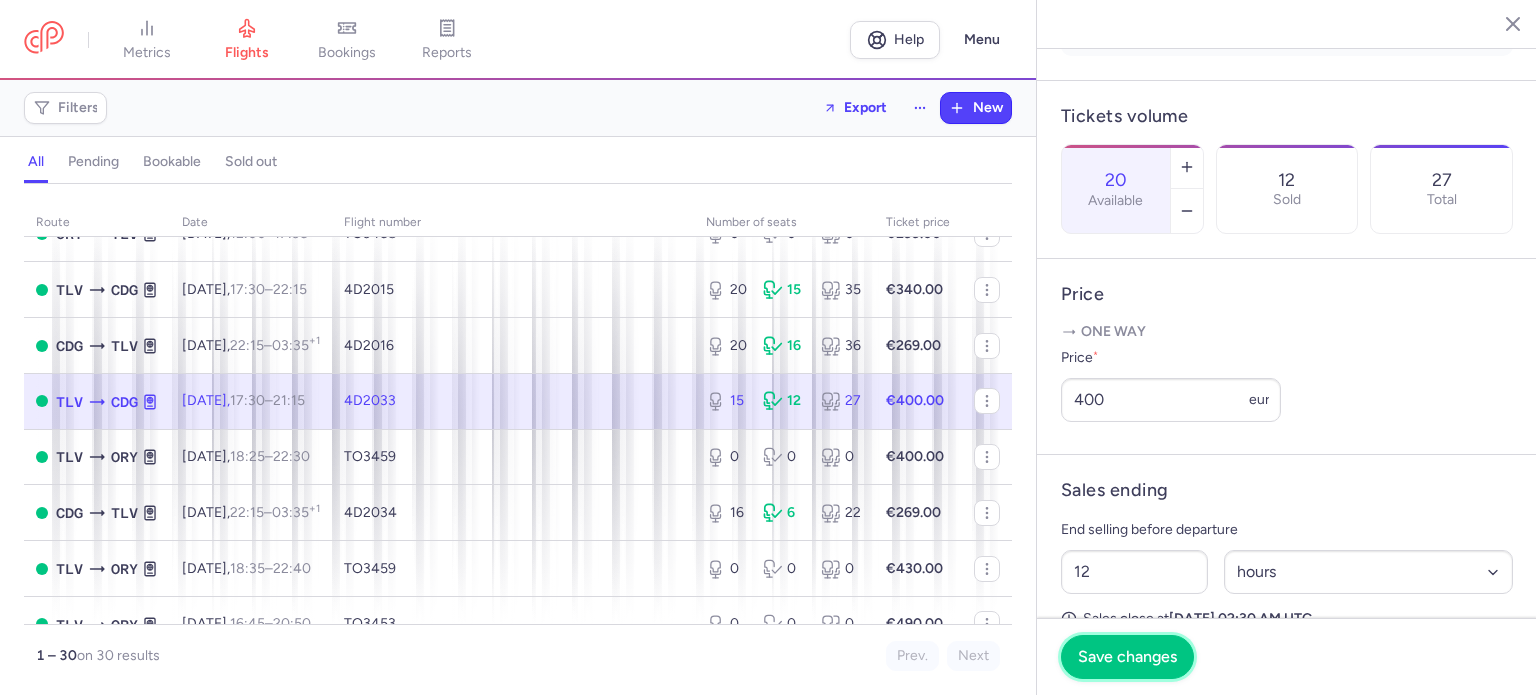 drag, startPoint x: 1144, startPoint y: 650, endPoint x: 1056, endPoint y: 648, distance: 88.02273 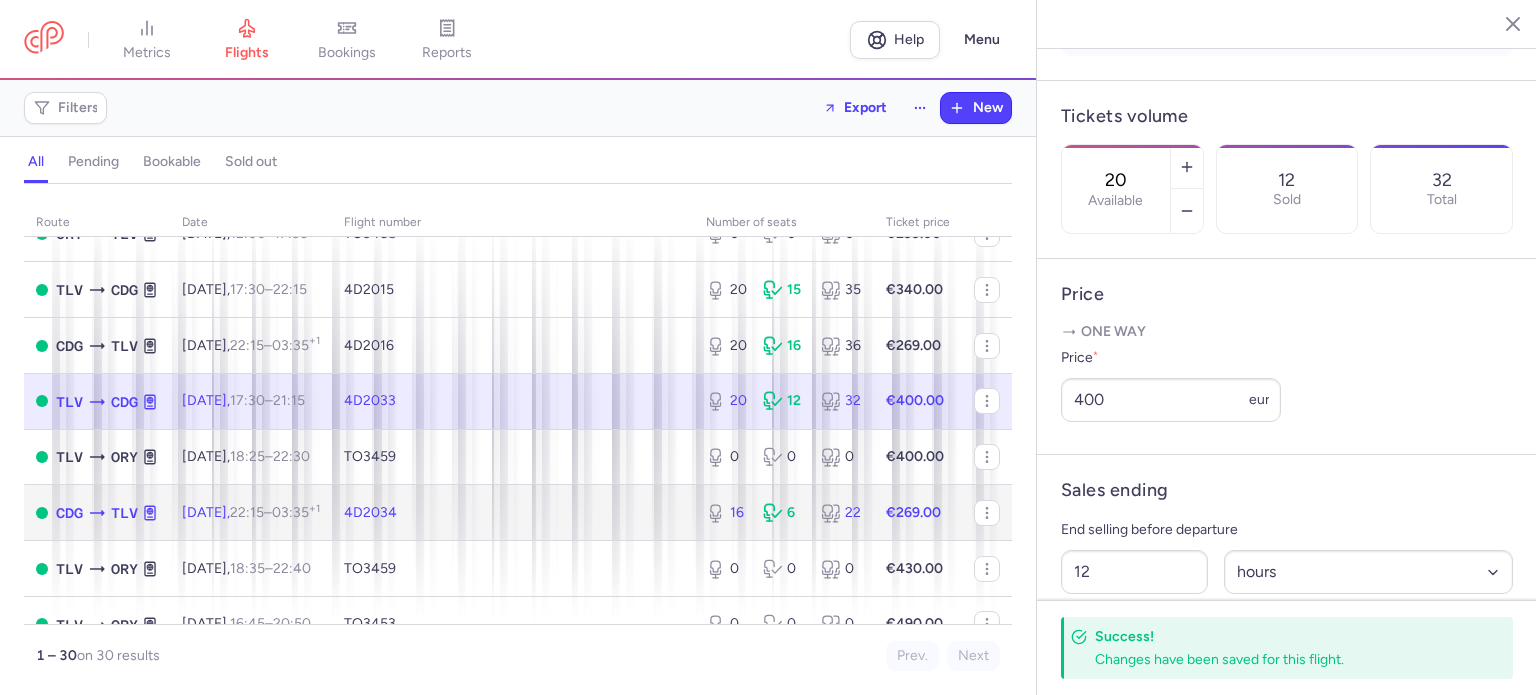 click on "4D2034" at bounding box center [513, 513] 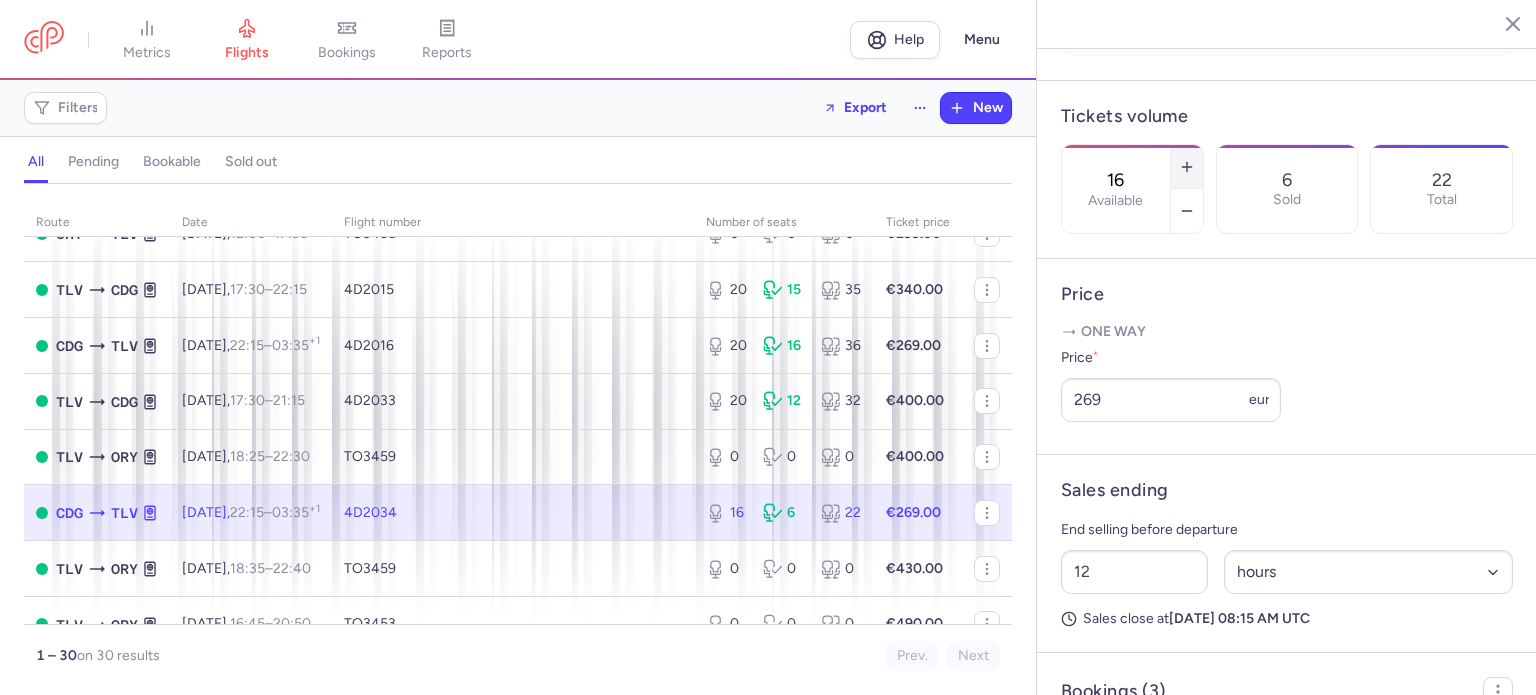 click 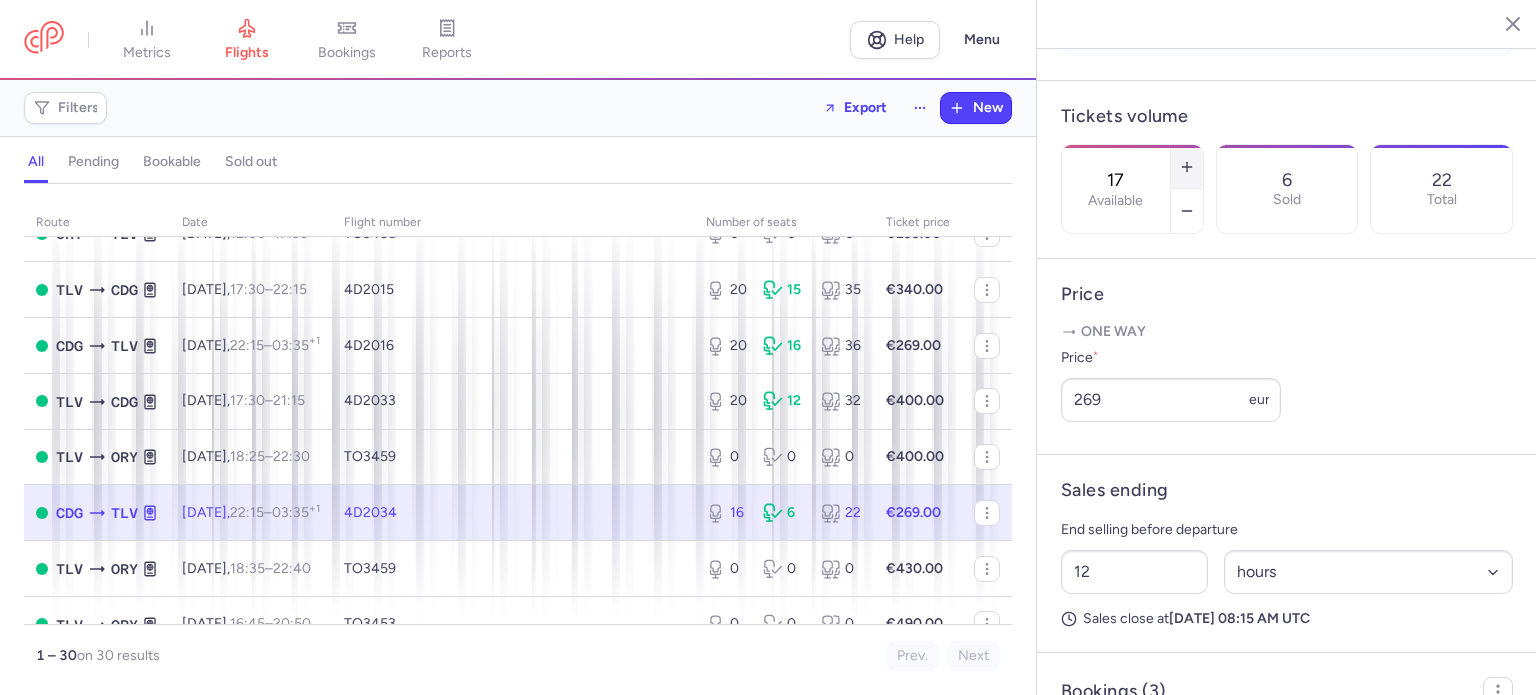 click 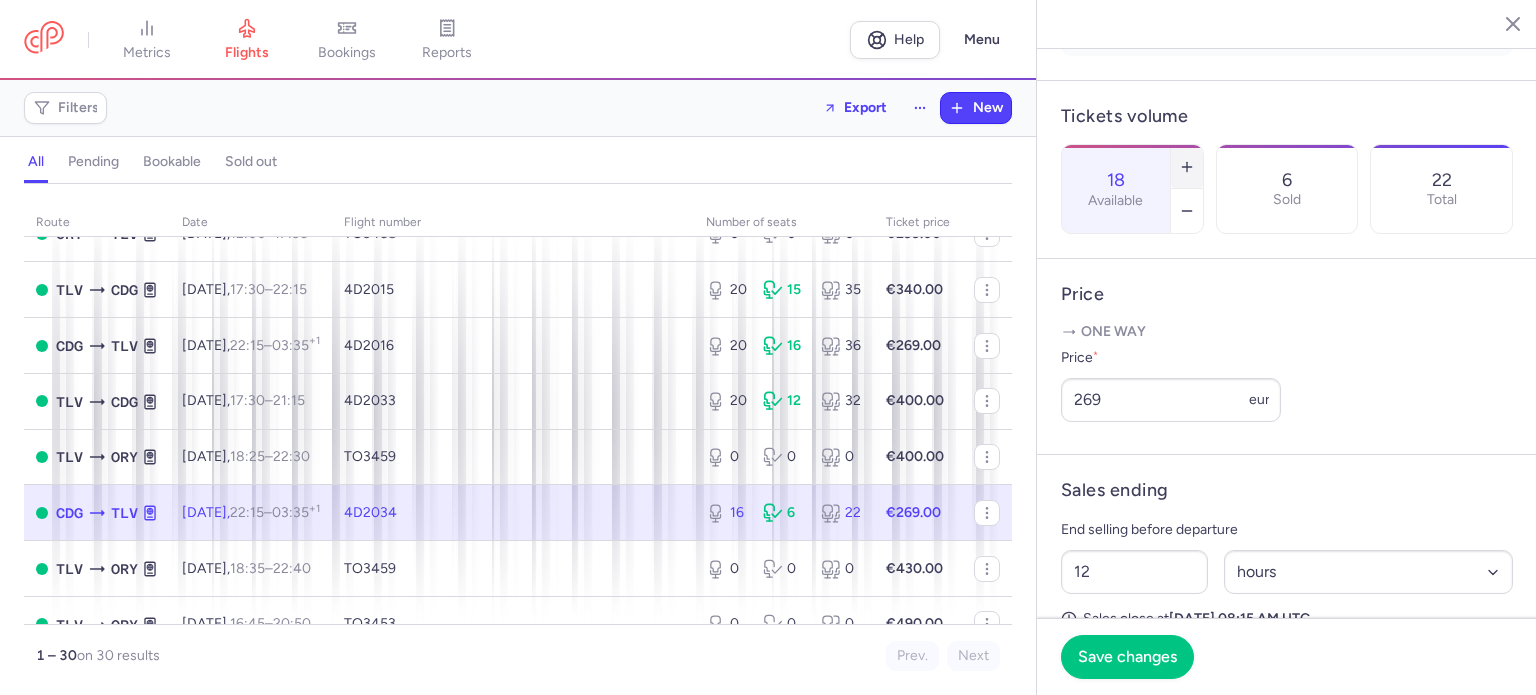 click 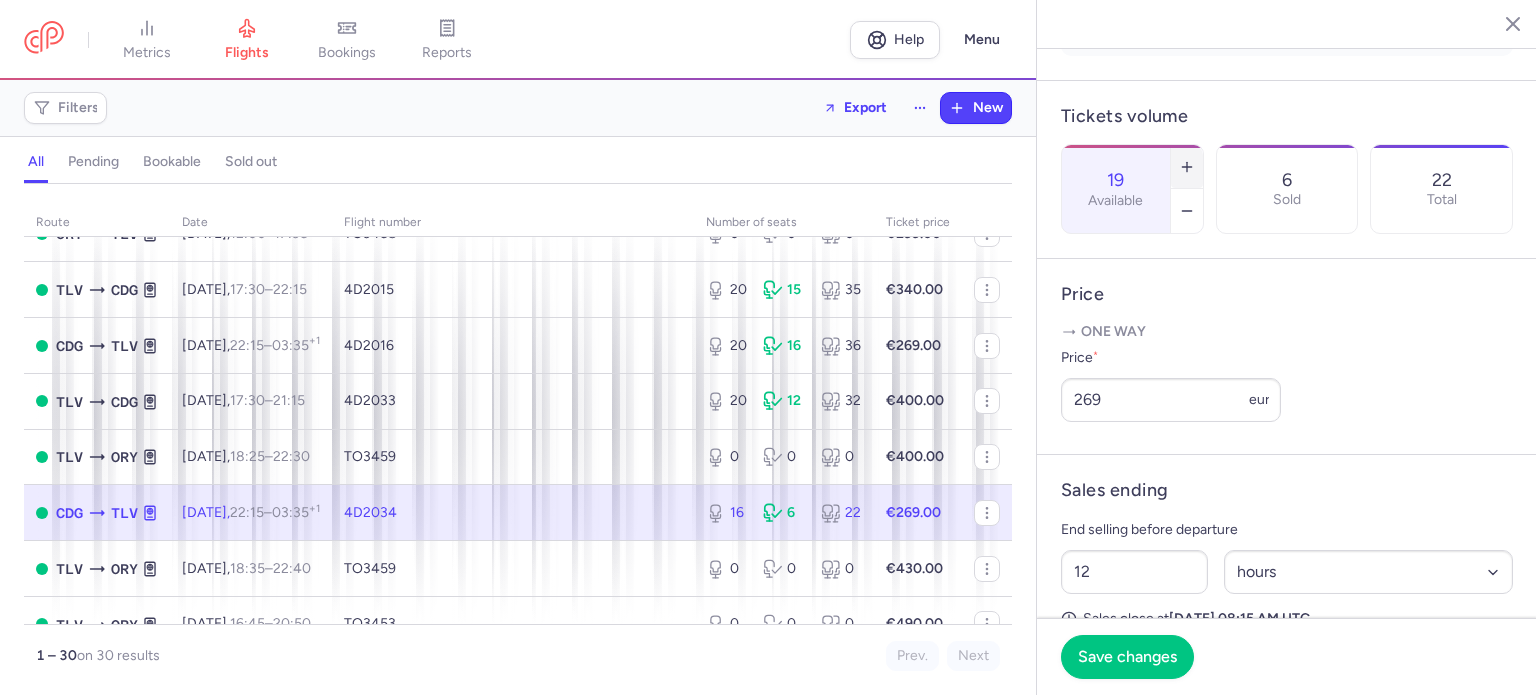 click 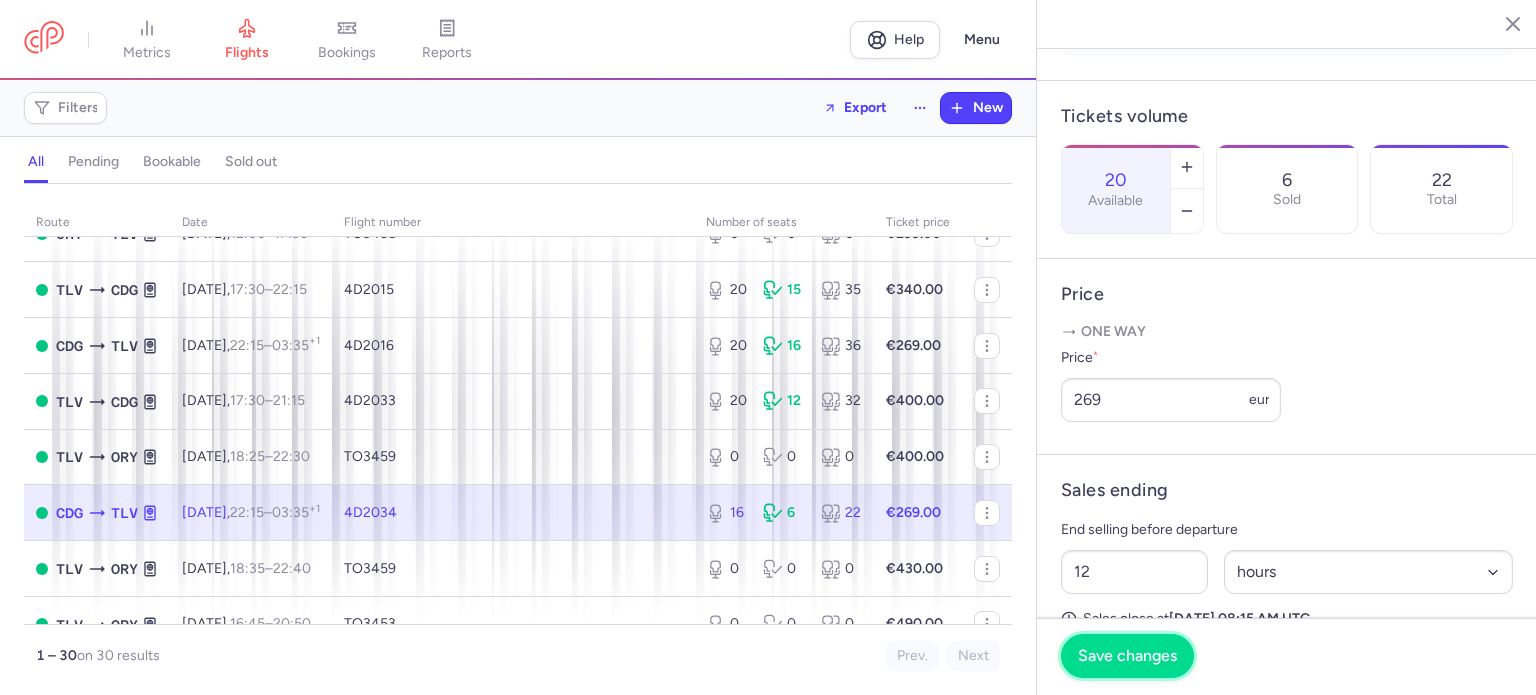 click on "Save changes" at bounding box center (1127, 656) 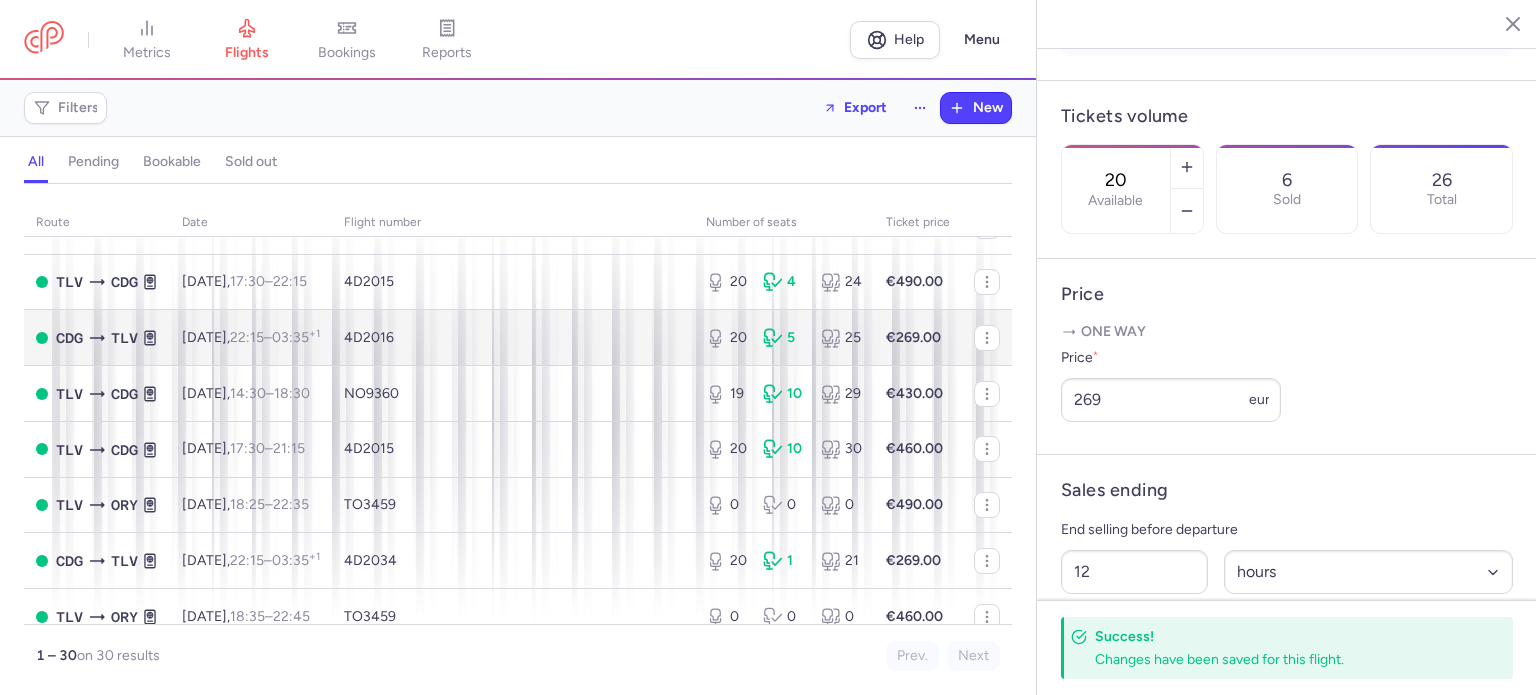 scroll, scrollTop: 1300, scrollLeft: 0, axis: vertical 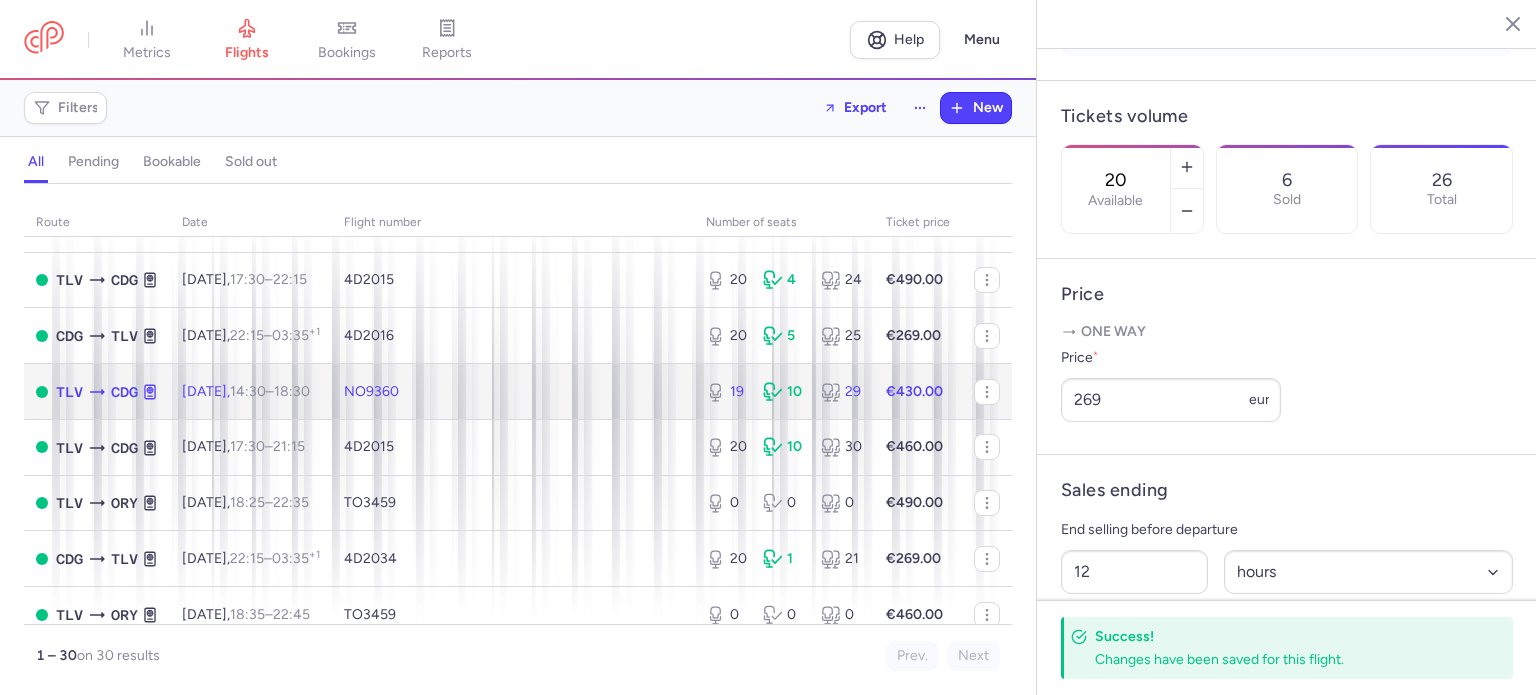 click on "NO9360" at bounding box center [513, 392] 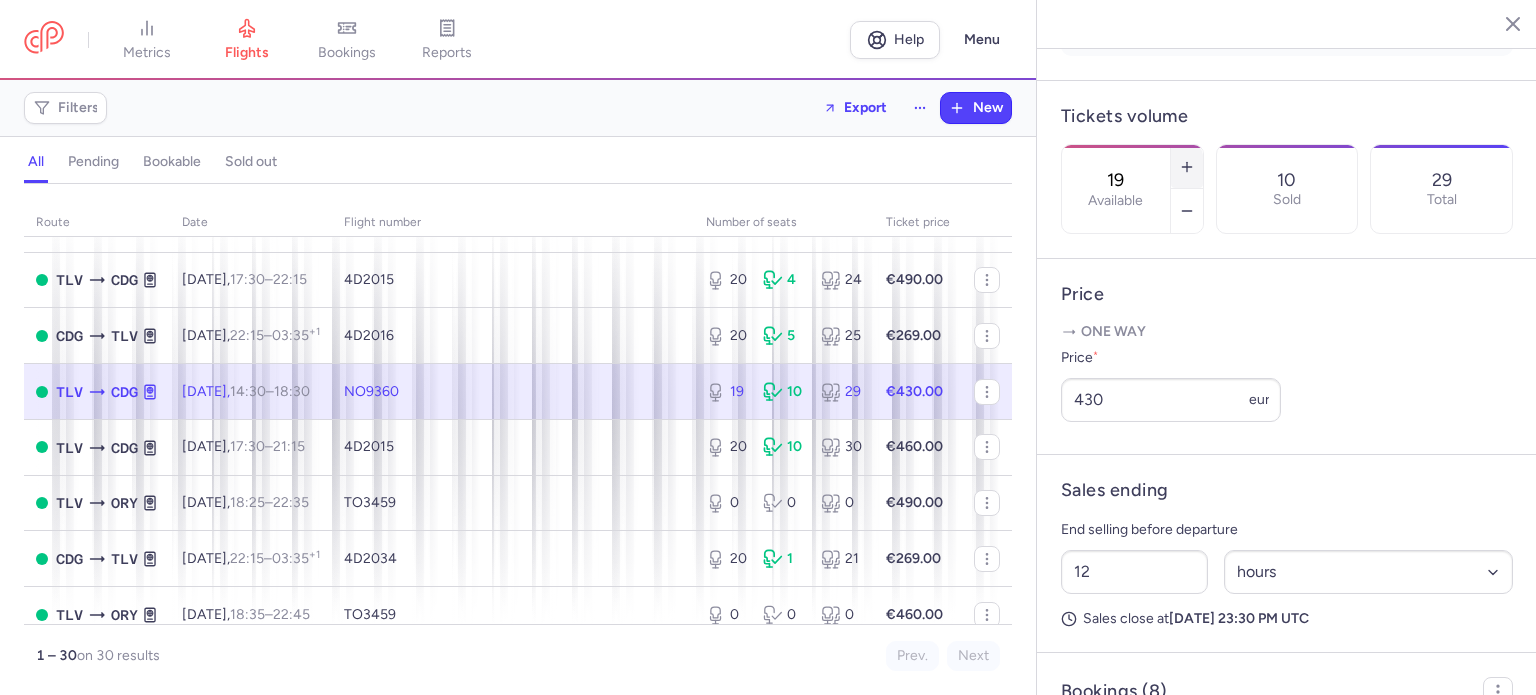 click 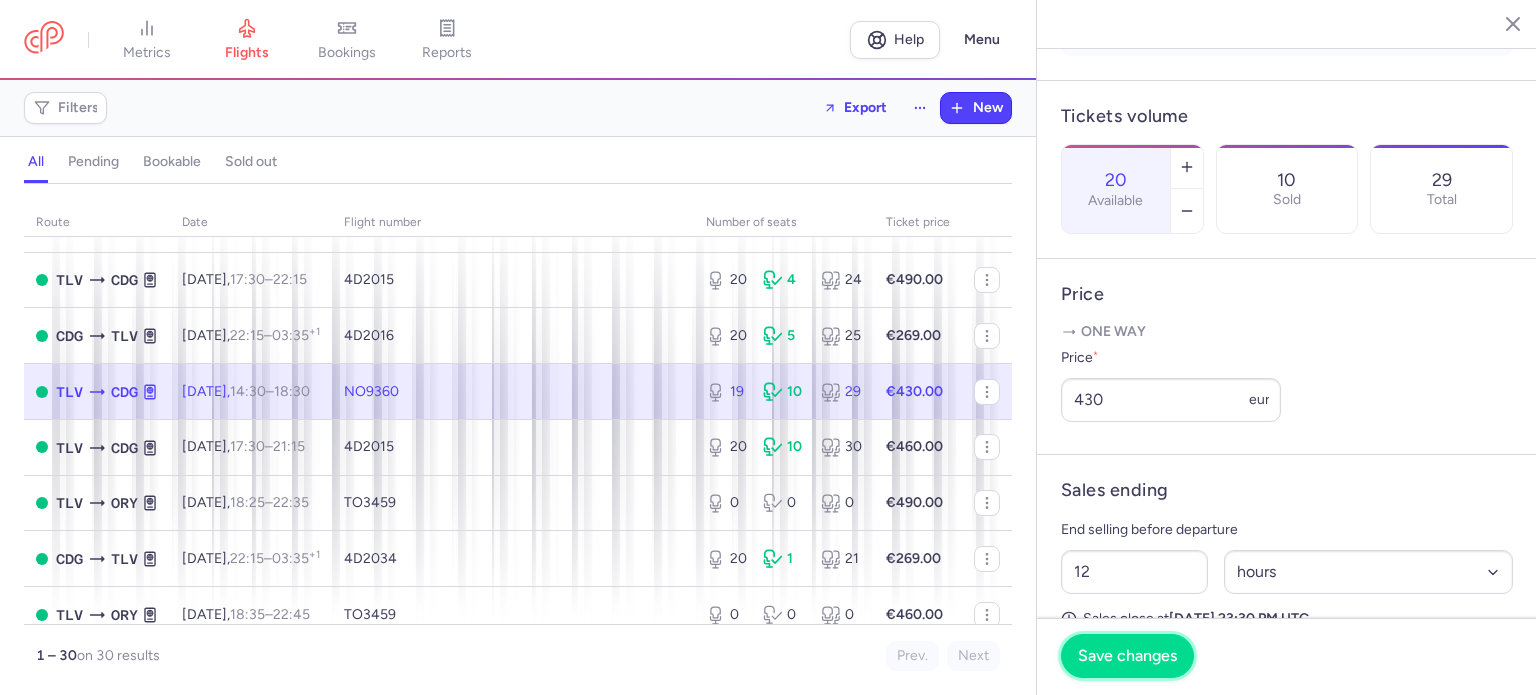 click on "Save changes" at bounding box center (1127, 656) 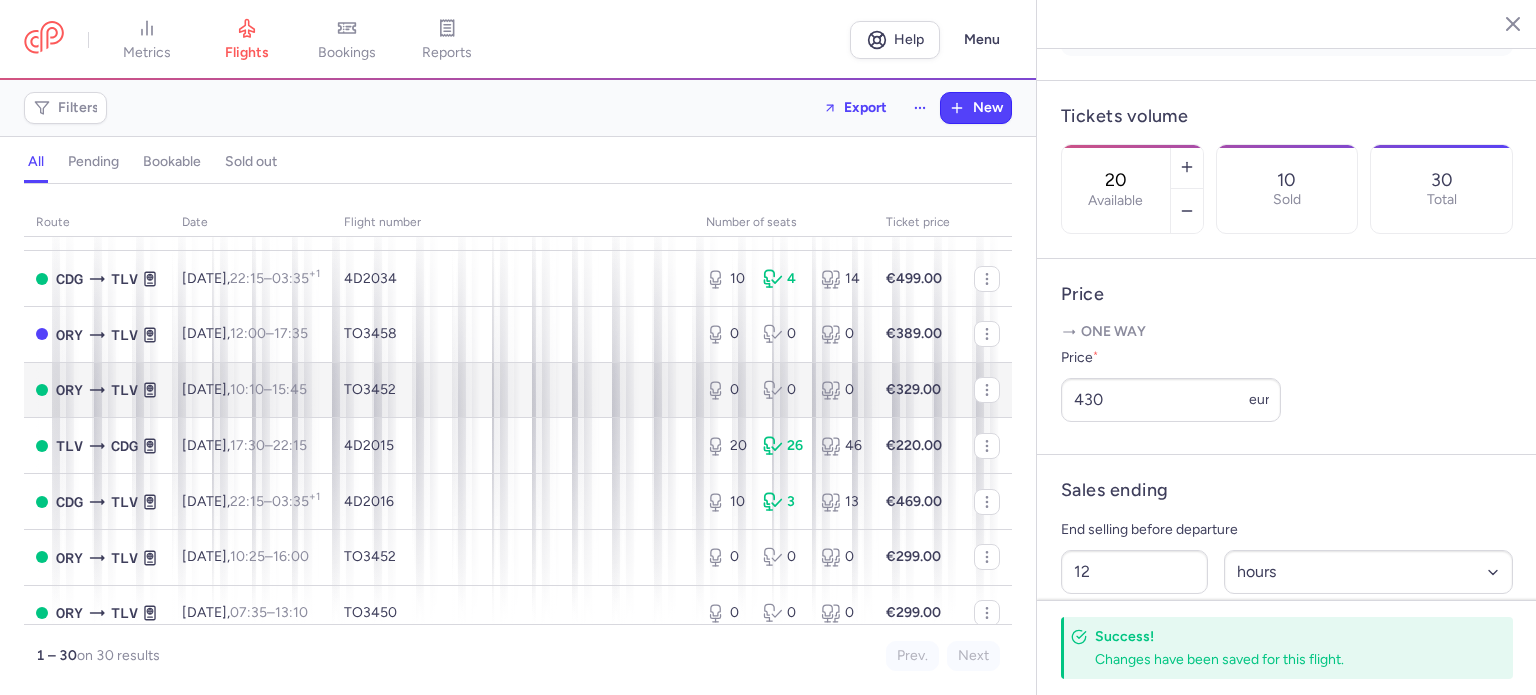 scroll, scrollTop: 100, scrollLeft: 0, axis: vertical 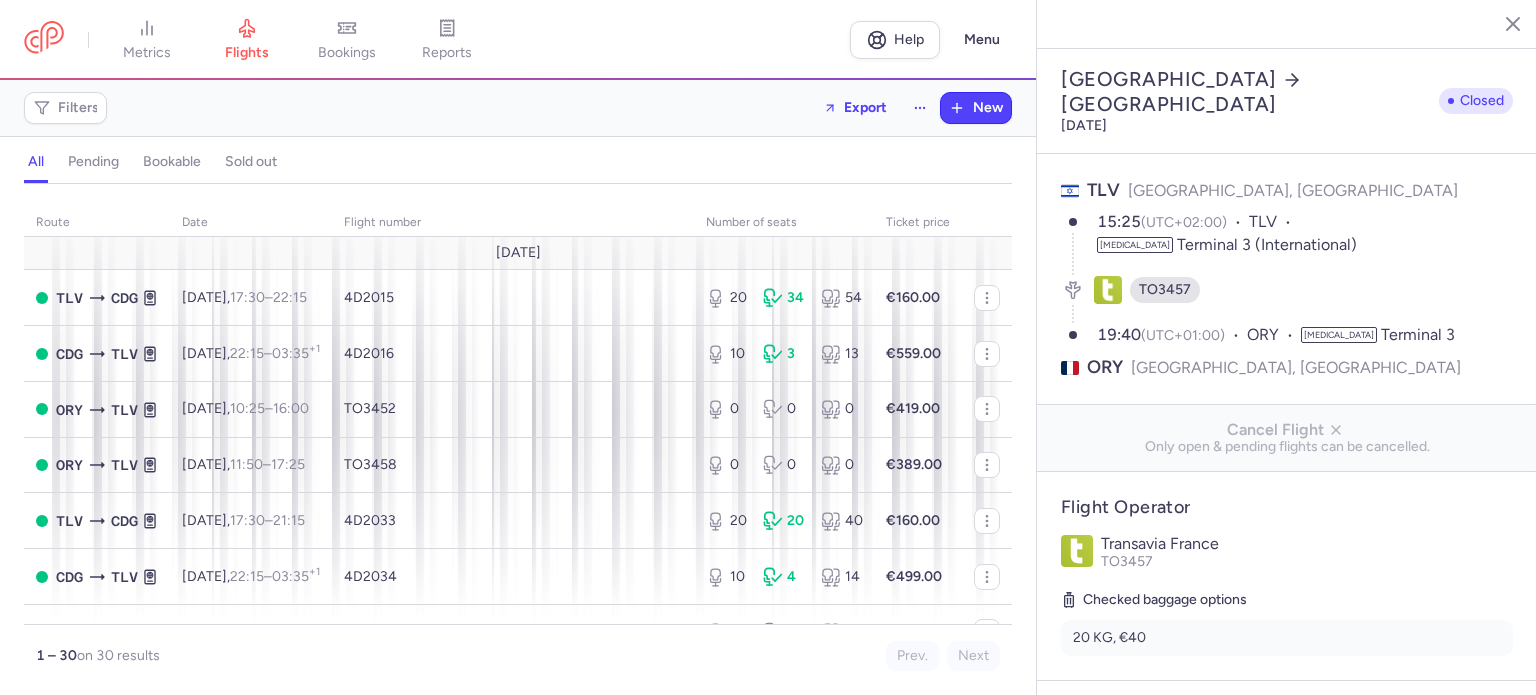 select on "hours" 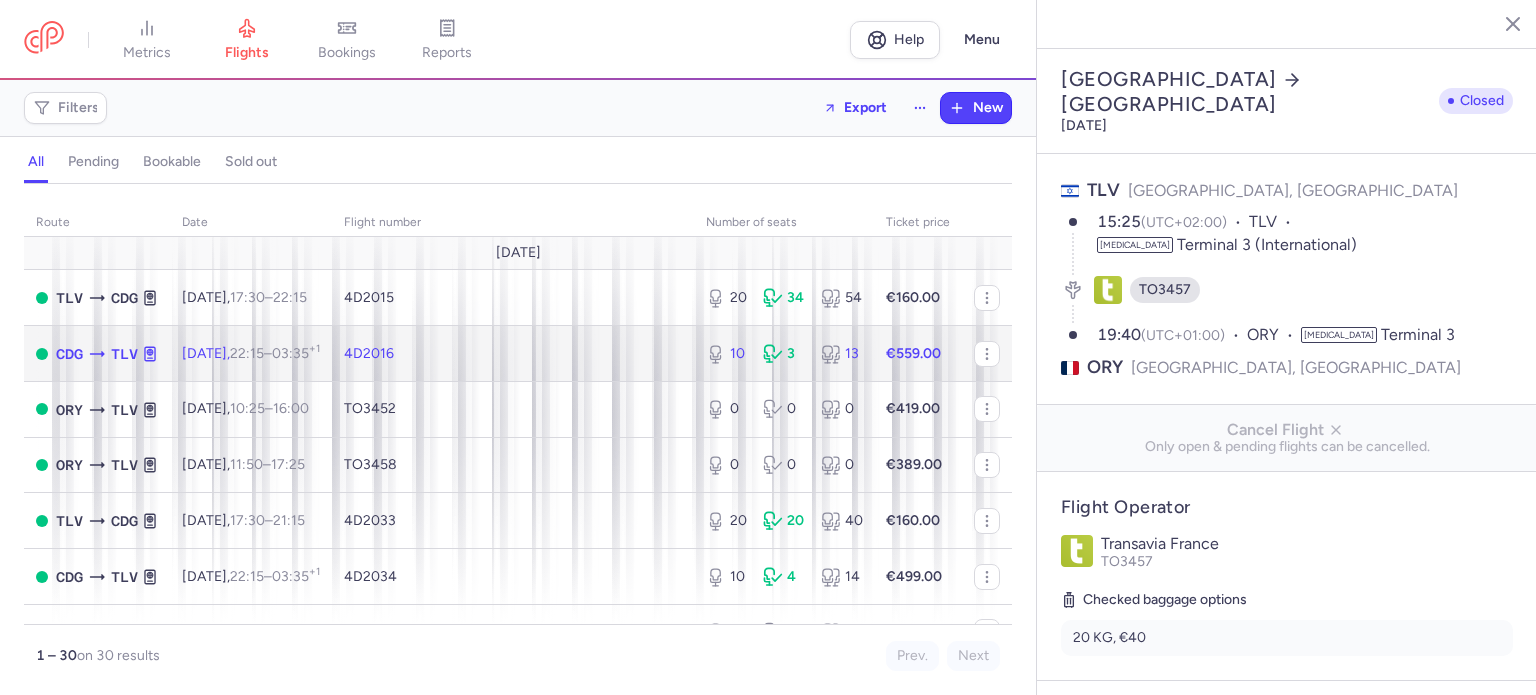 click on "4D2016" at bounding box center (513, 354) 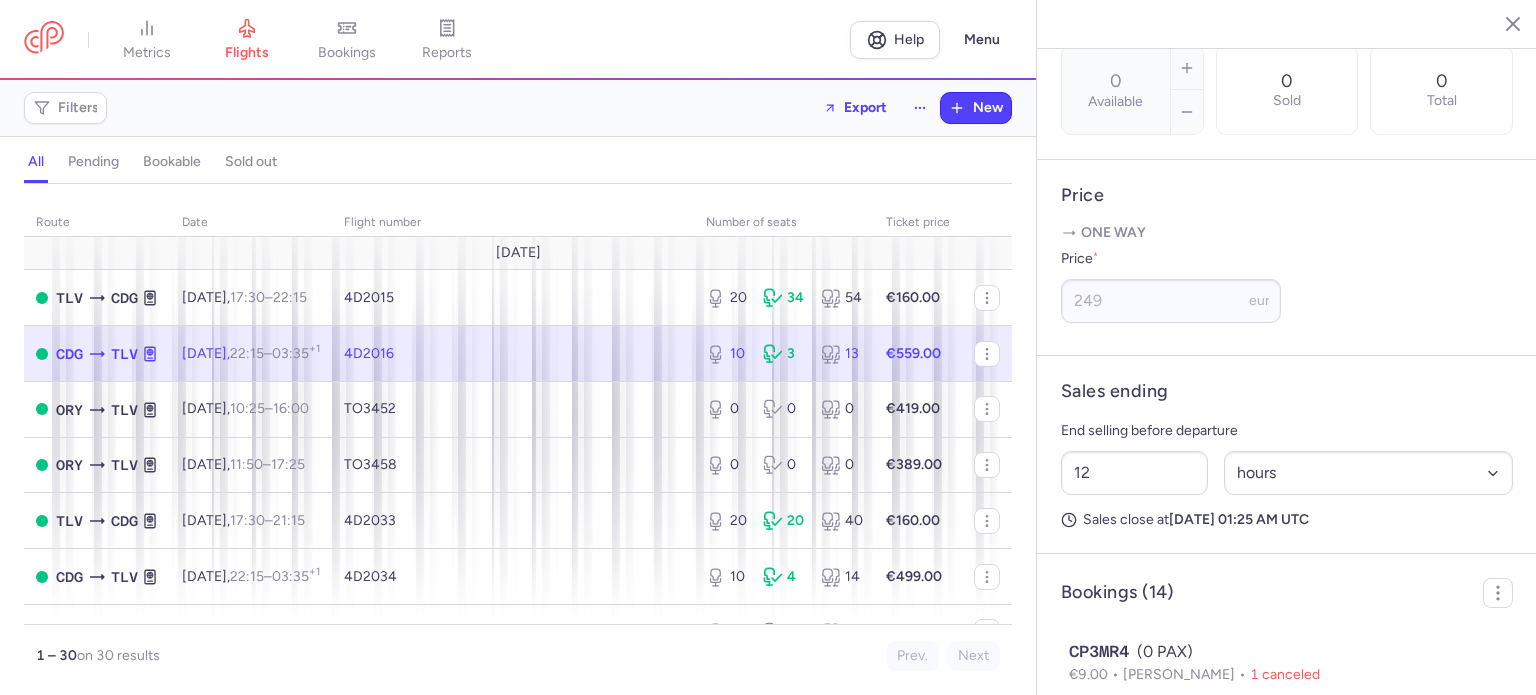 scroll, scrollTop: 700, scrollLeft: 0, axis: vertical 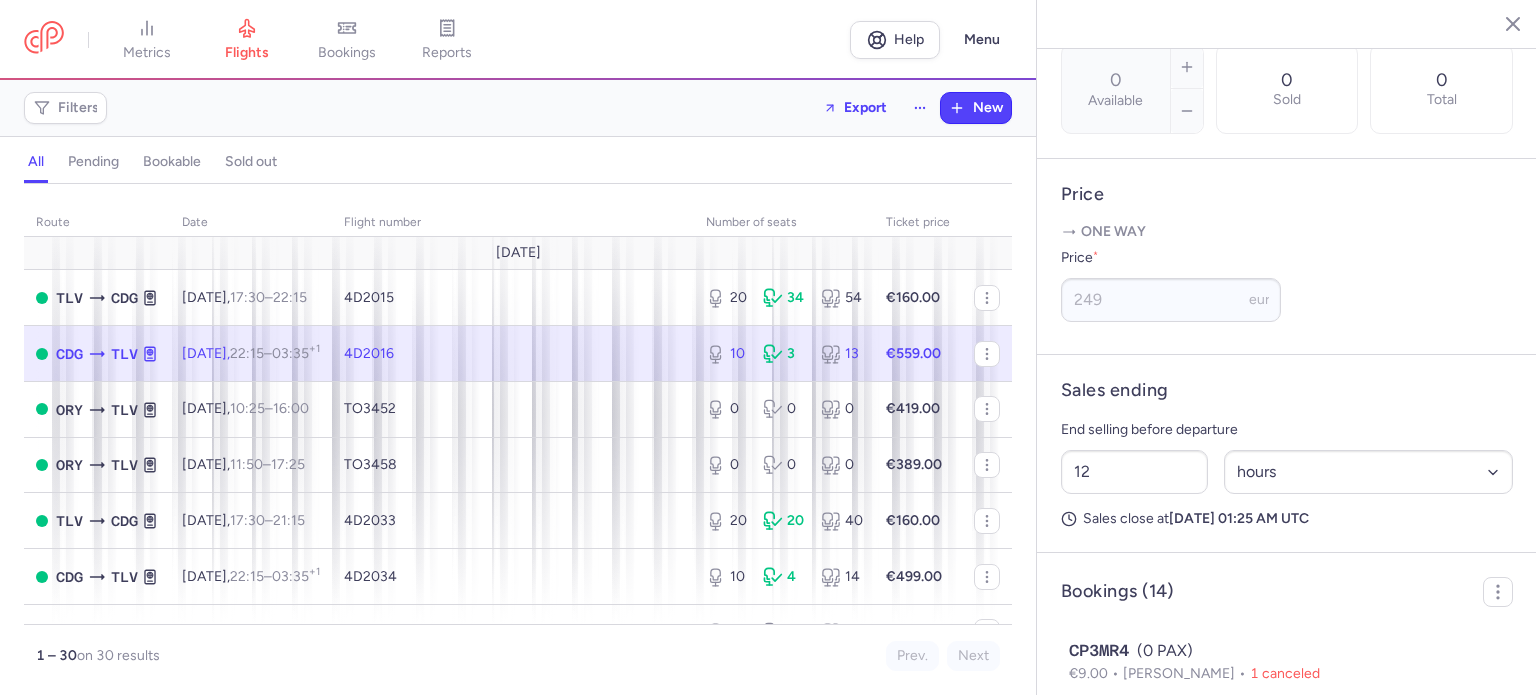 type on "10" 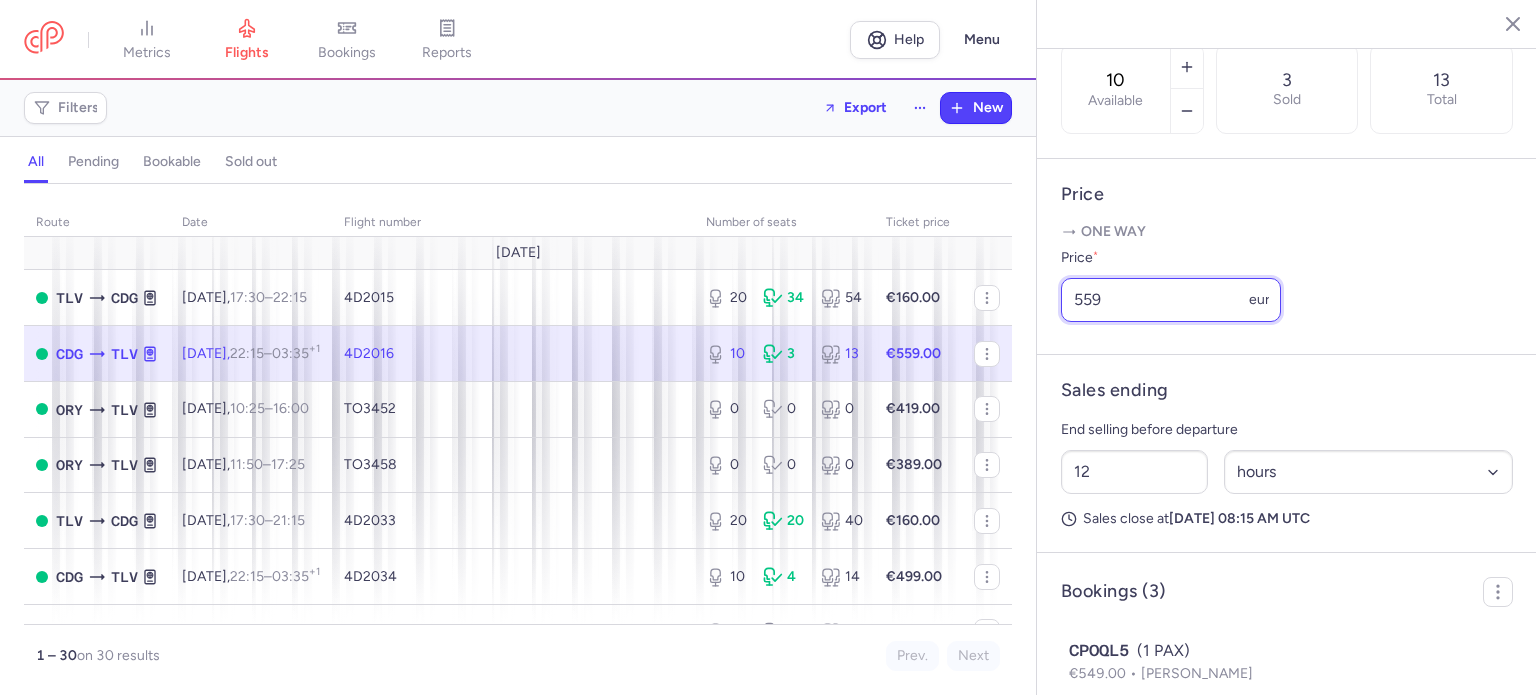 drag, startPoint x: 1132, startPoint y: 338, endPoint x: 897, endPoint y: 345, distance: 235.10423 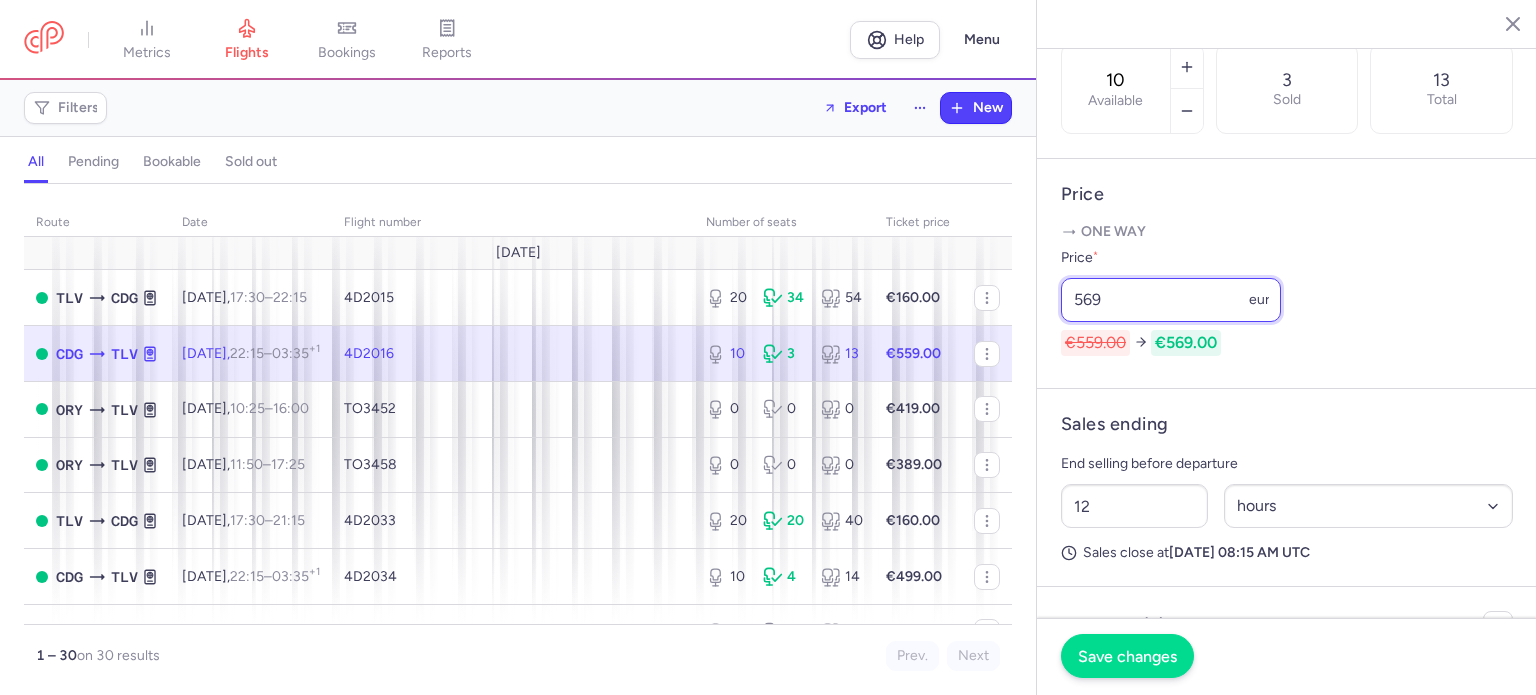 type on "569" 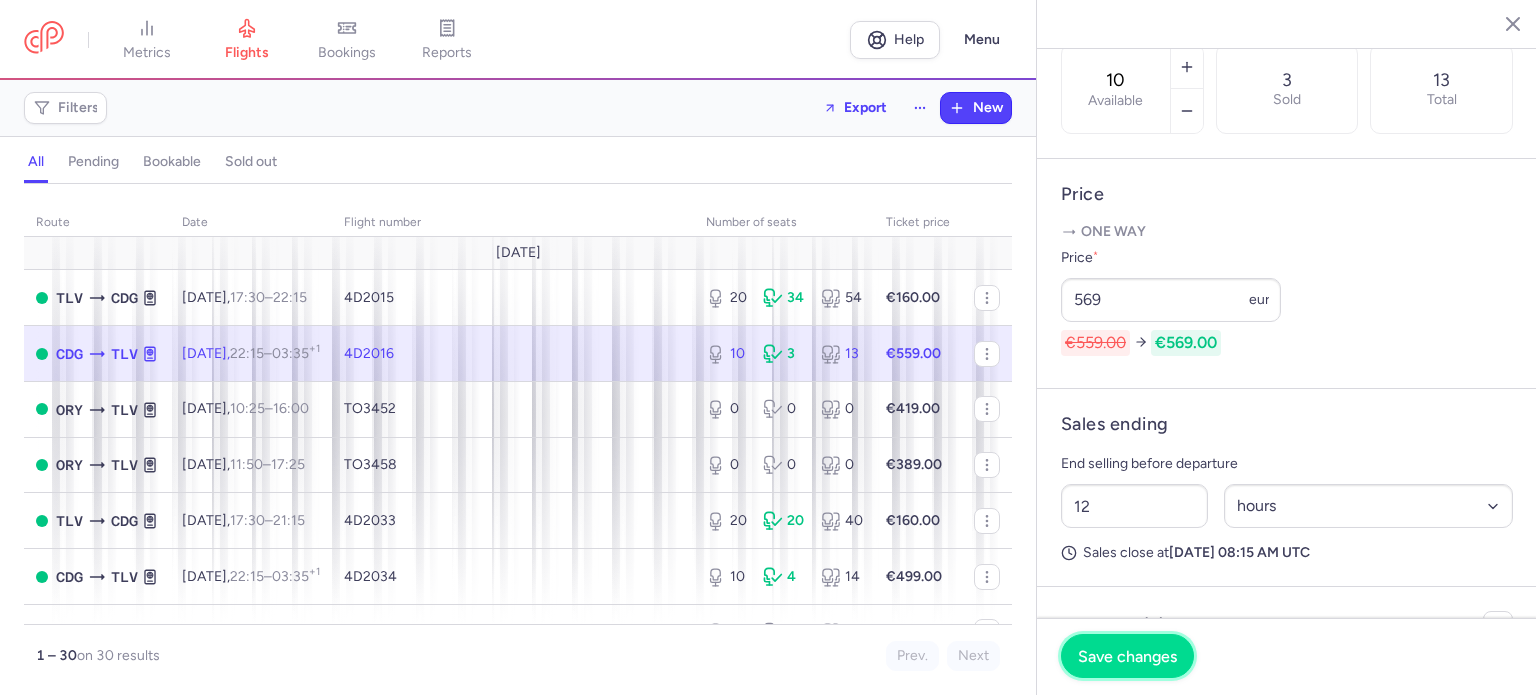 click on "Save changes" at bounding box center (1127, 656) 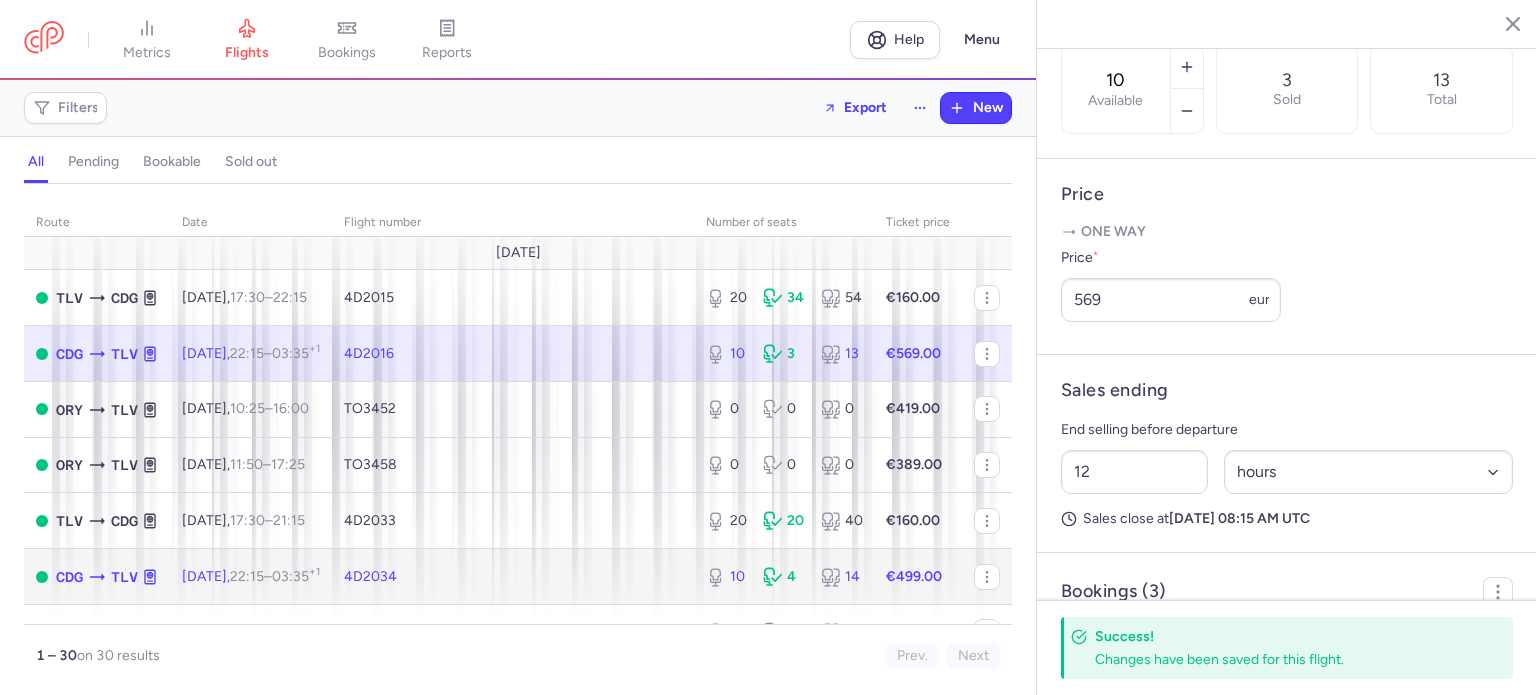 click on "4D2034" at bounding box center [513, 577] 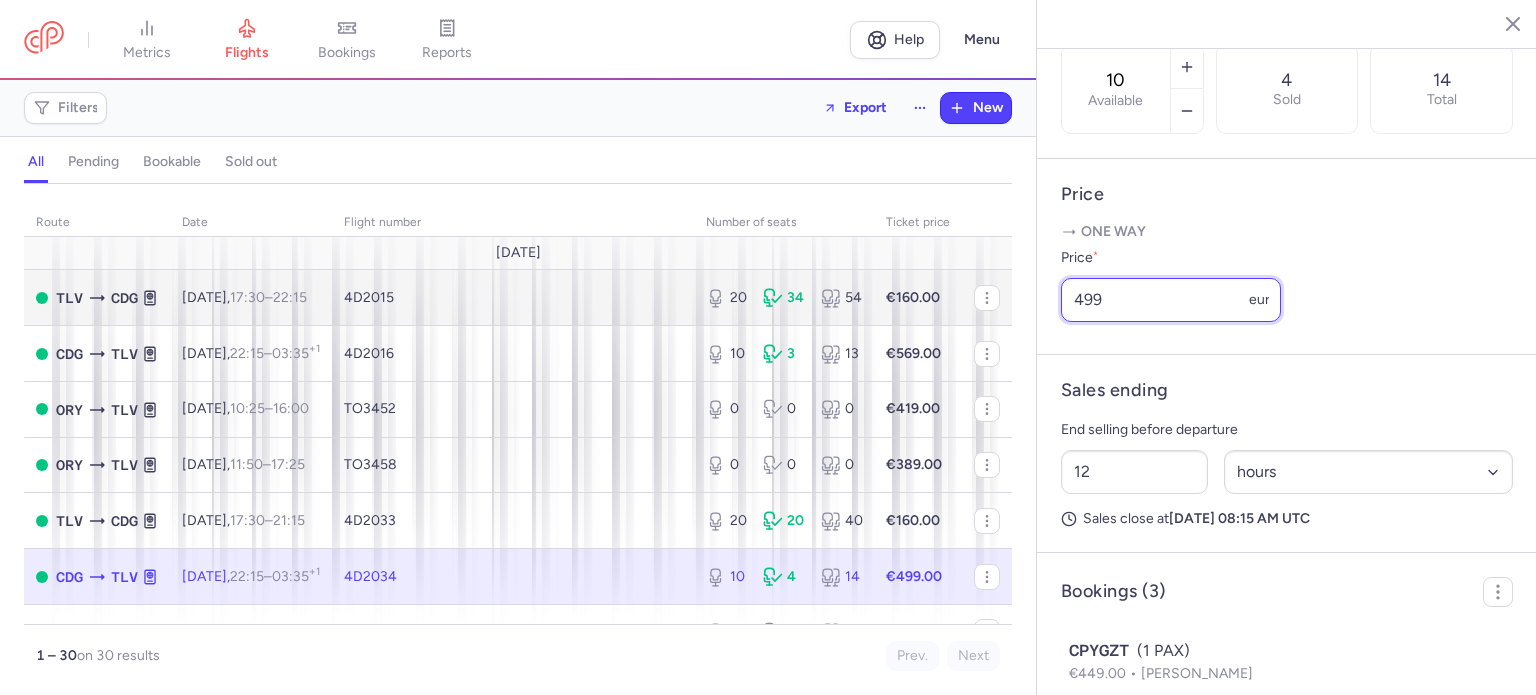 drag, startPoint x: 1141, startPoint y: 332, endPoint x: 740, endPoint y: 315, distance: 401.3602 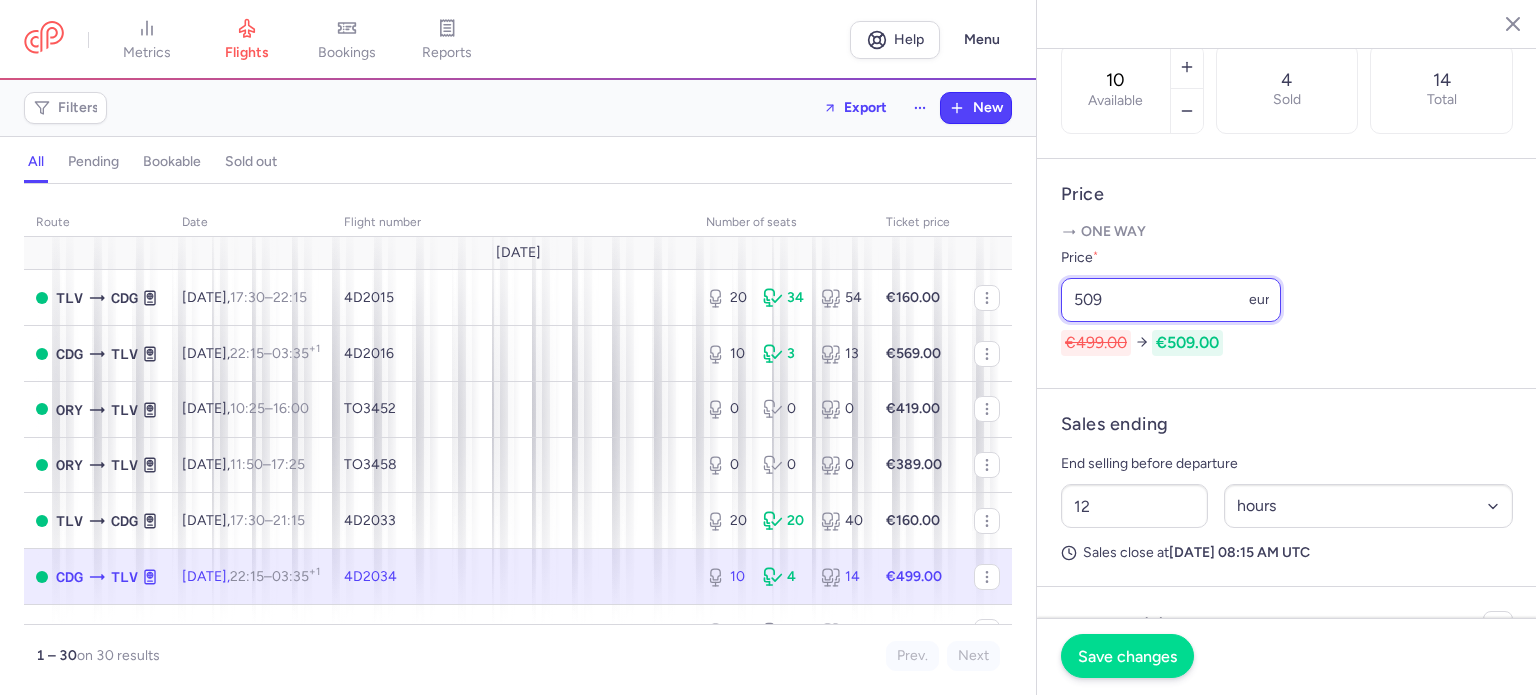 type on "509" 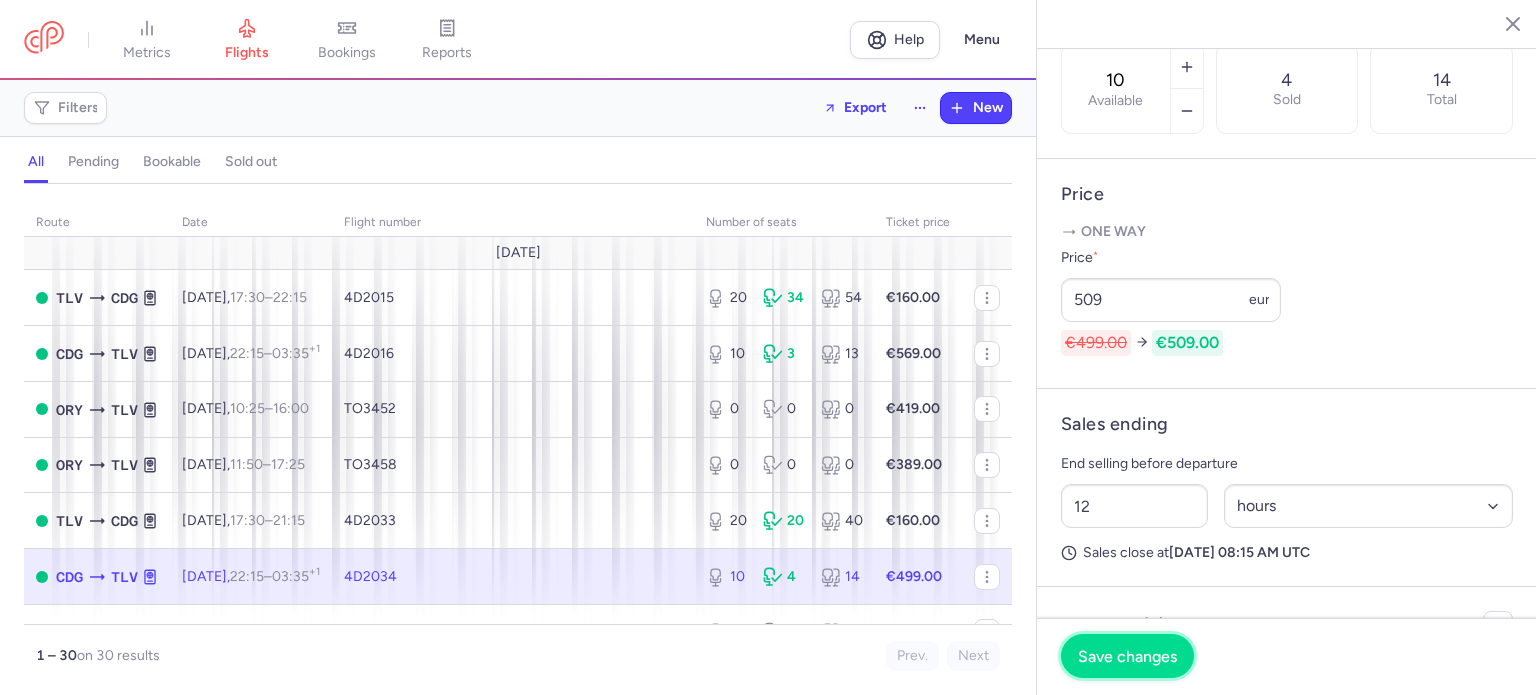 click on "Save changes" at bounding box center [1127, 656] 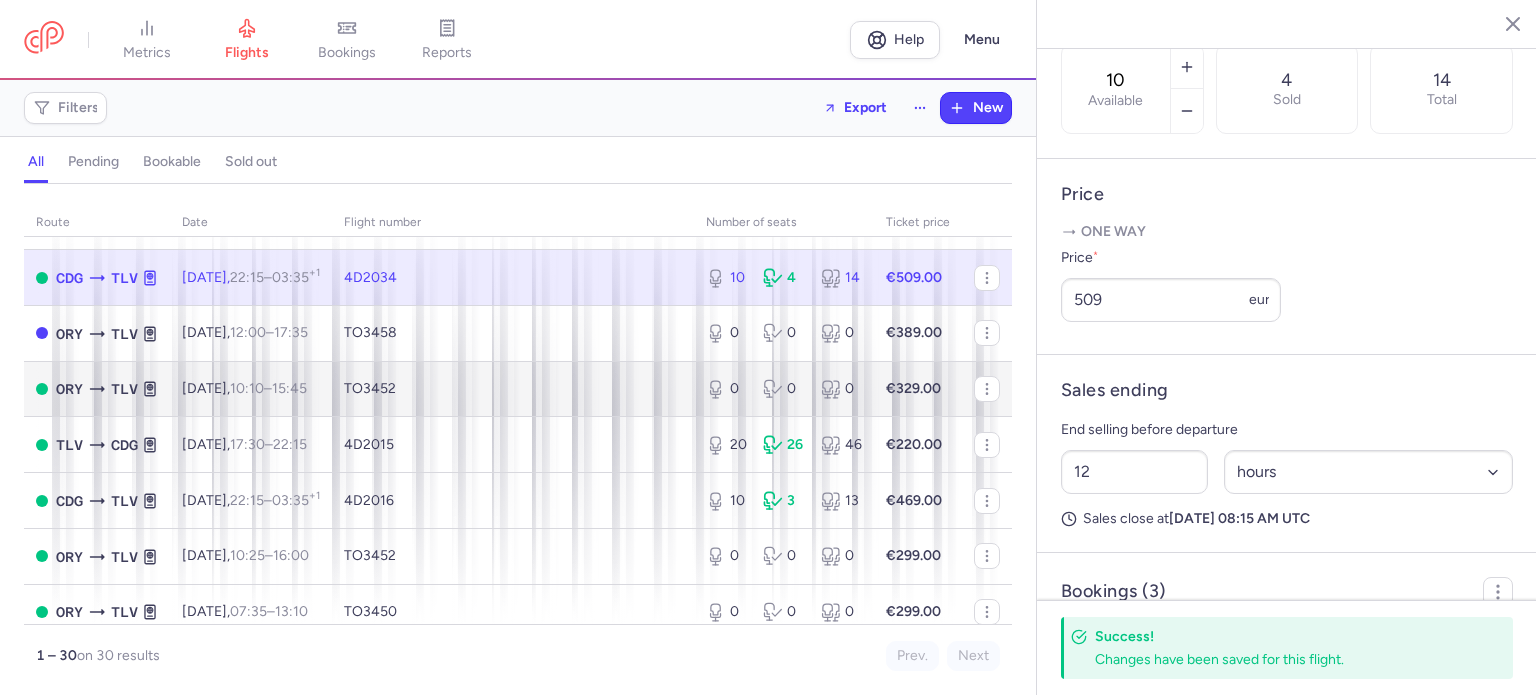 scroll, scrollTop: 300, scrollLeft: 0, axis: vertical 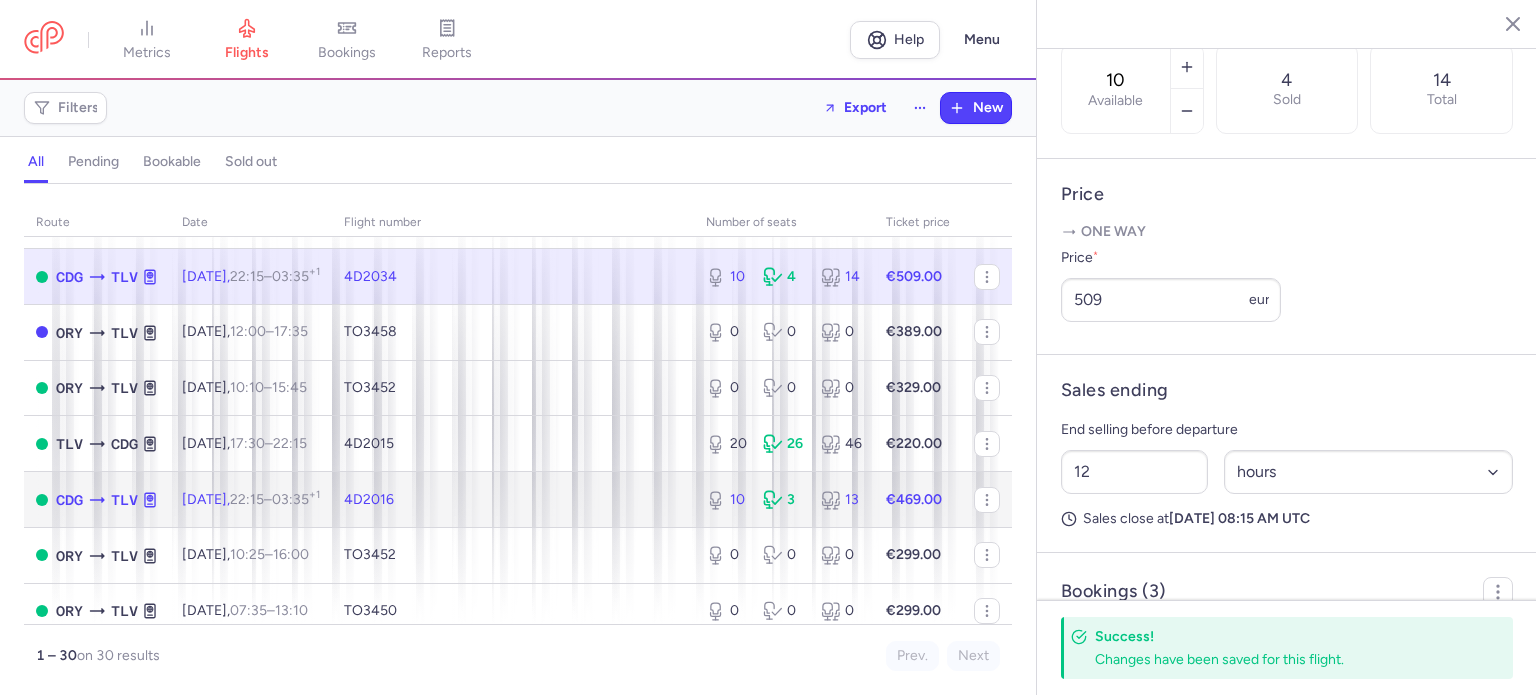 click on "4D2016" at bounding box center (513, 500) 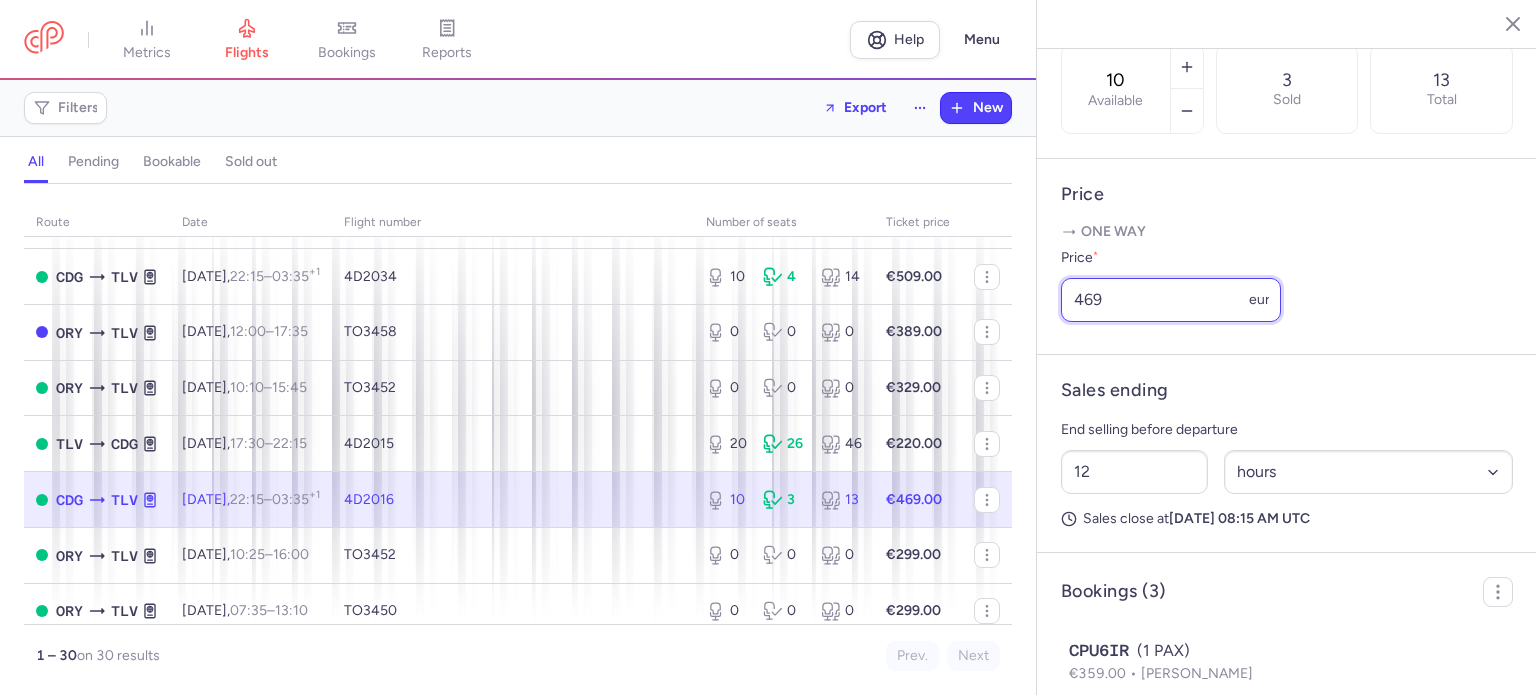 drag, startPoint x: 1104, startPoint y: 334, endPoint x: 1006, endPoint y: 326, distance: 98.32599 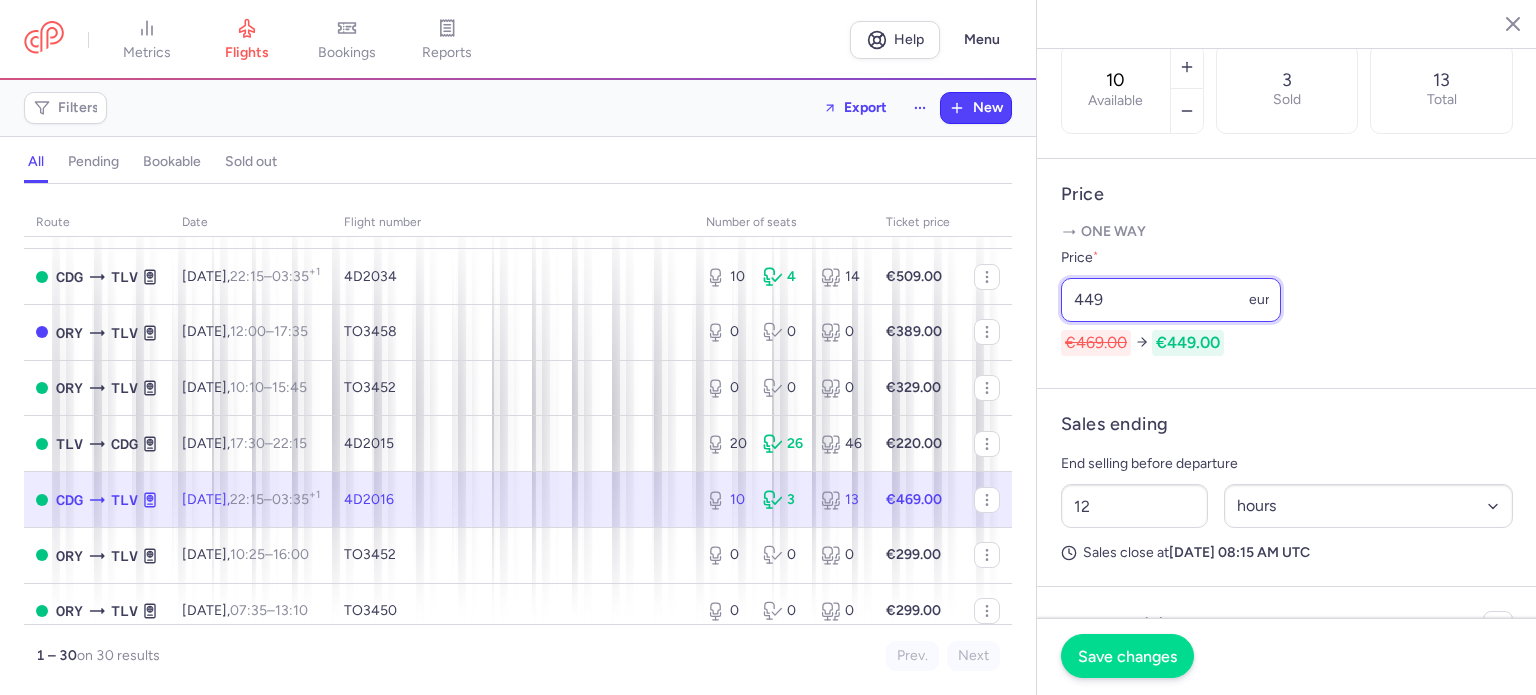 type on "449" 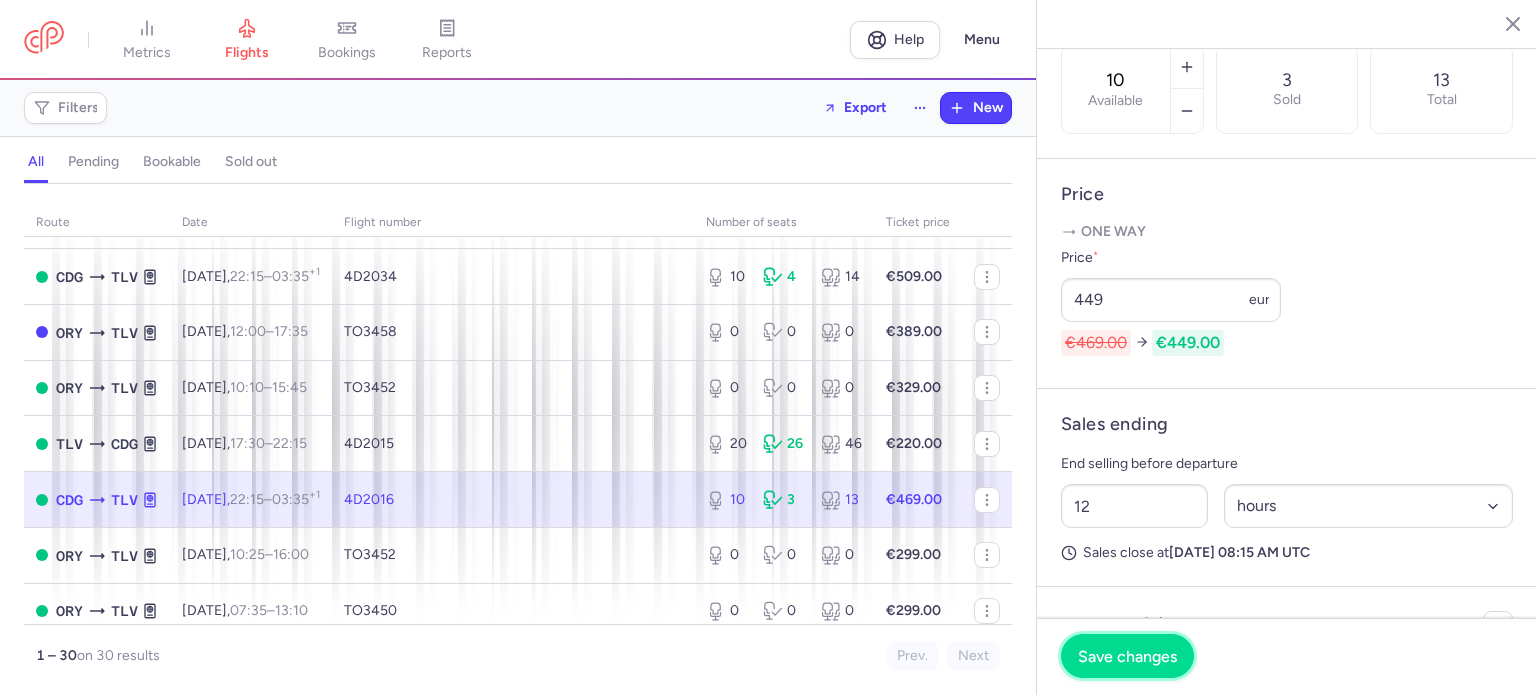 click on "Save changes" at bounding box center (1127, 656) 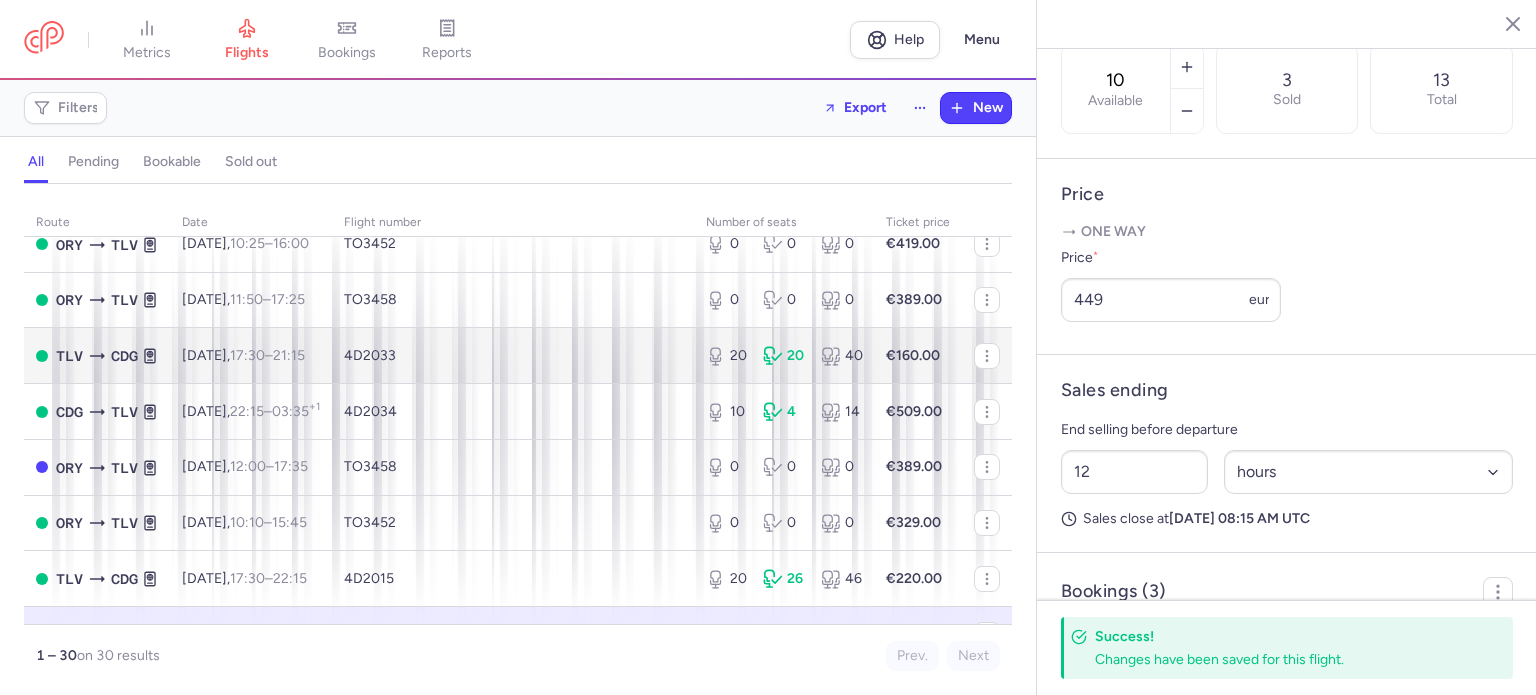 scroll, scrollTop: 200, scrollLeft: 0, axis: vertical 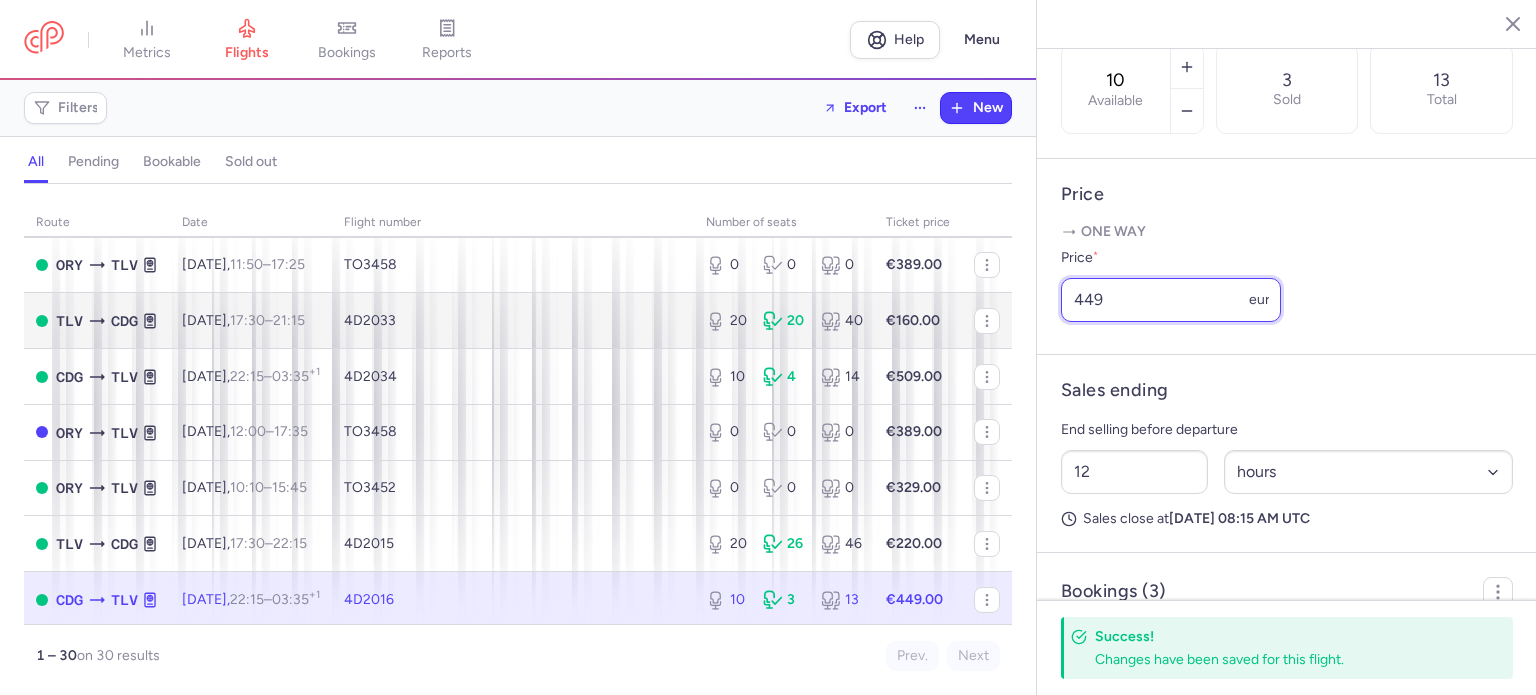 drag, startPoint x: 1114, startPoint y: 328, endPoint x: 958, endPoint y: 337, distance: 156.2594 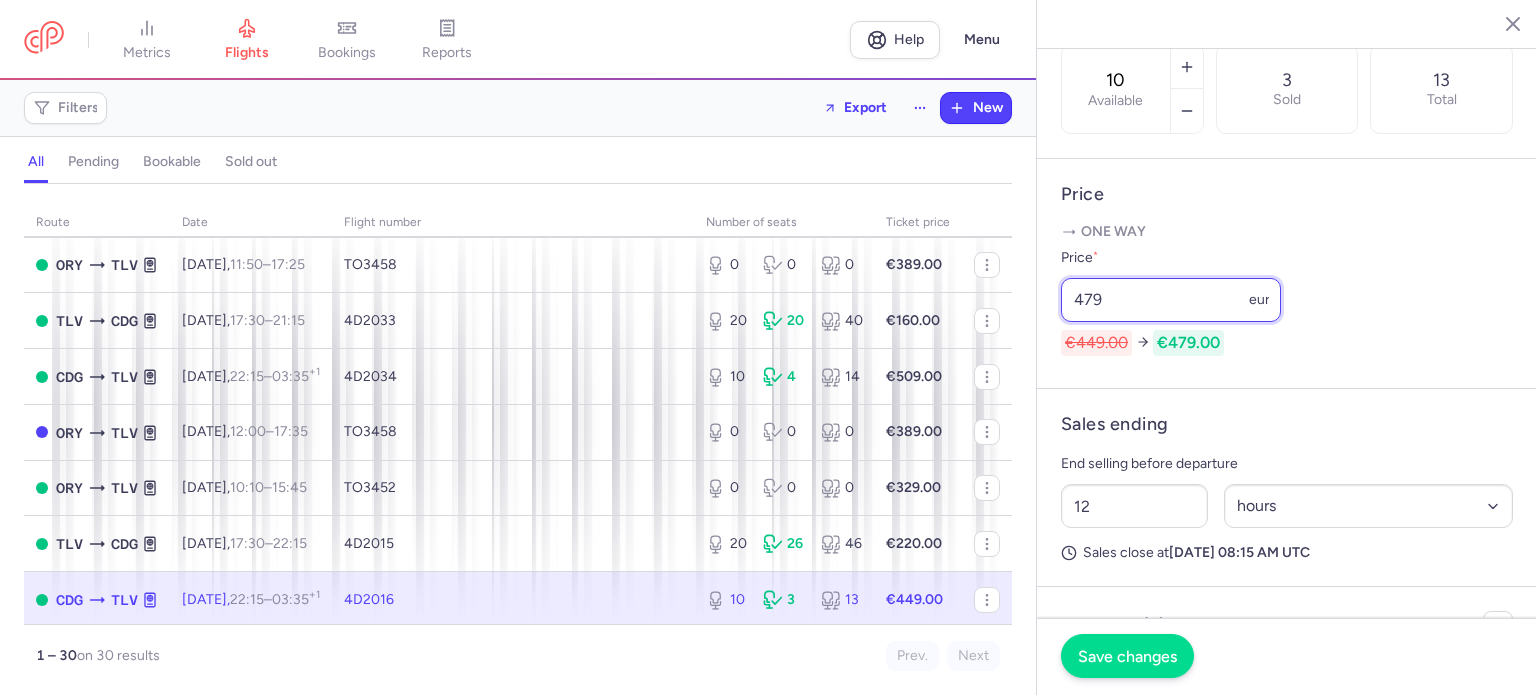 type on "479" 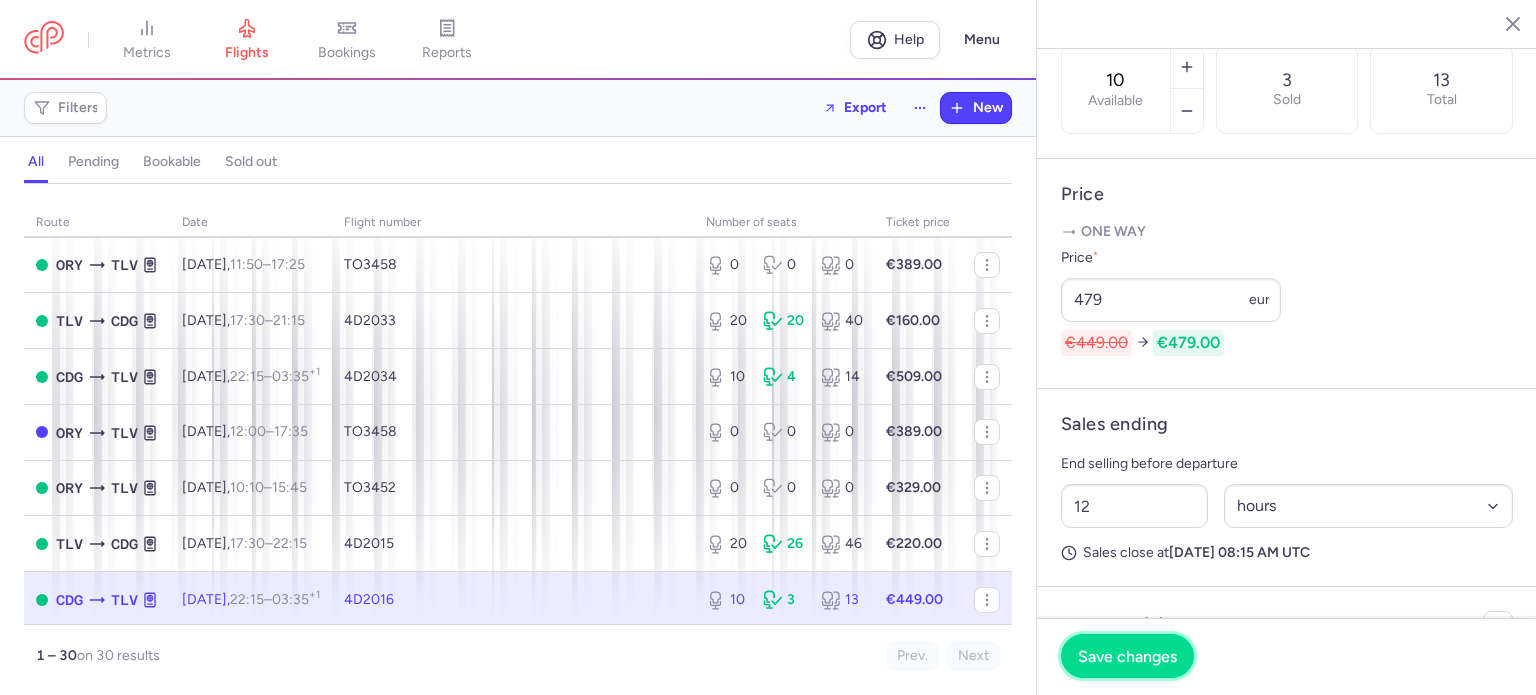 click on "Save changes" at bounding box center [1127, 656] 